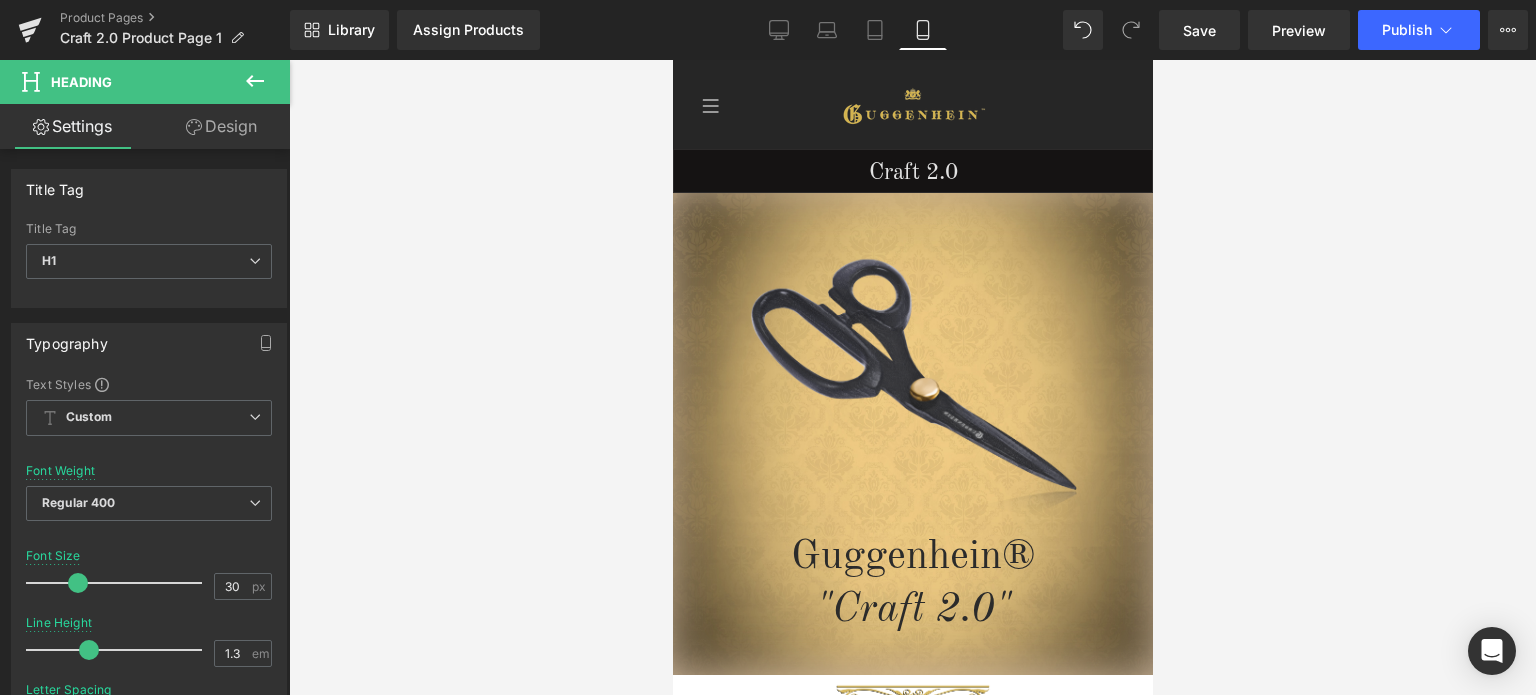 scroll, scrollTop: 586, scrollLeft: 0, axis: vertical 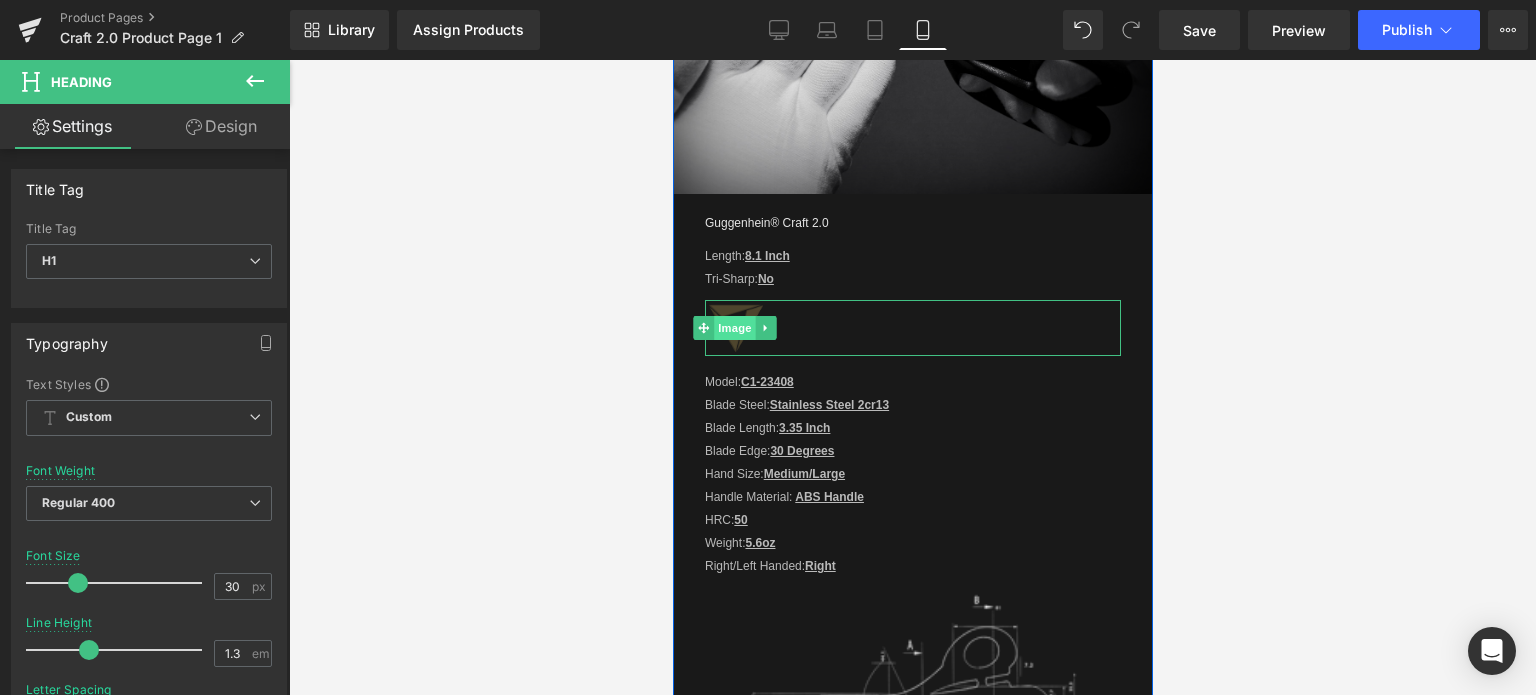 click on "Image" at bounding box center [734, 328] 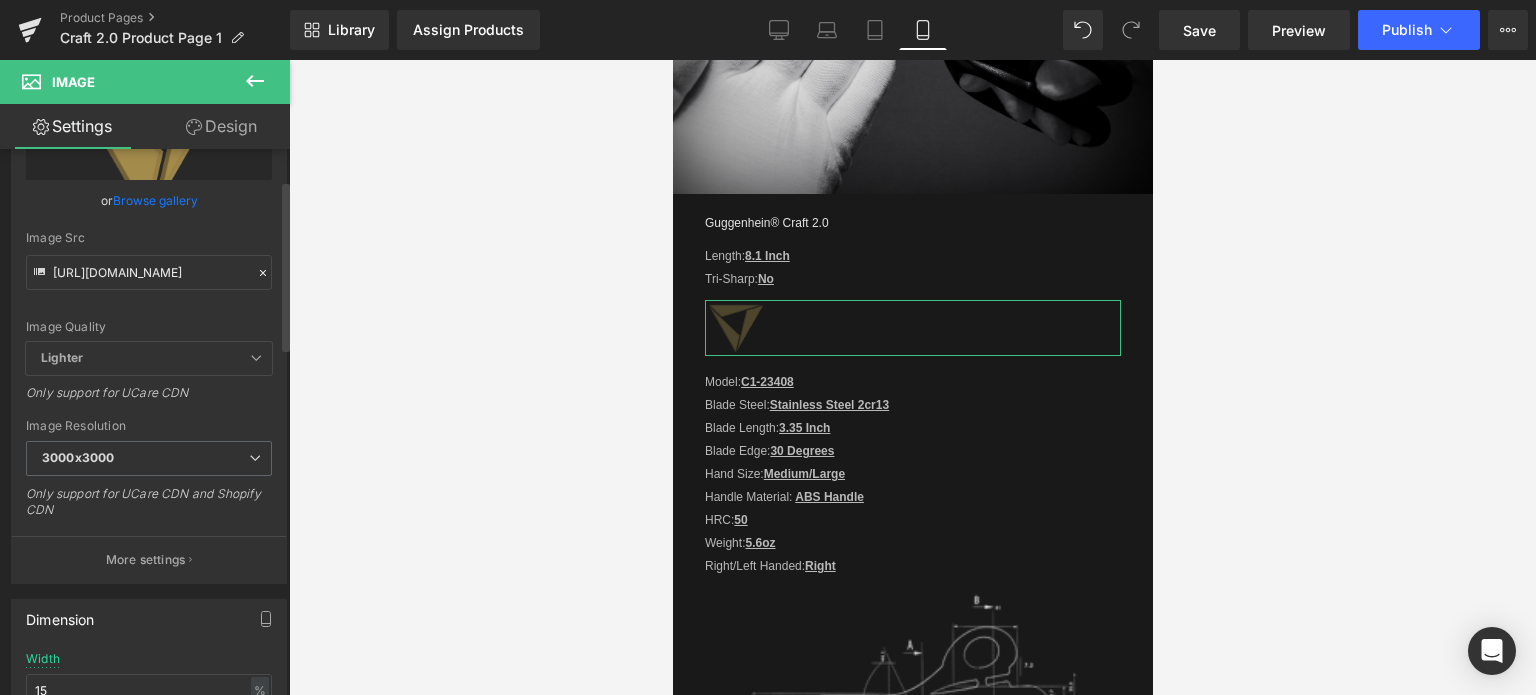 scroll, scrollTop: 100, scrollLeft: 0, axis: vertical 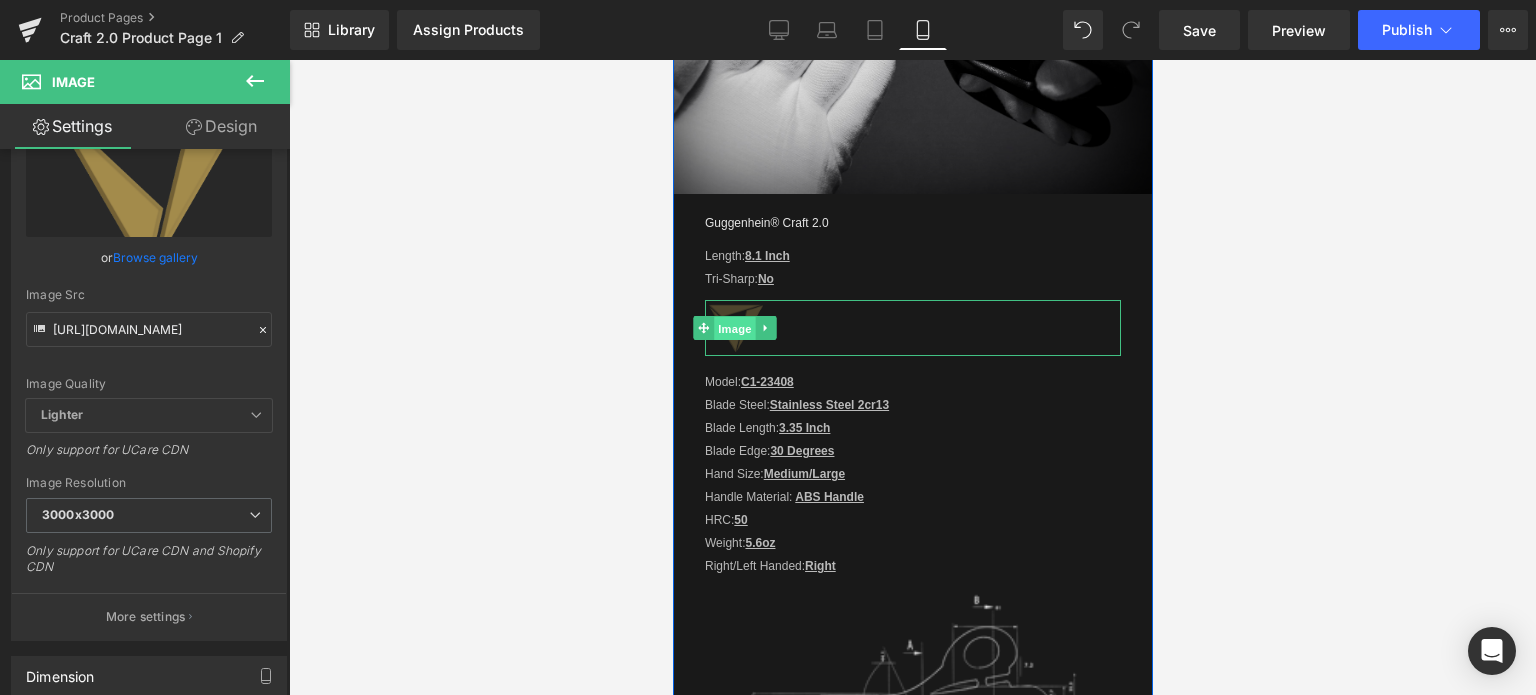 click on "Image" at bounding box center [734, 329] 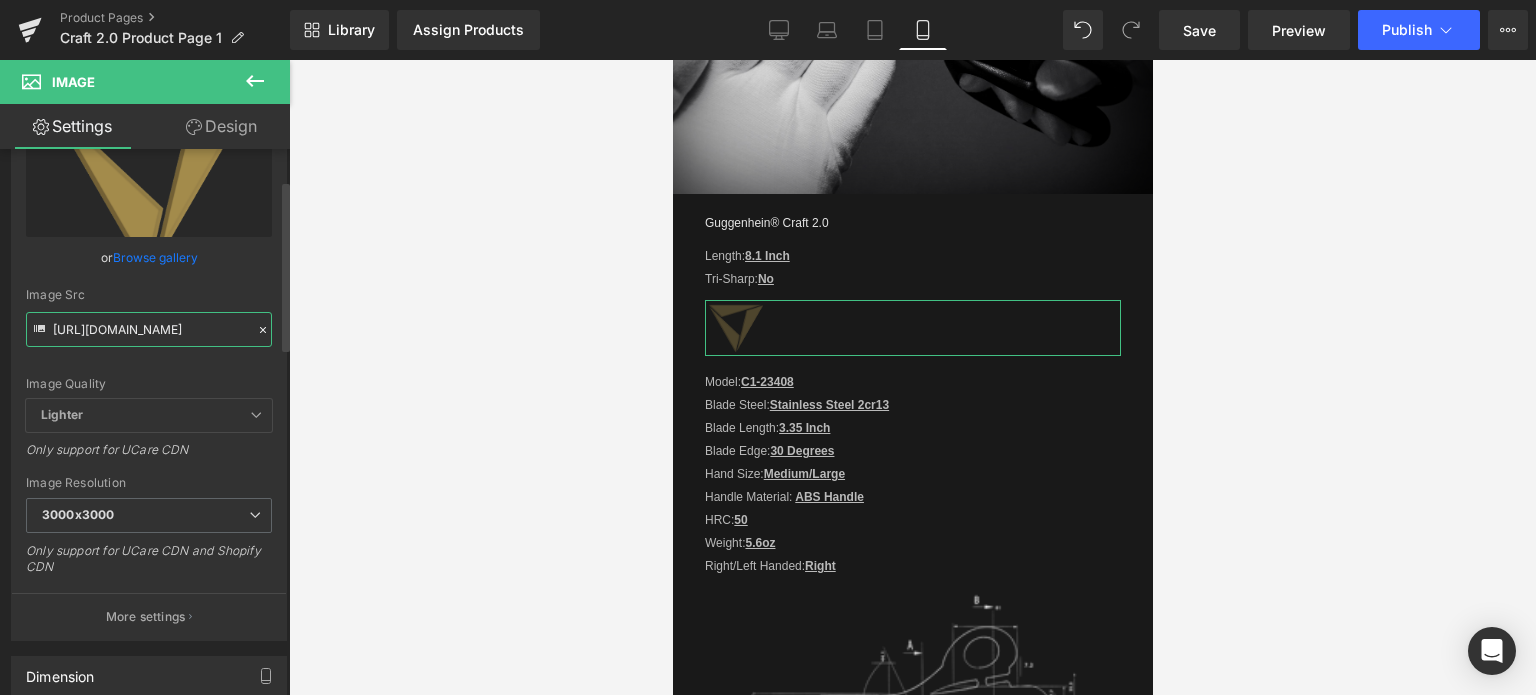 click on "[URL][DOMAIN_NAME]" at bounding box center (149, 329) 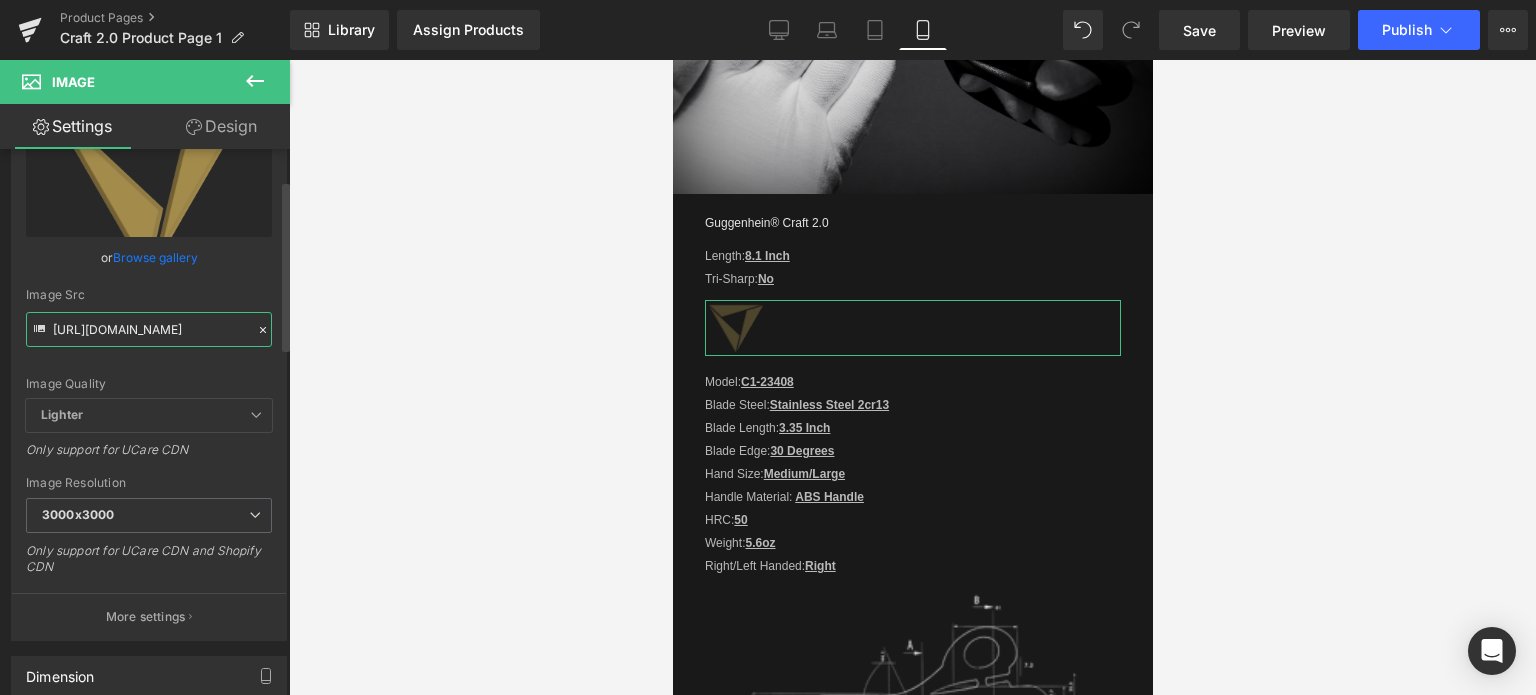 paste on "2-2_4ad9b86c-da77-48cf-a953-b54c5976fc4d.png?v=1752545556" 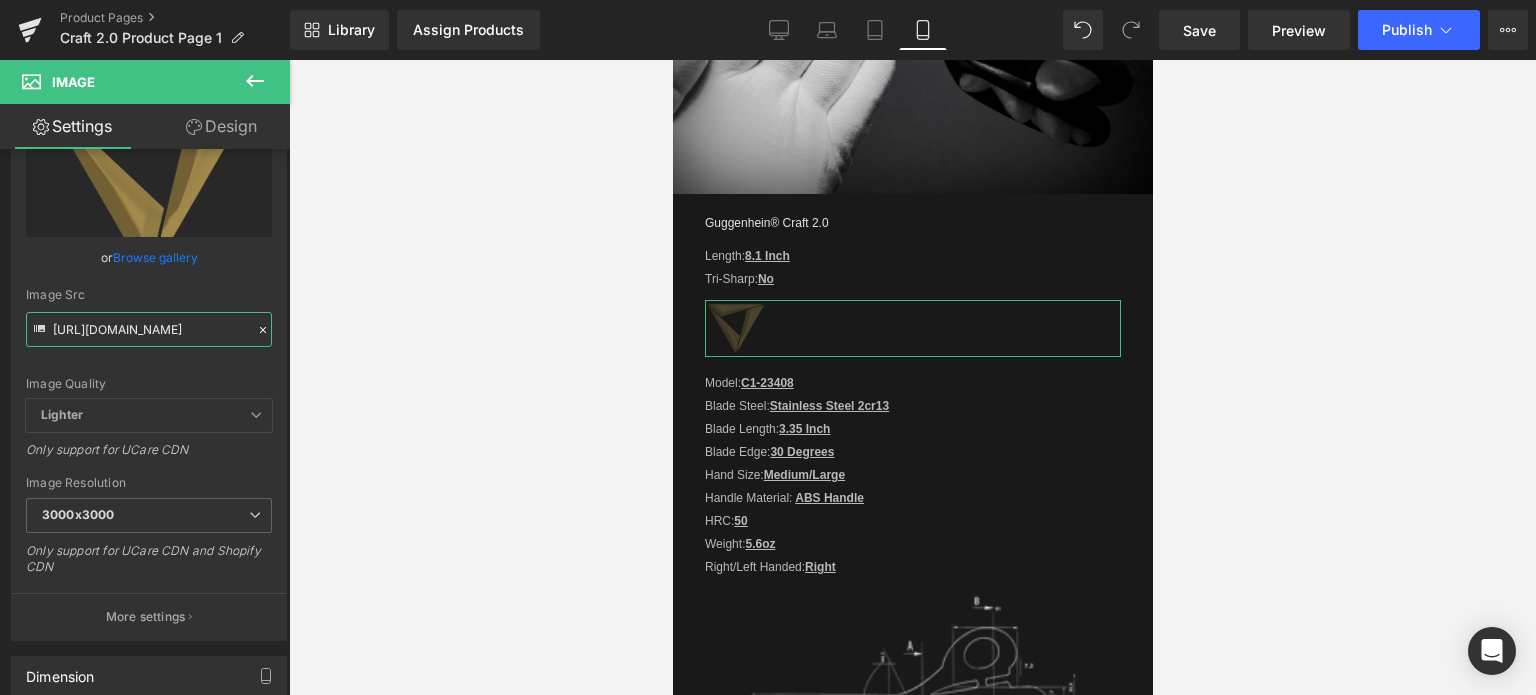 type on "[URL][DOMAIN_NAME]" 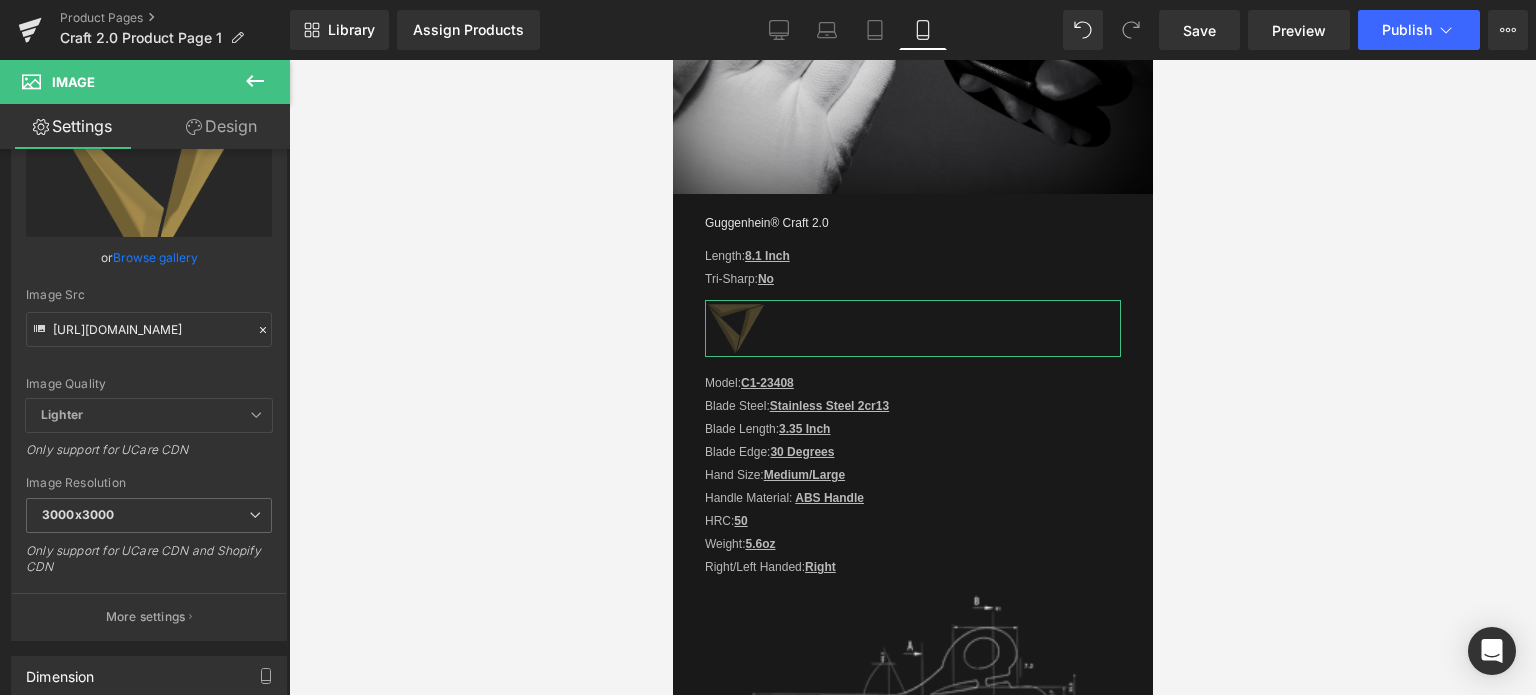 click on "Design" at bounding box center (221, 126) 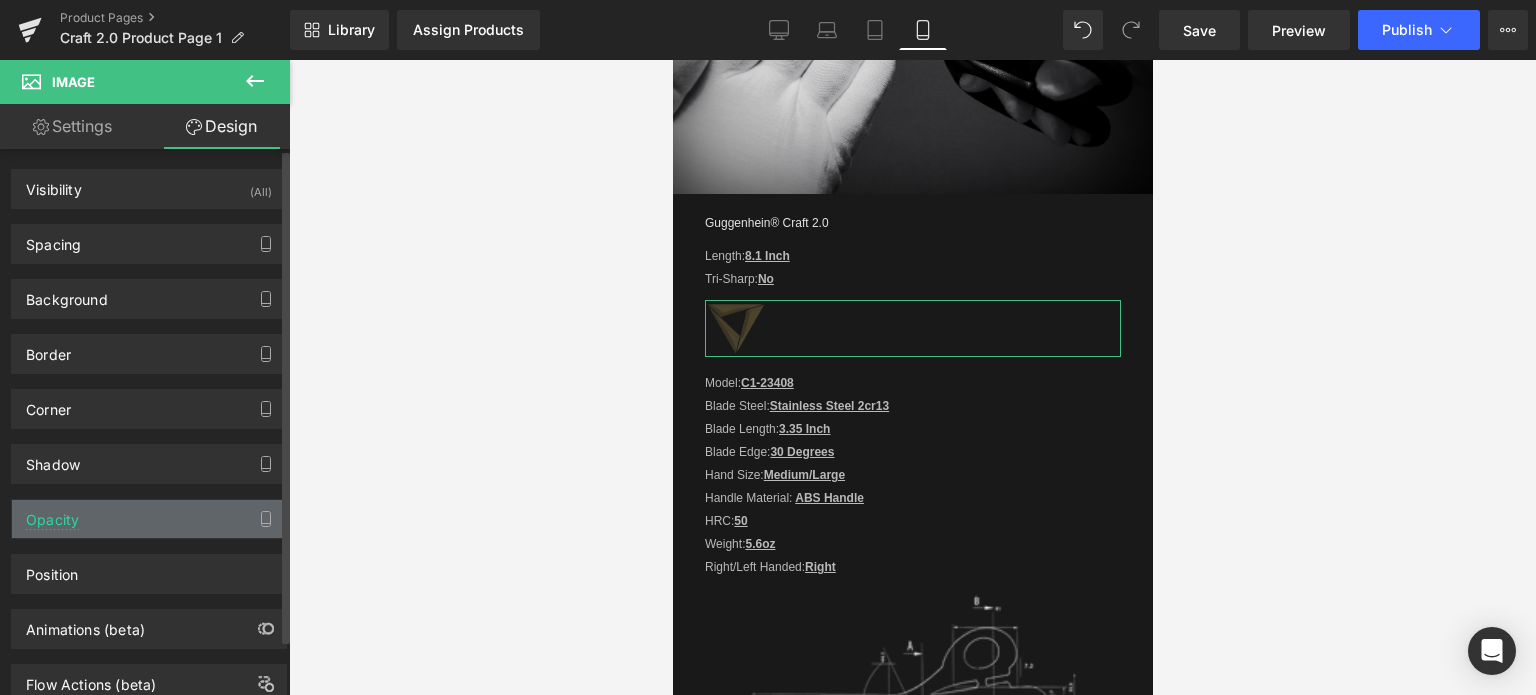 click on "Opacity" at bounding box center (149, 519) 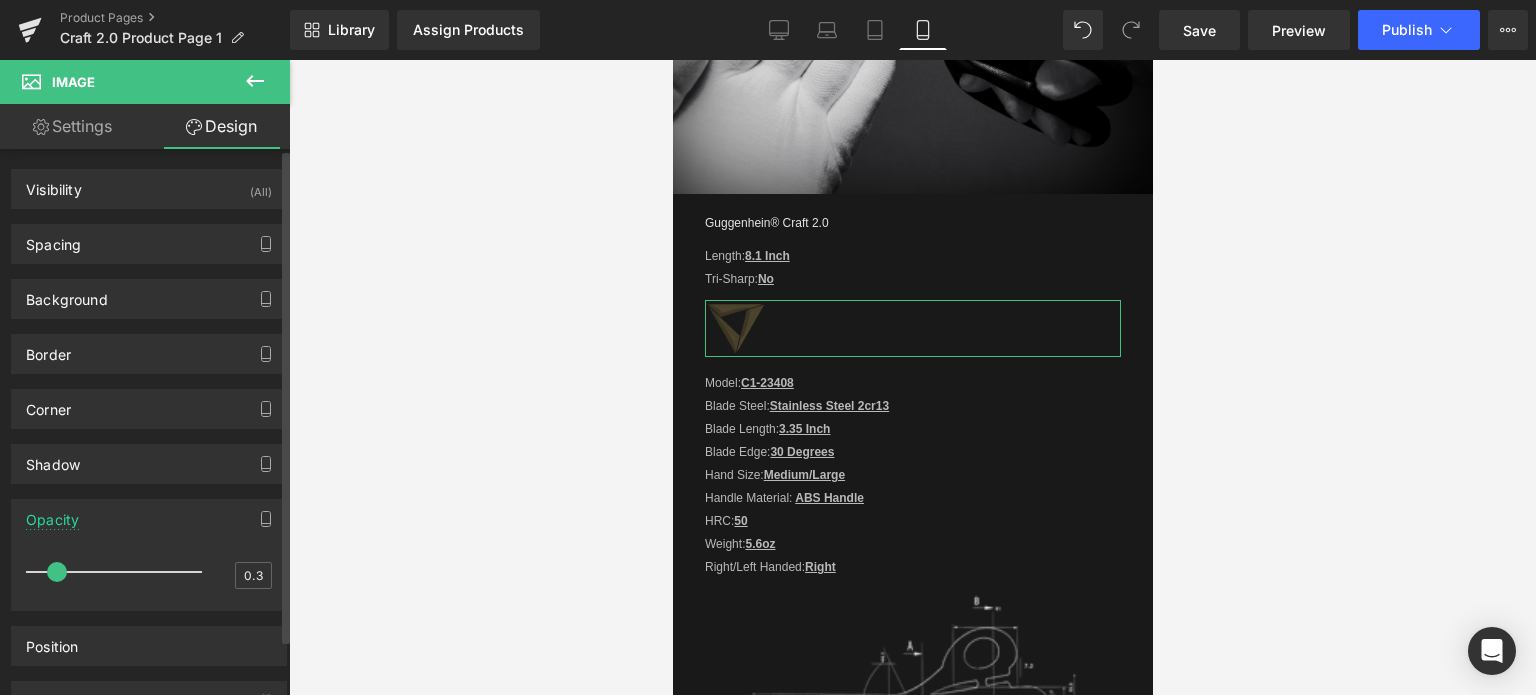 type on "0.7" 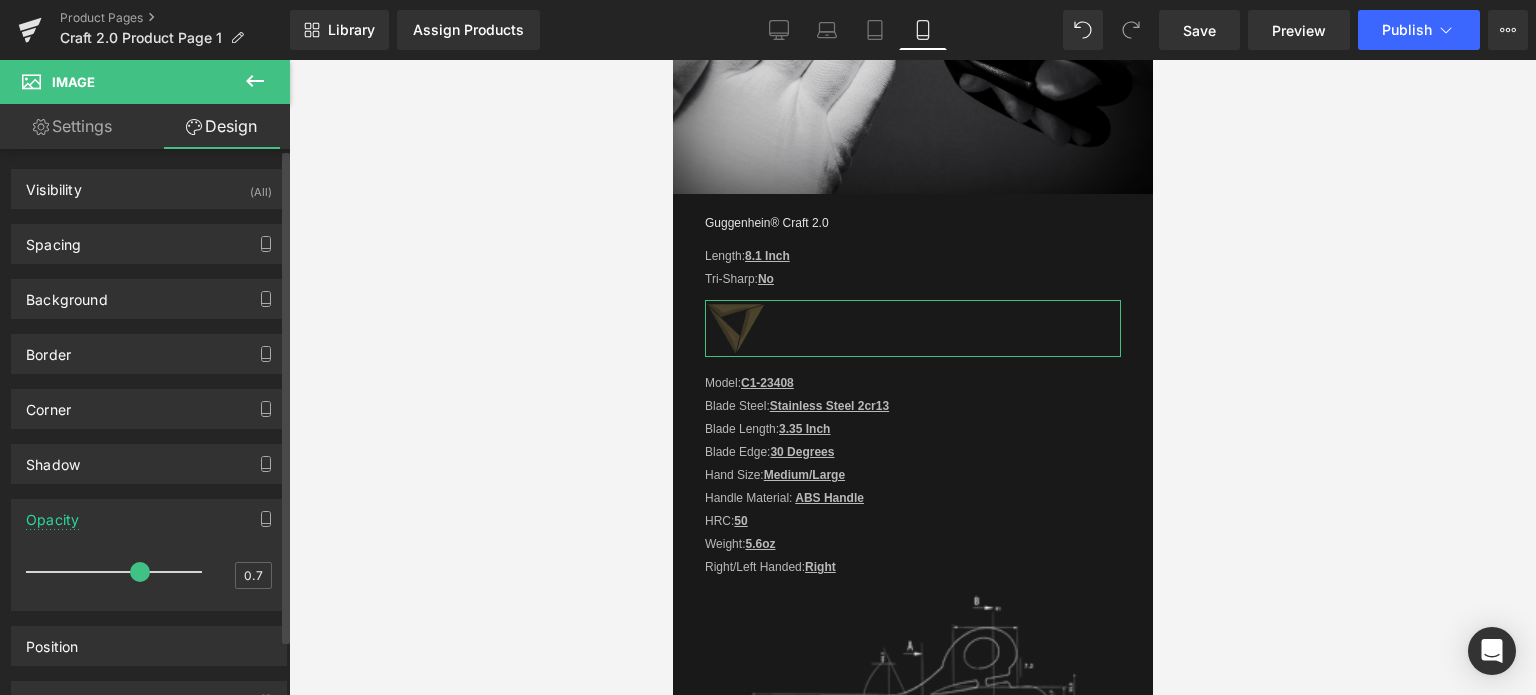 click at bounding box center [119, 572] 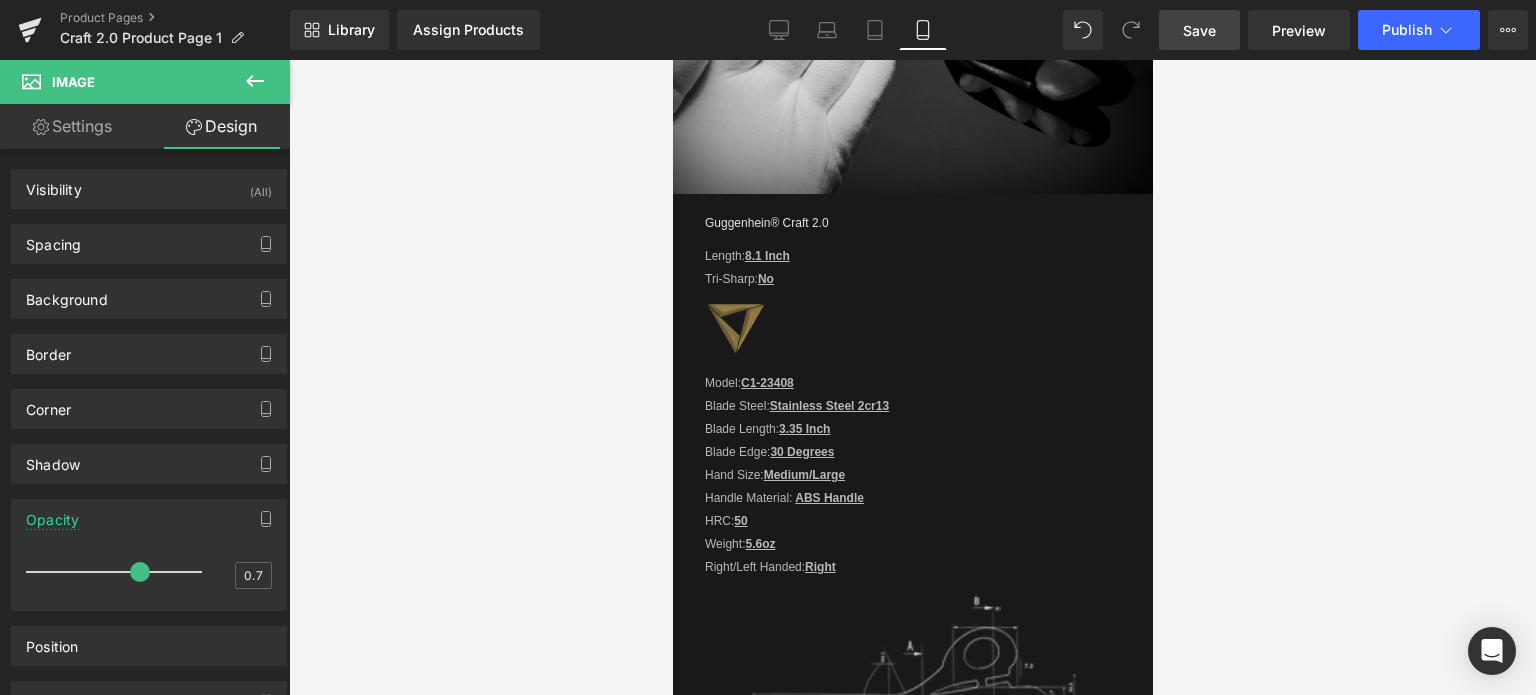 click on "Save" at bounding box center (1199, 30) 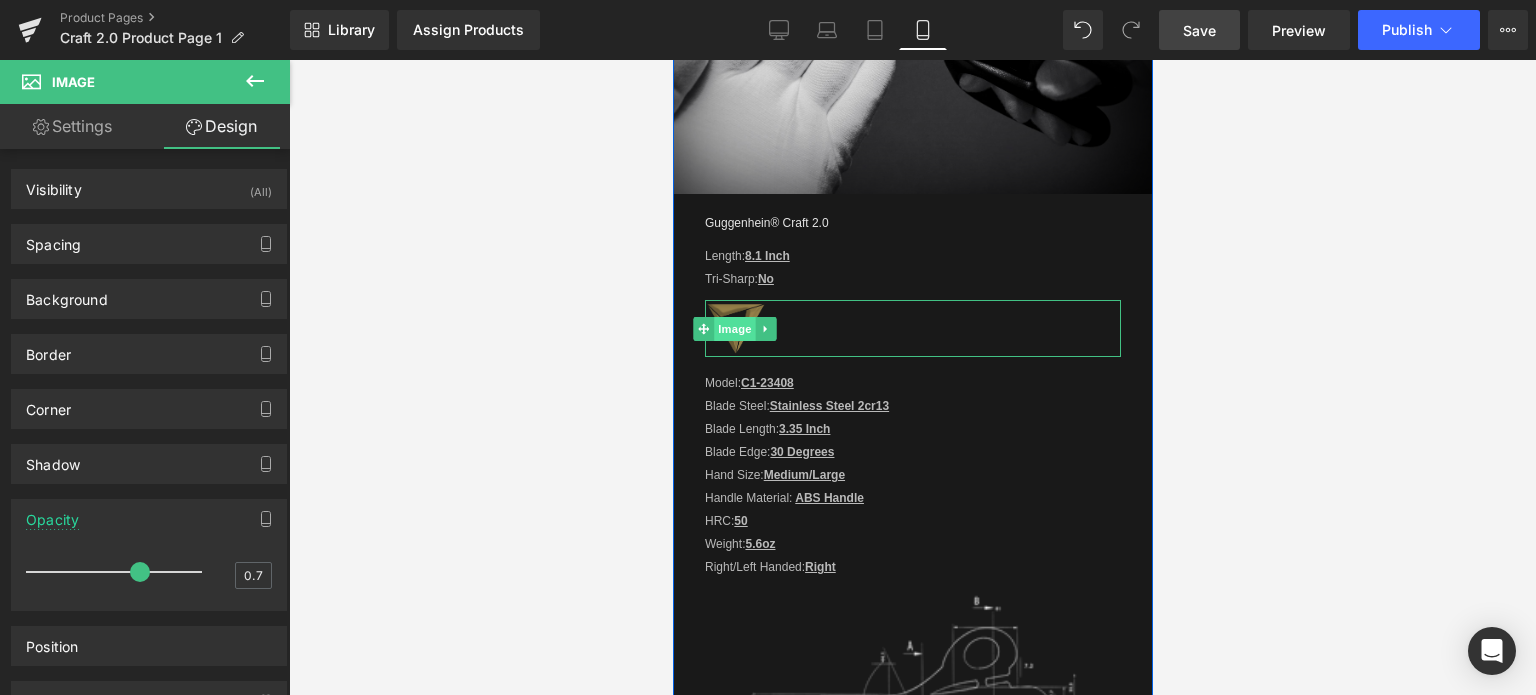 click on "Image" at bounding box center (734, 329) 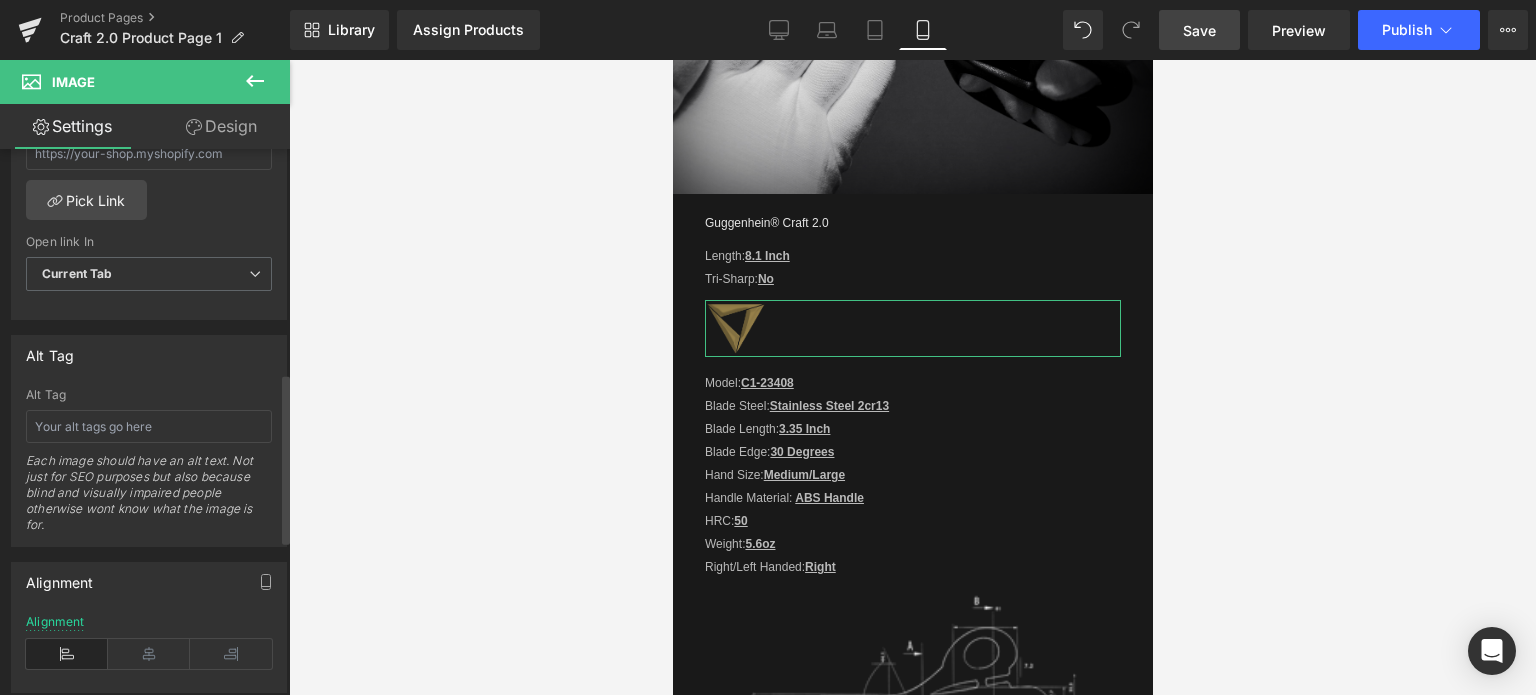 scroll, scrollTop: 719, scrollLeft: 0, axis: vertical 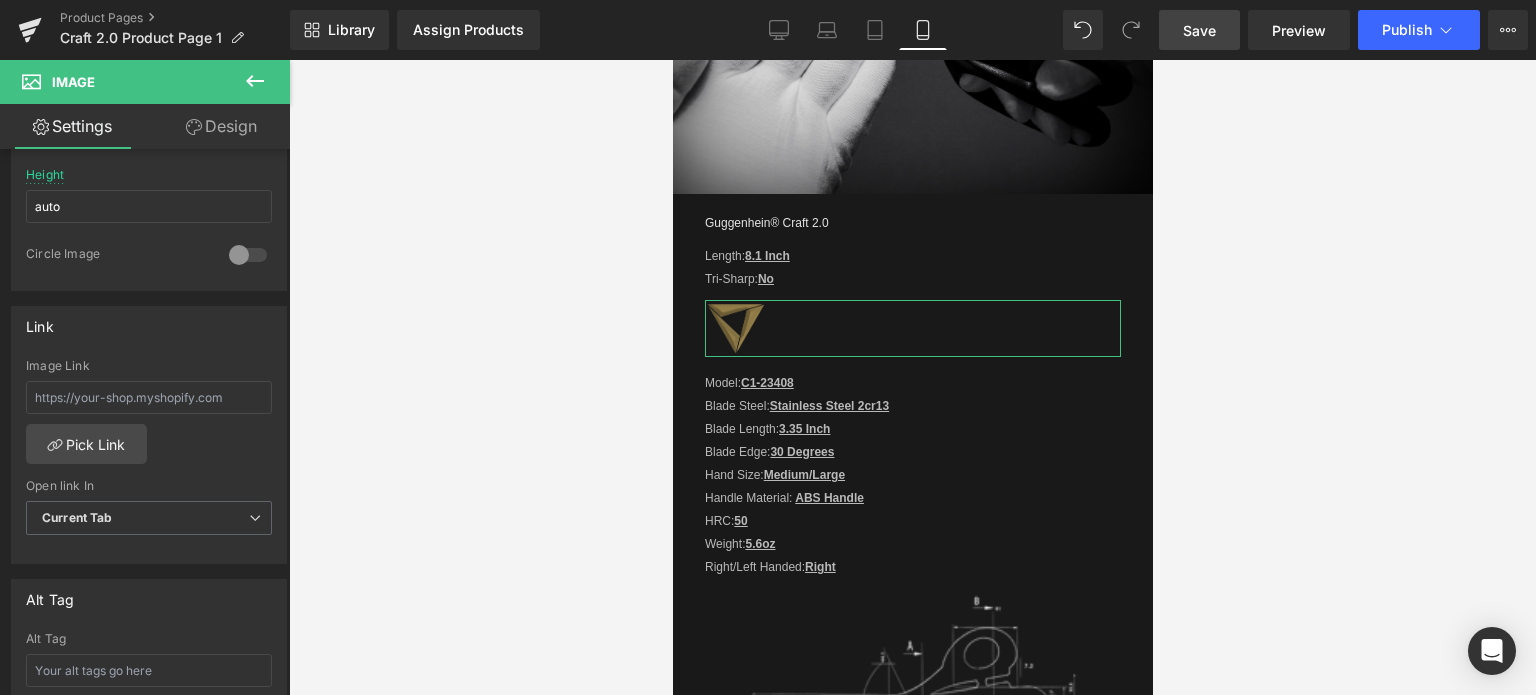 click on "Design" at bounding box center [221, 126] 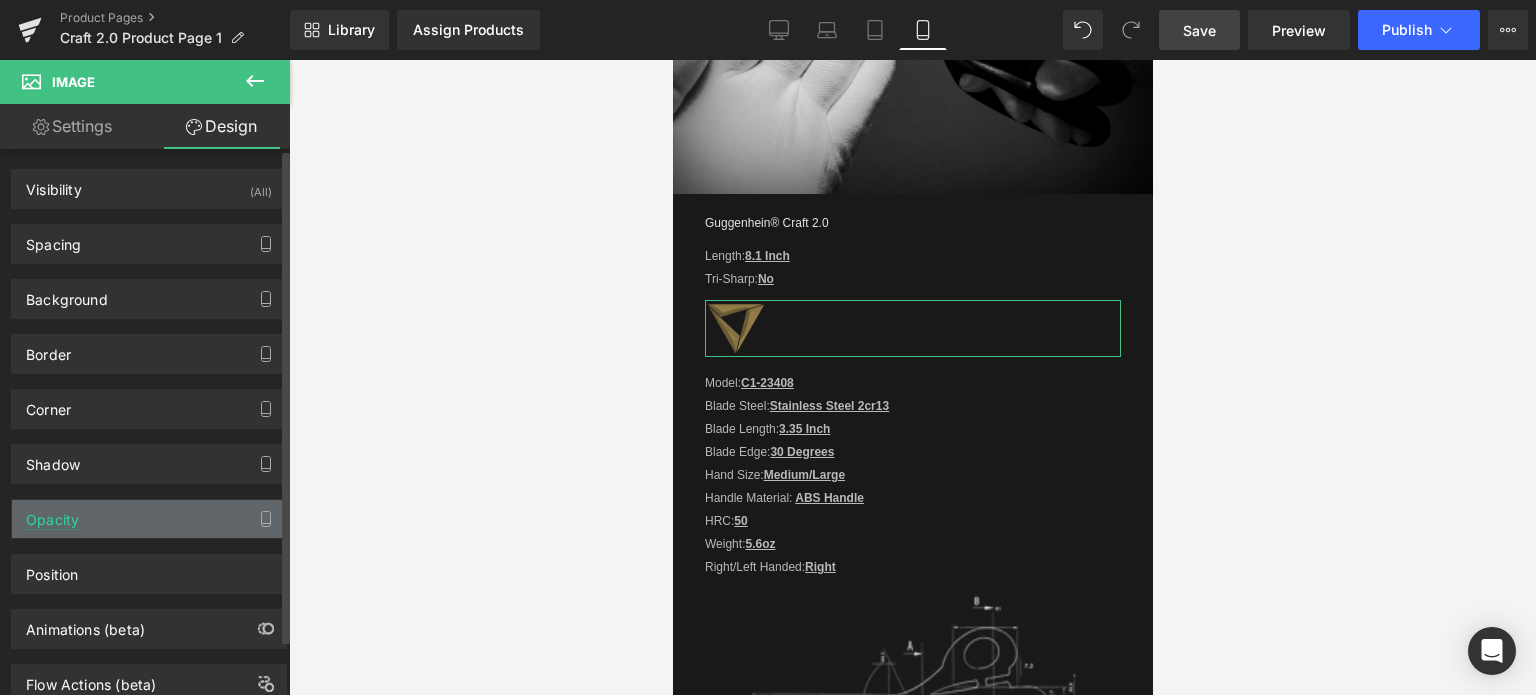 click on "Opacity" at bounding box center (149, 519) 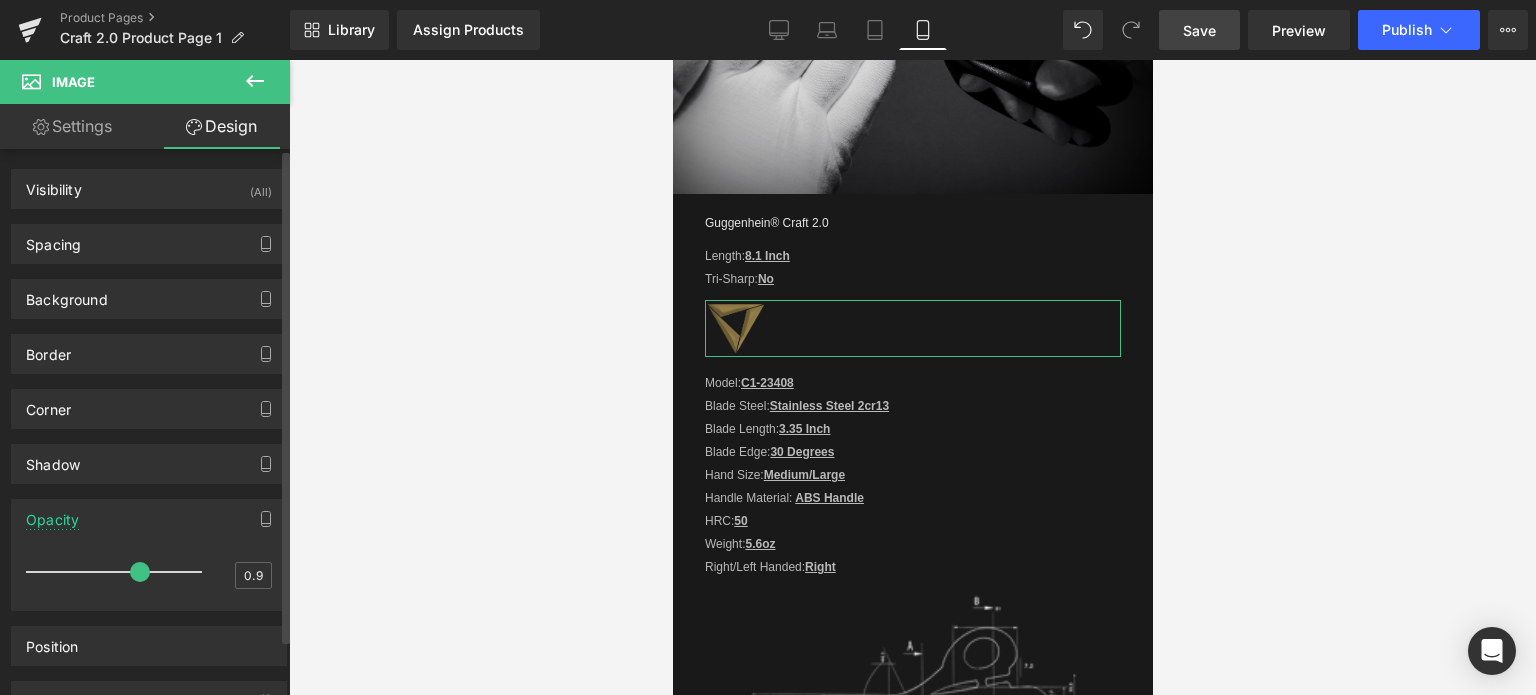 type on "1" 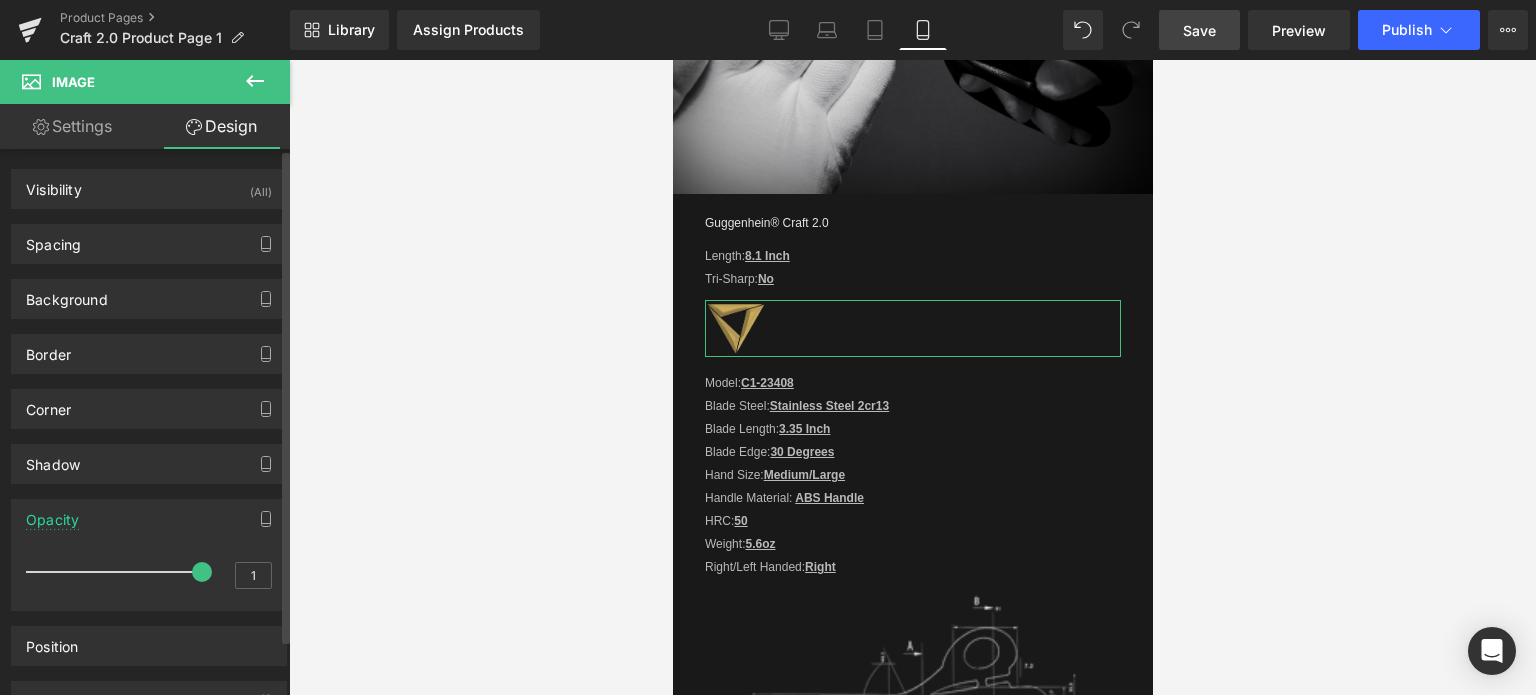 drag, startPoint x: 137, startPoint y: 569, endPoint x: 266, endPoint y: 569, distance: 129 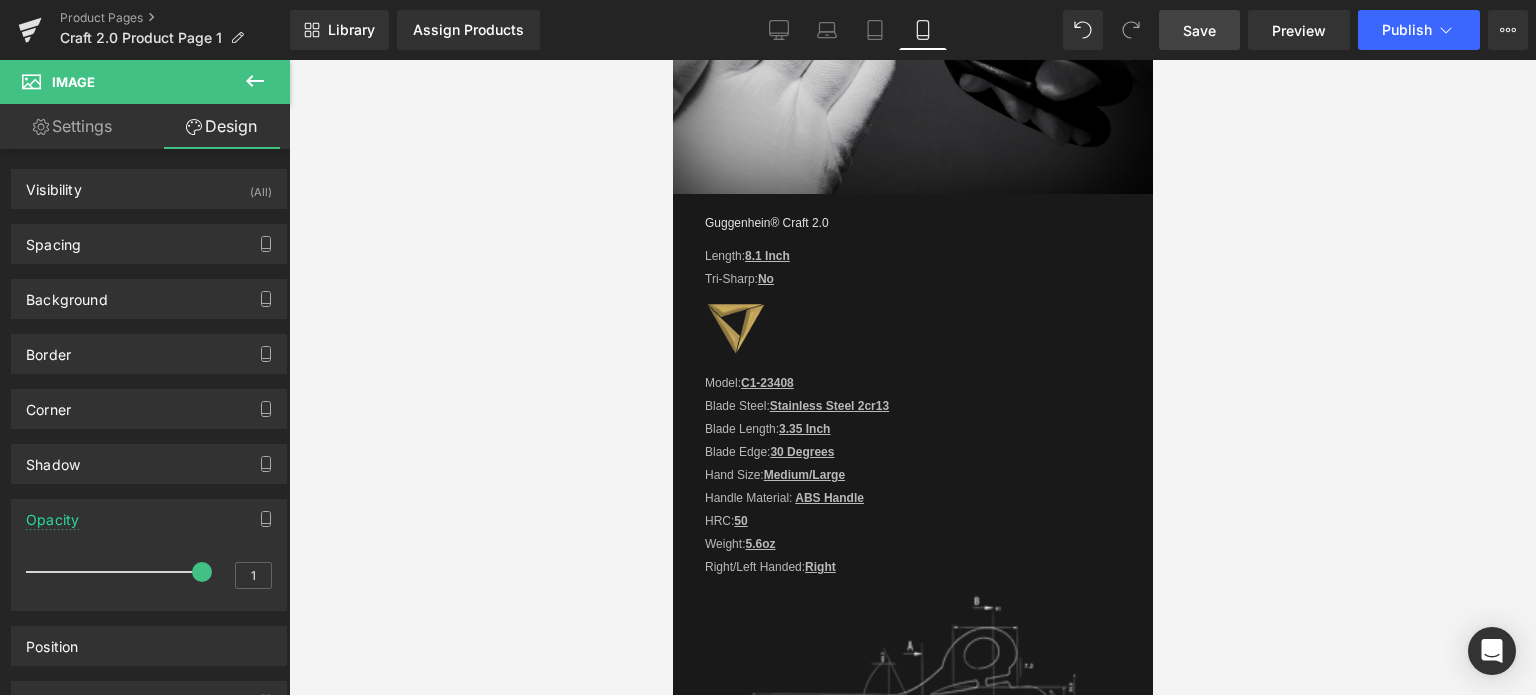 click on "Save" at bounding box center [1199, 30] 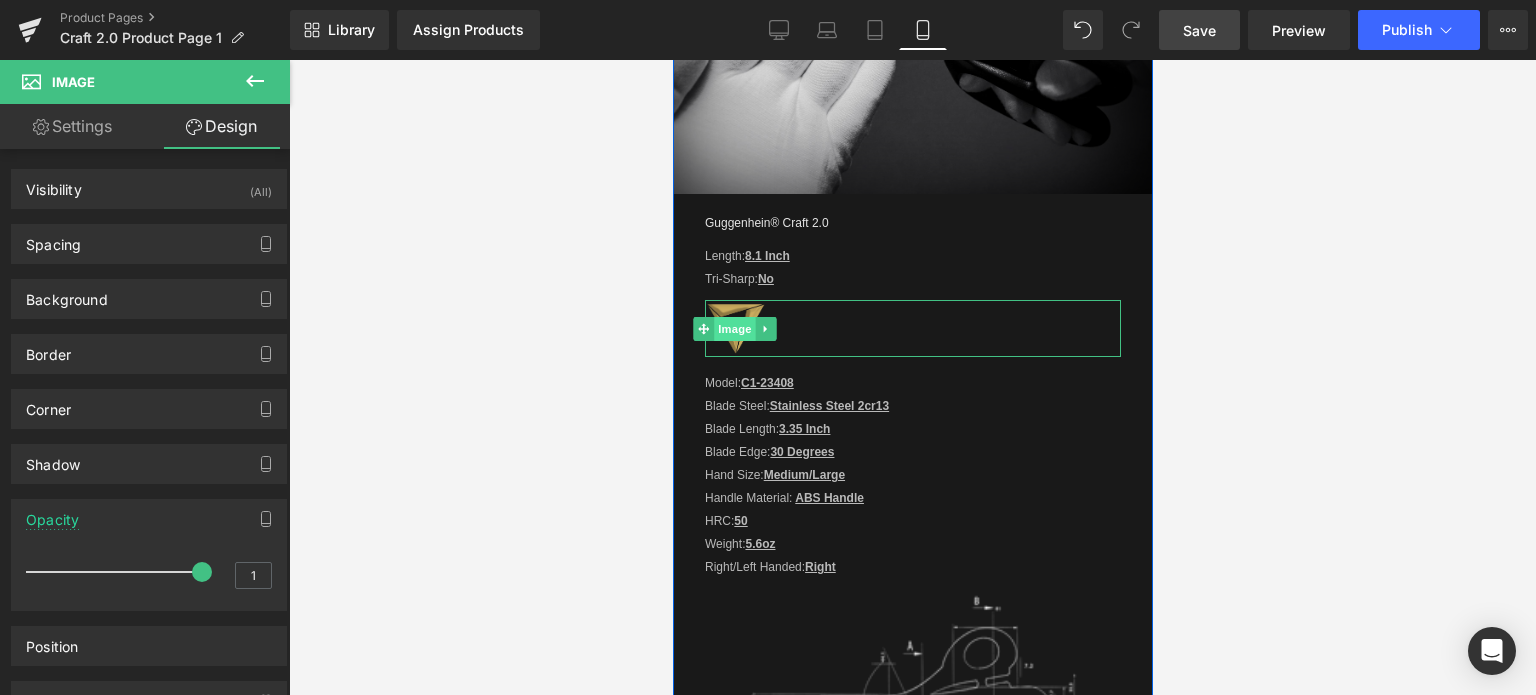 click on "Image" at bounding box center [734, 329] 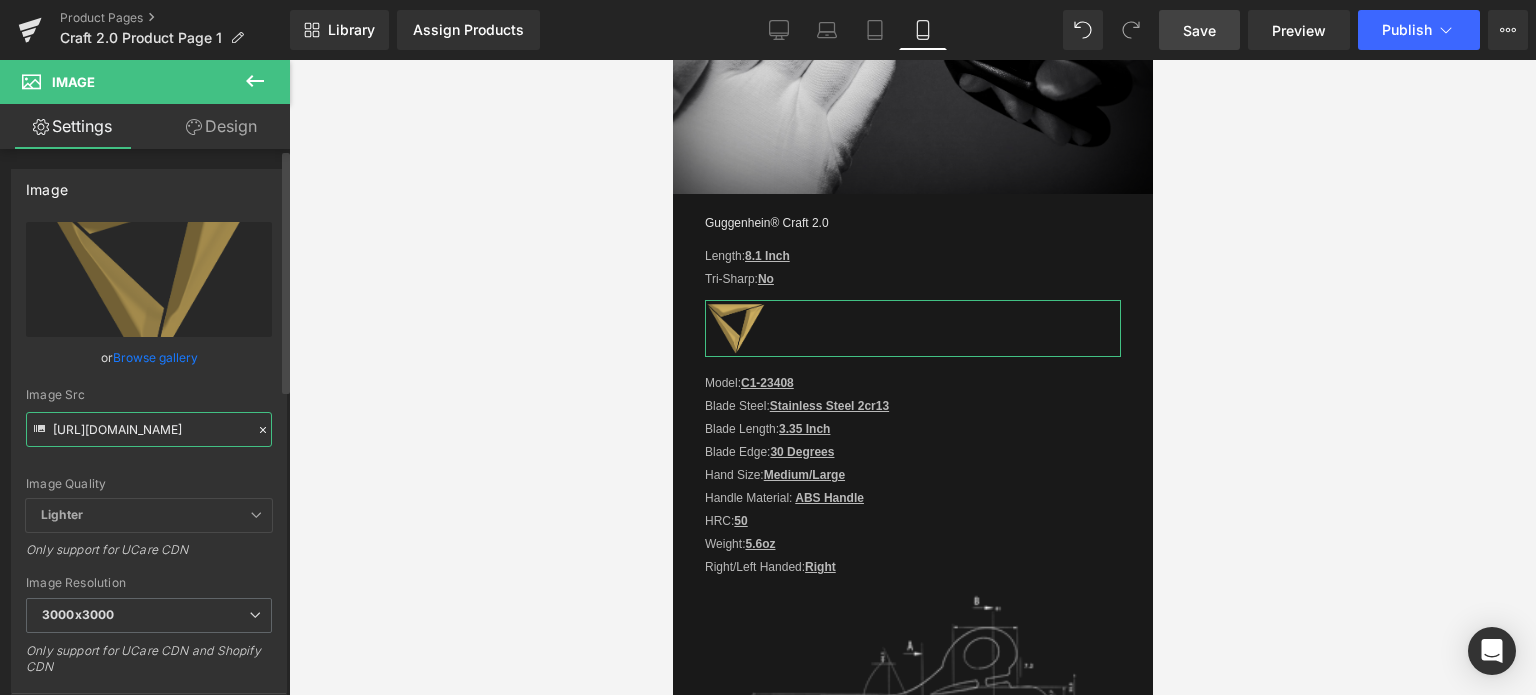 click on "[URL][DOMAIN_NAME]" at bounding box center (149, 429) 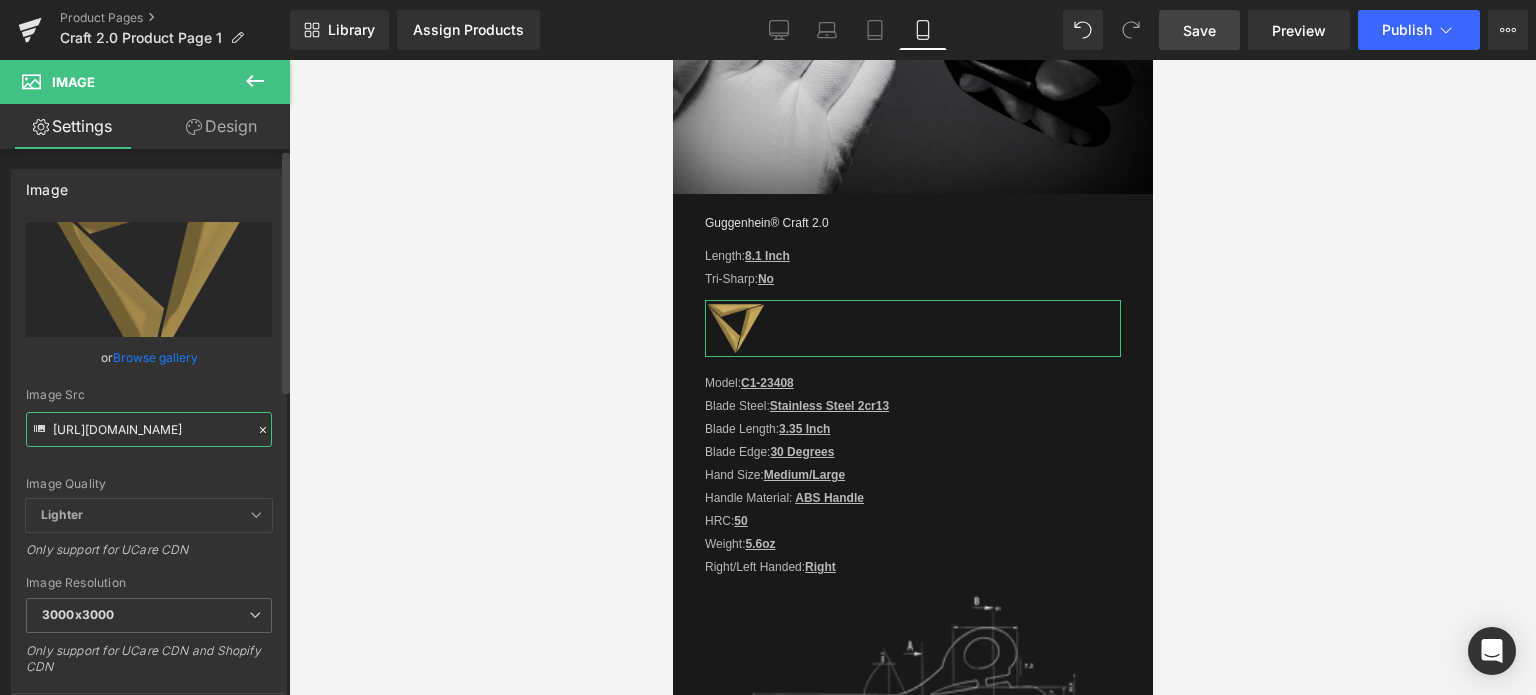 paste on "1-4_75f492c5-d70e-4103-969b-8f432c0ad161.png?v=1752538152" 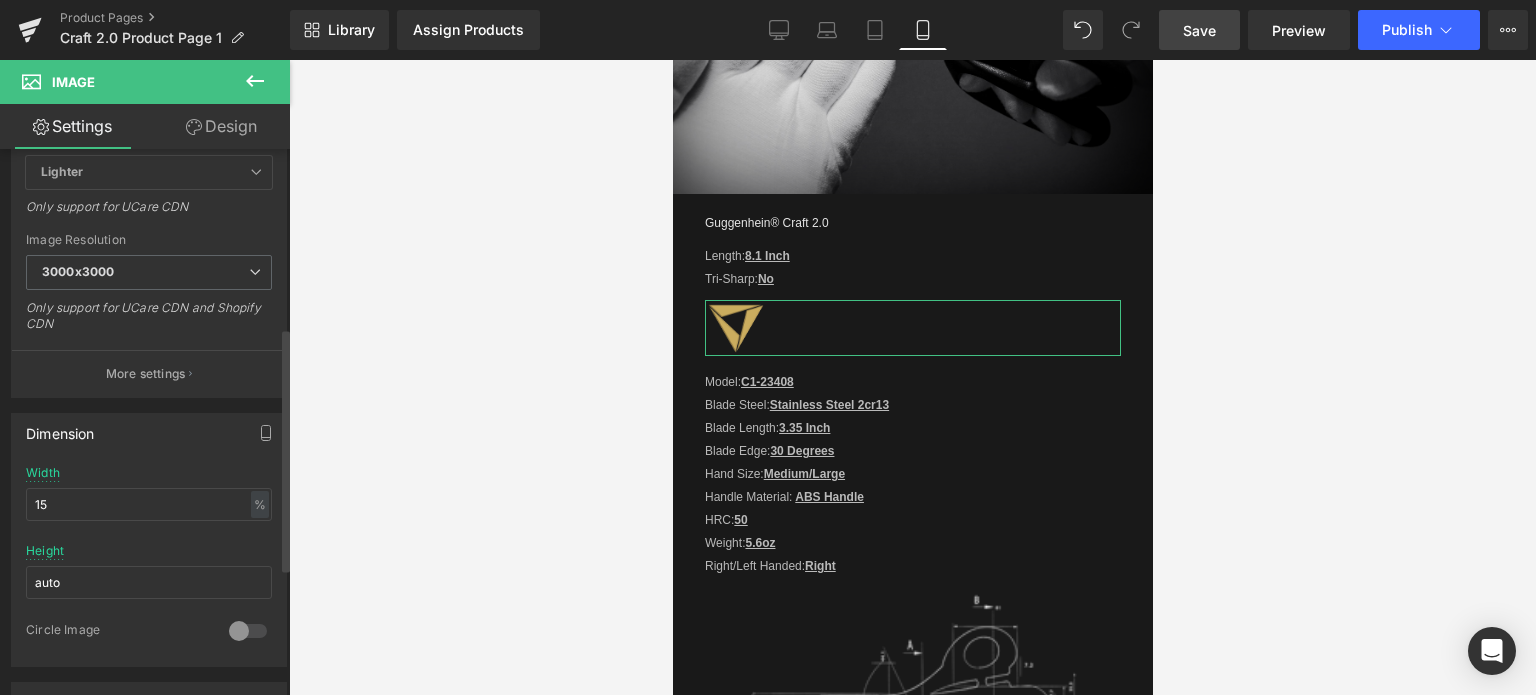 scroll, scrollTop: 400, scrollLeft: 0, axis: vertical 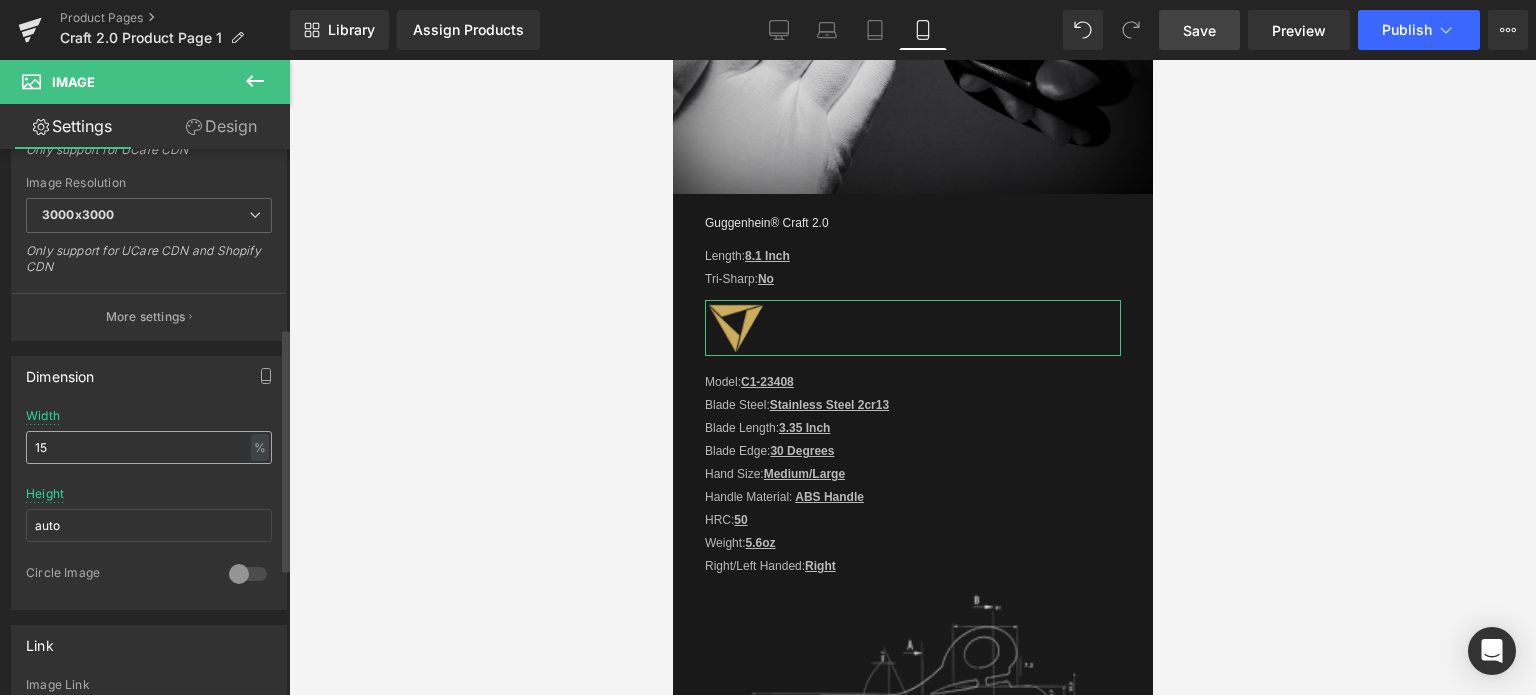 type on "[URL][DOMAIN_NAME]" 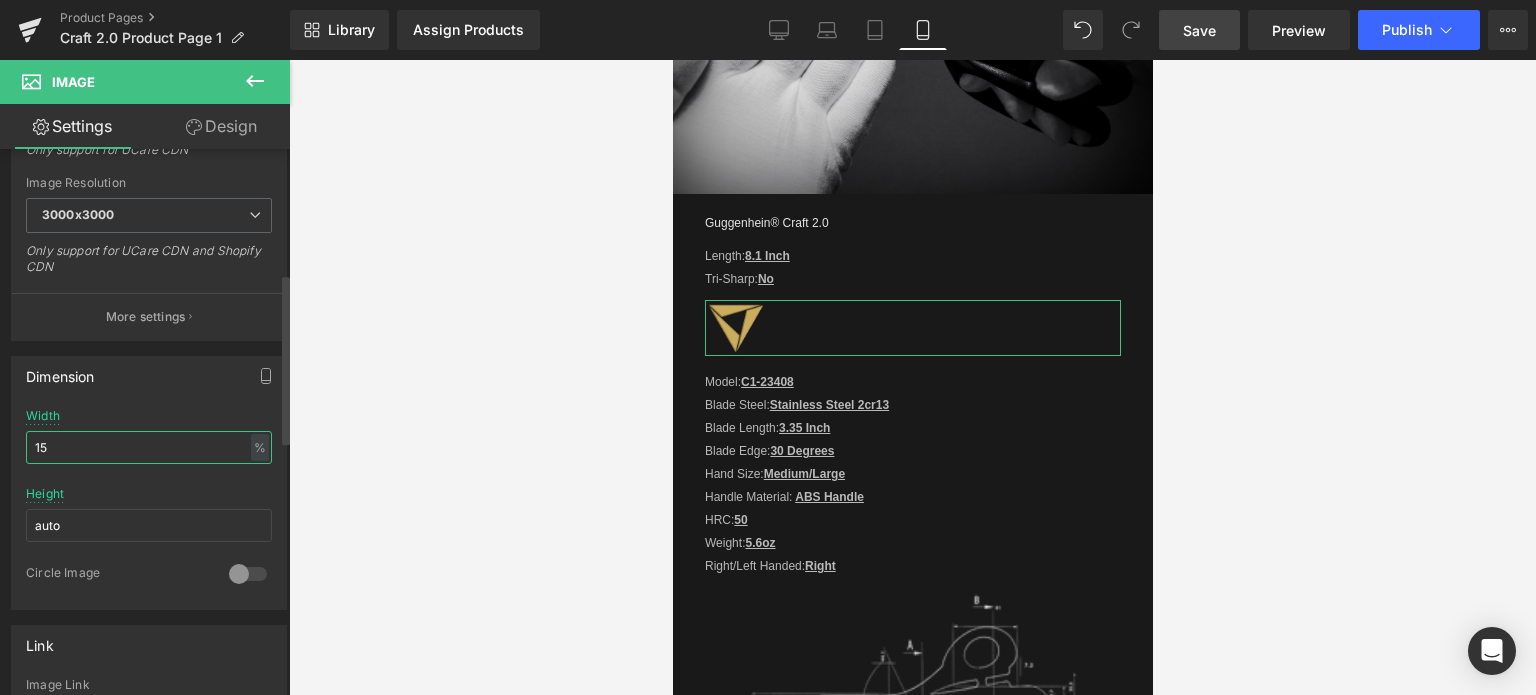 scroll, scrollTop: 0, scrollLeft: 0, axis: both 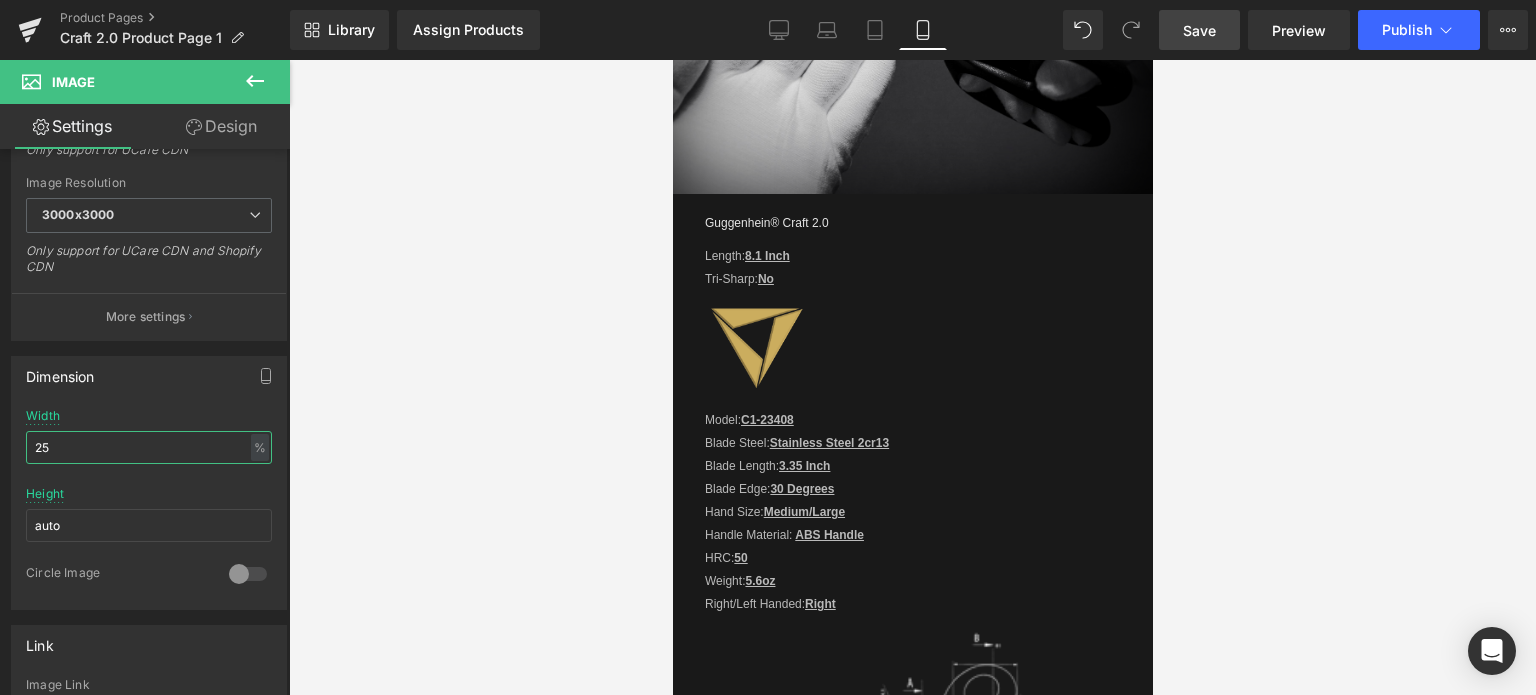 type on "25" 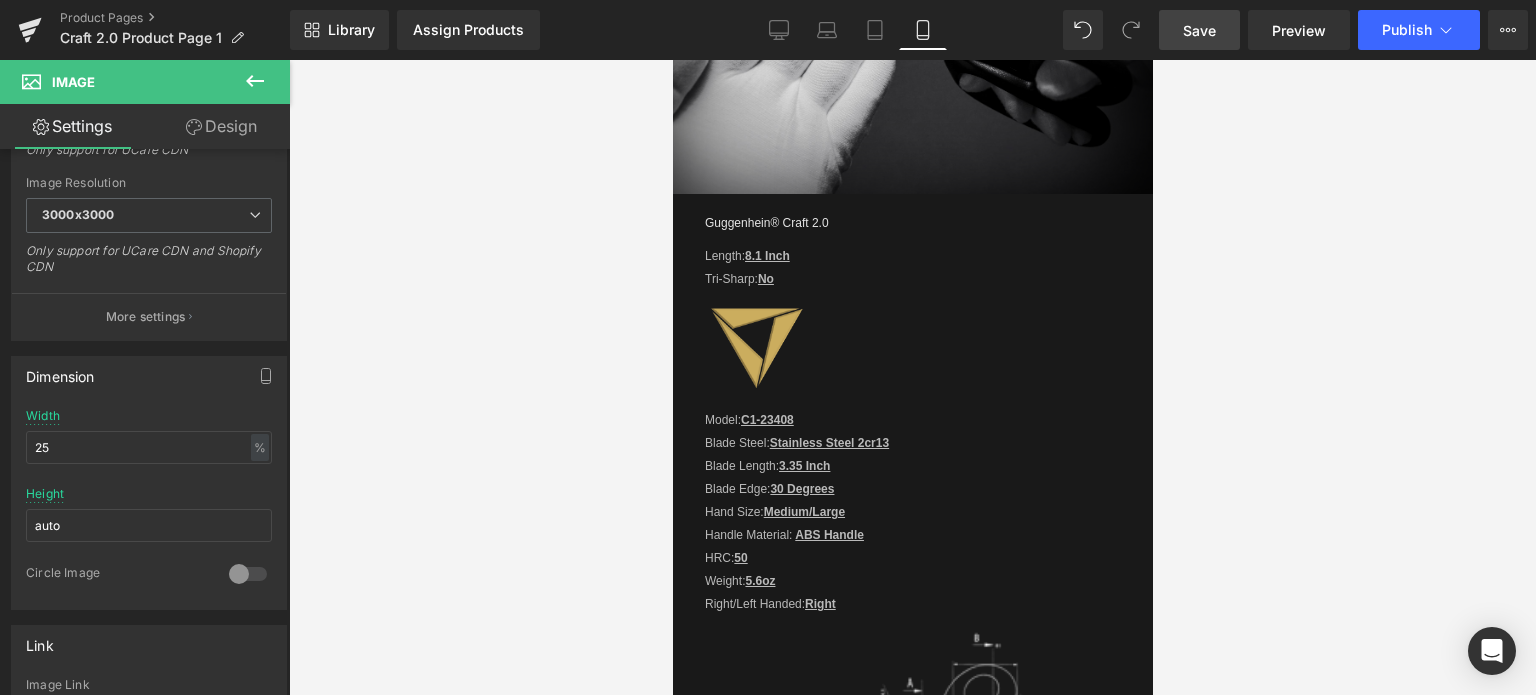 click on "Save" at bounding box center (1199, 30) 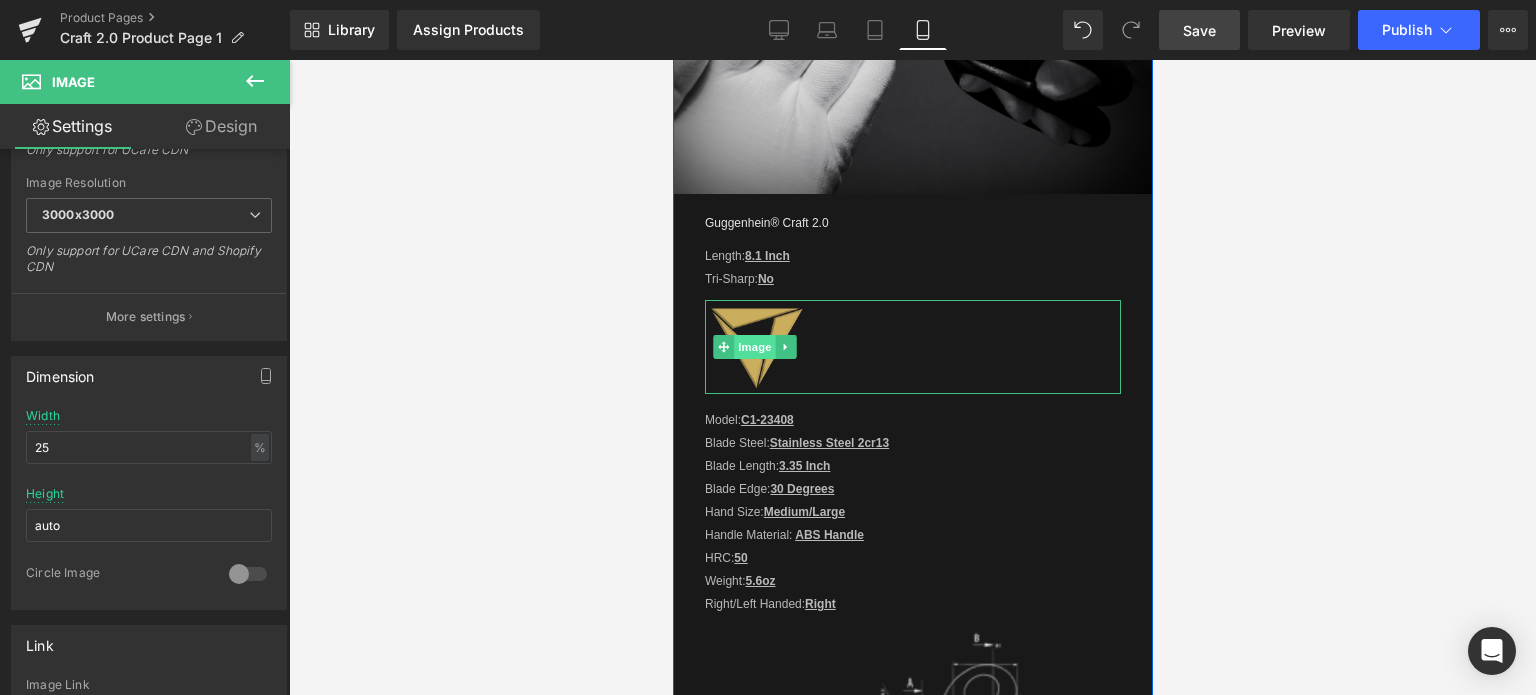 click on "Image" at bounding box center (754, 347) 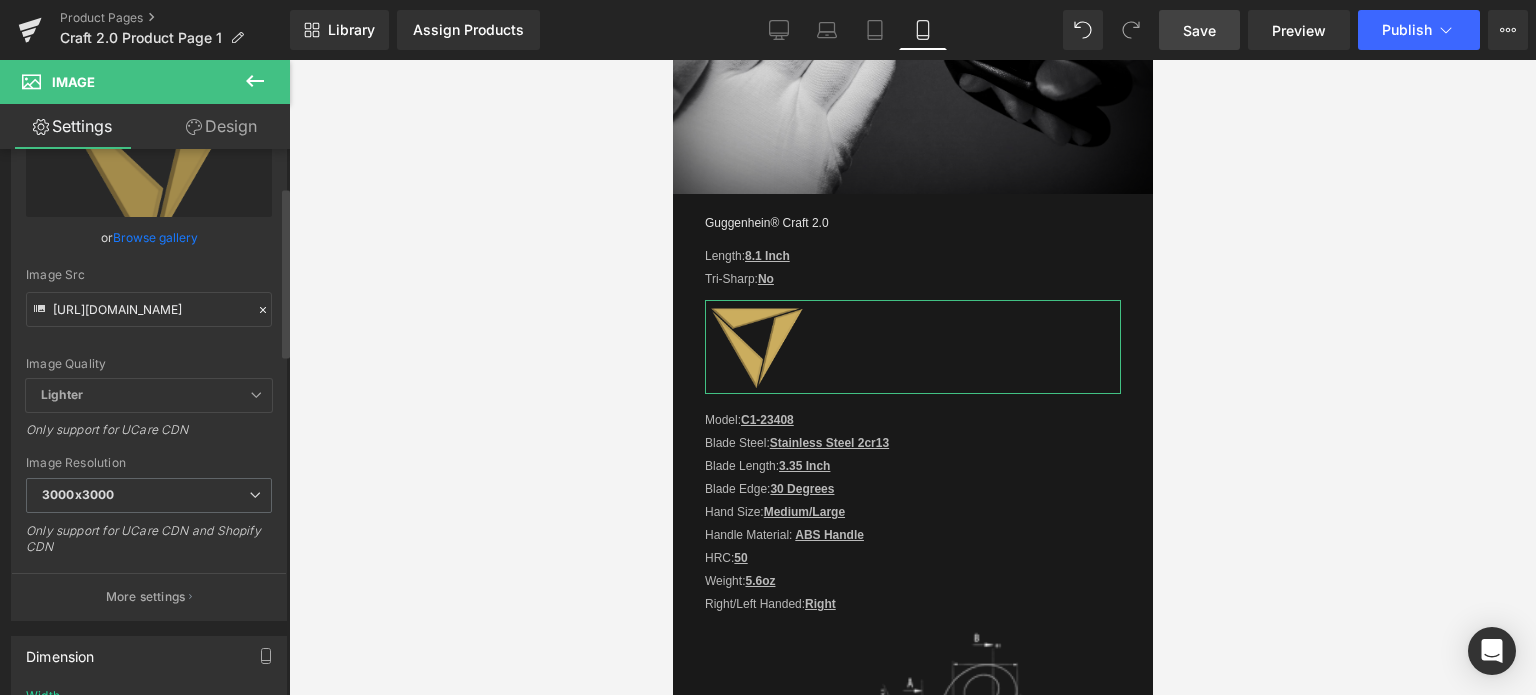 scroll, scrollTop: 0, scrollLeft: 0, axis: both 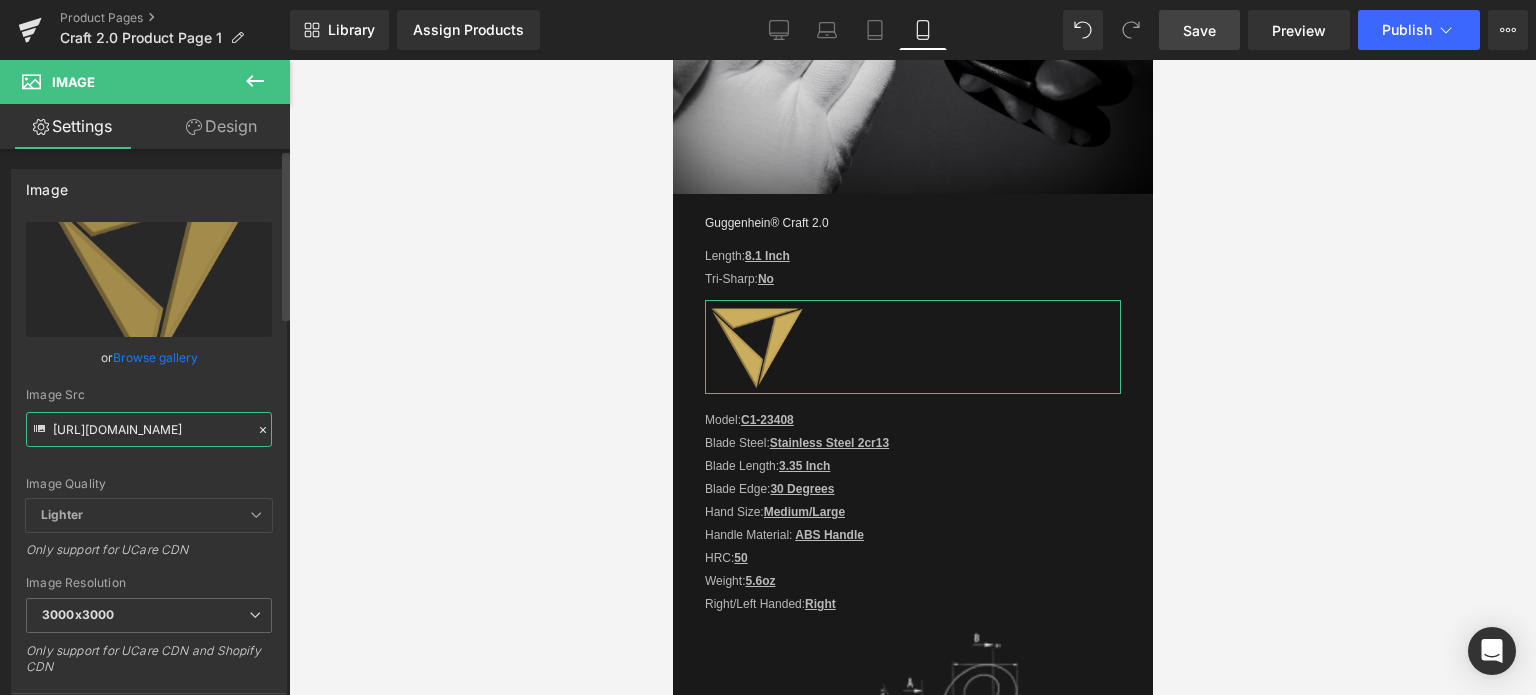 click on "[URL][DOMAIN_NAME]" at bounding box center (149, 429) 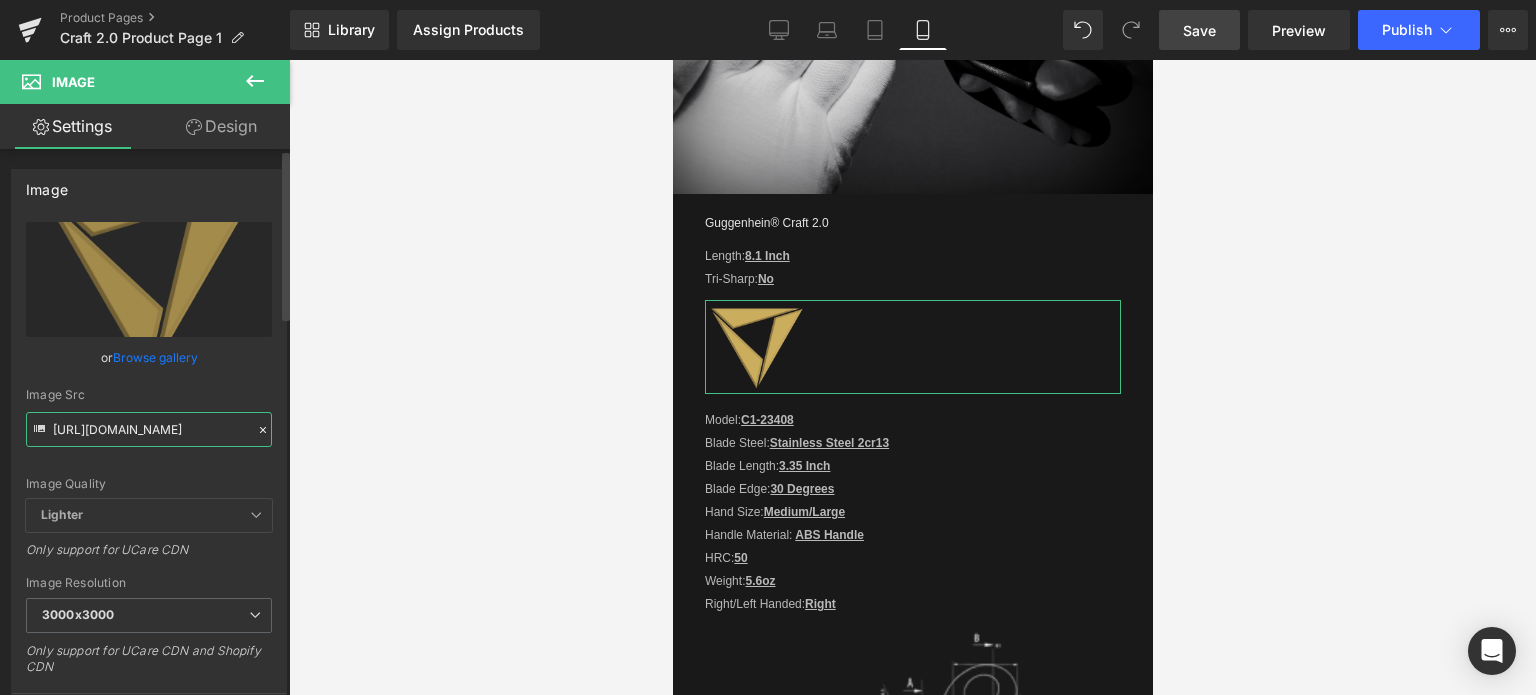 paste on "2-3.png?v=1752546557" 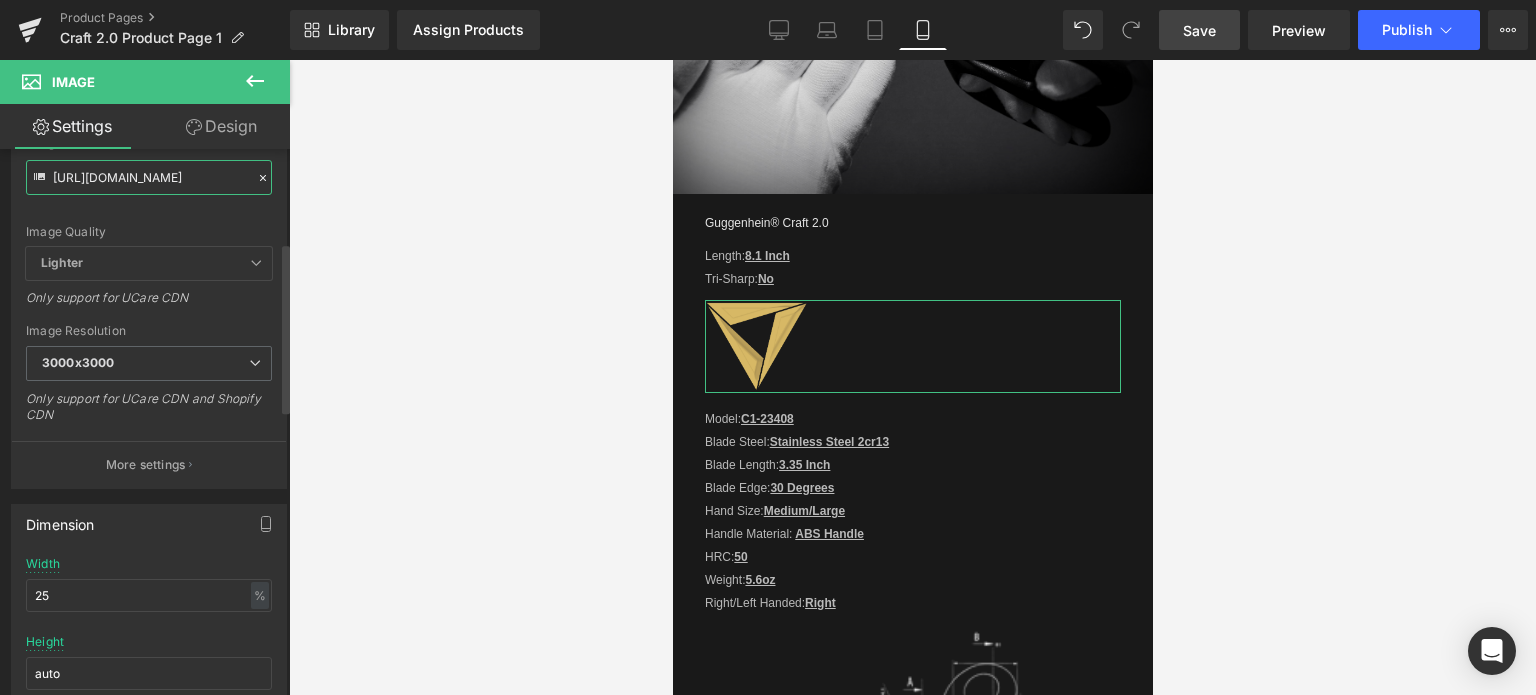 scroll, scrollTop: 300, scrollLeft: 0, axis: vertical 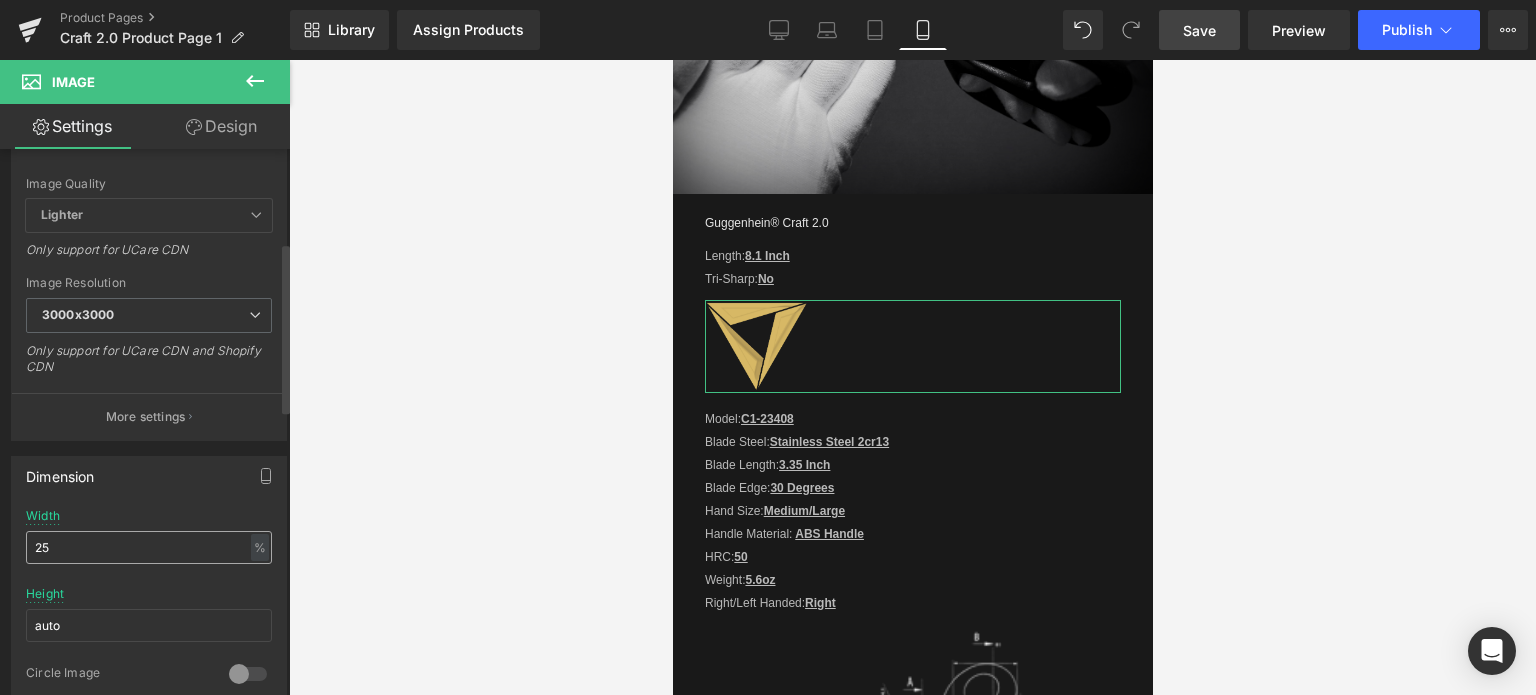 type on "[URL][DOMAIN_NAME]" 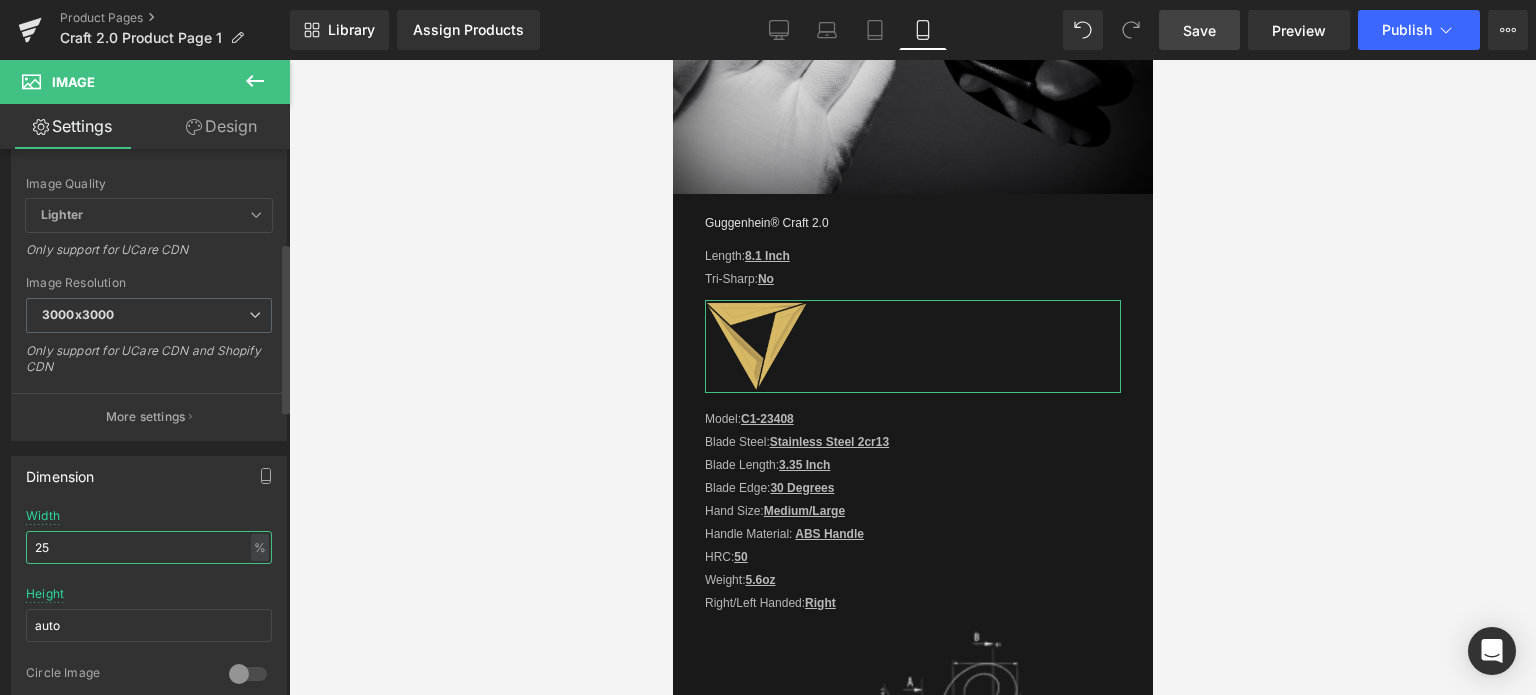 scroll, scrollTop: 0, scrollLeft: 0, axis: both 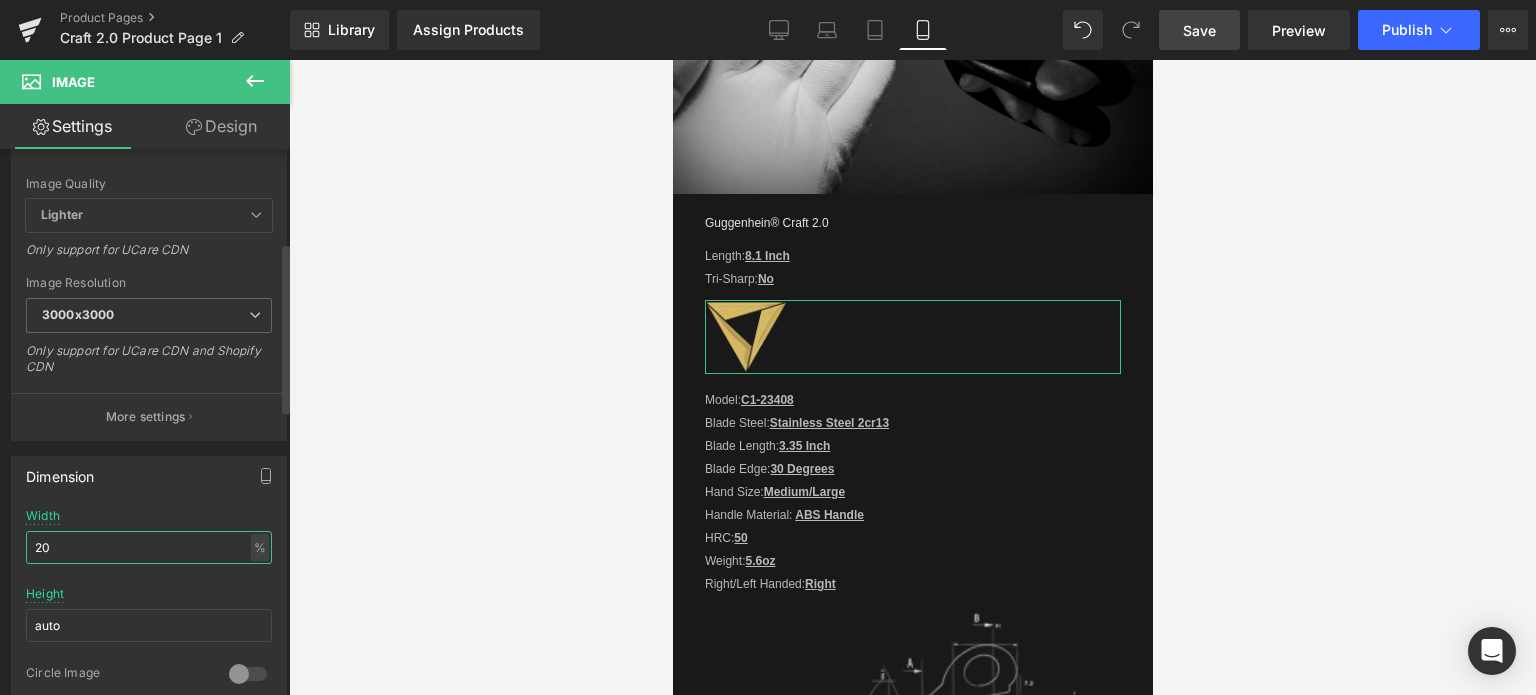 click on "20" at bounding box center (149, 547) 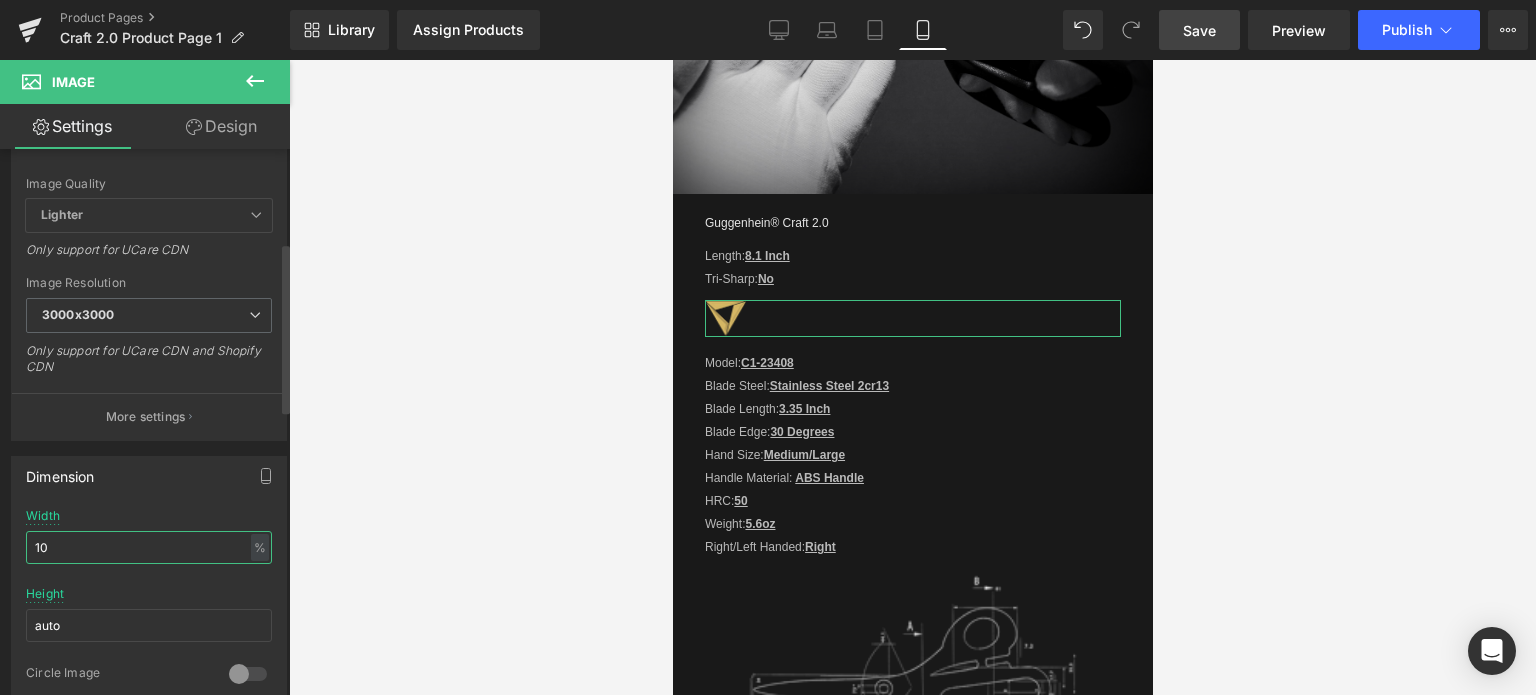 click on "10" at bounding box center [149, 547] 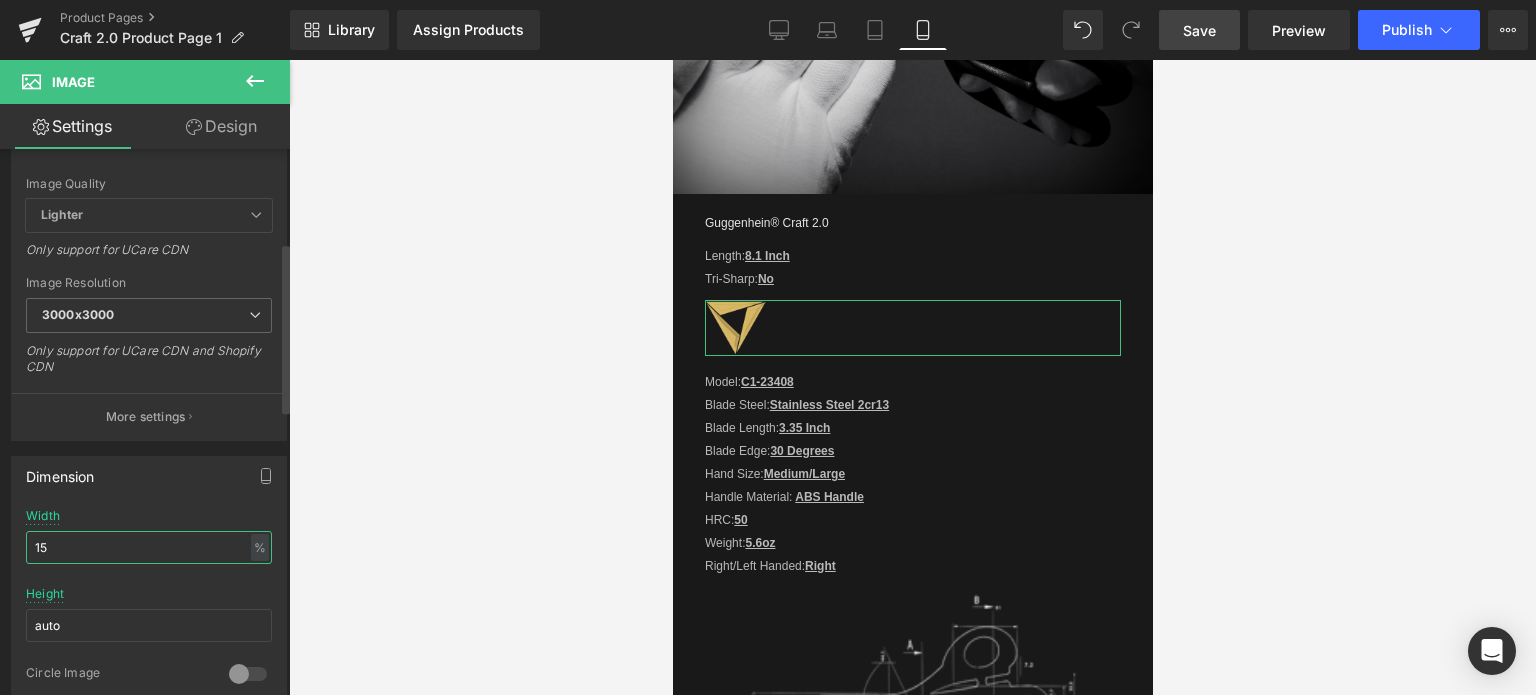 drag, startPoint x: 39, startPoint y: 546, endPoint x: 50, endPoint y: 546, distance: 11 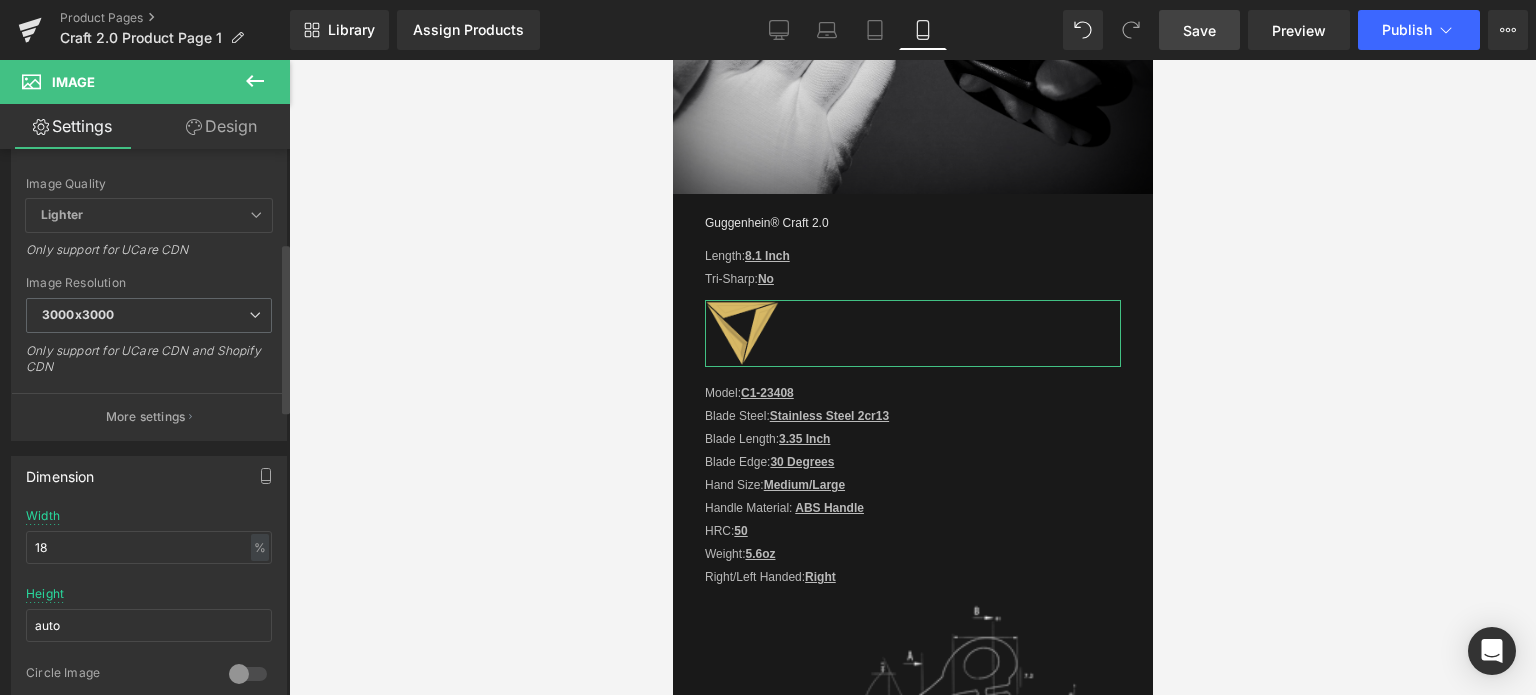 click on "Dimension 18% Width 18 % % px auto Height auto 0 Circle Image" at bounding box center (149, 583) 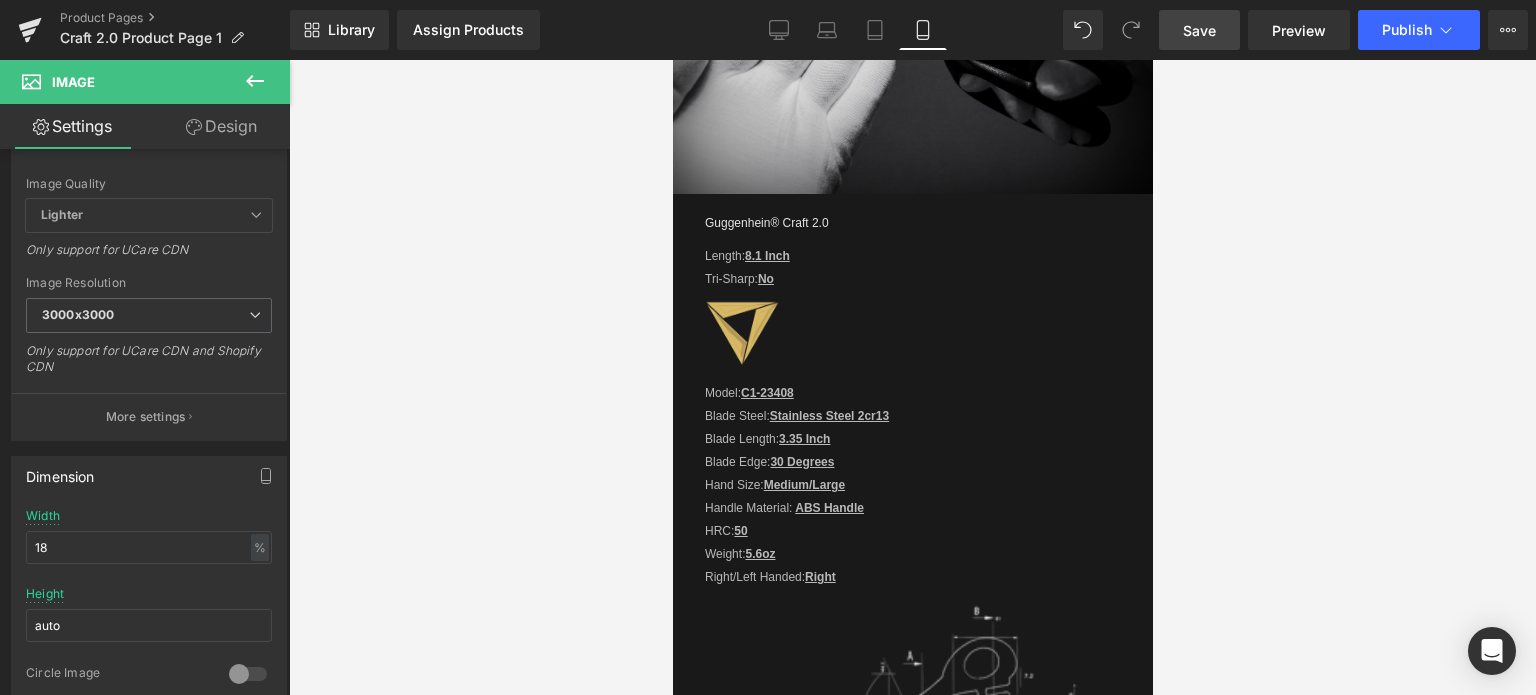 click on "Save" at bounding box center [1199, 30] 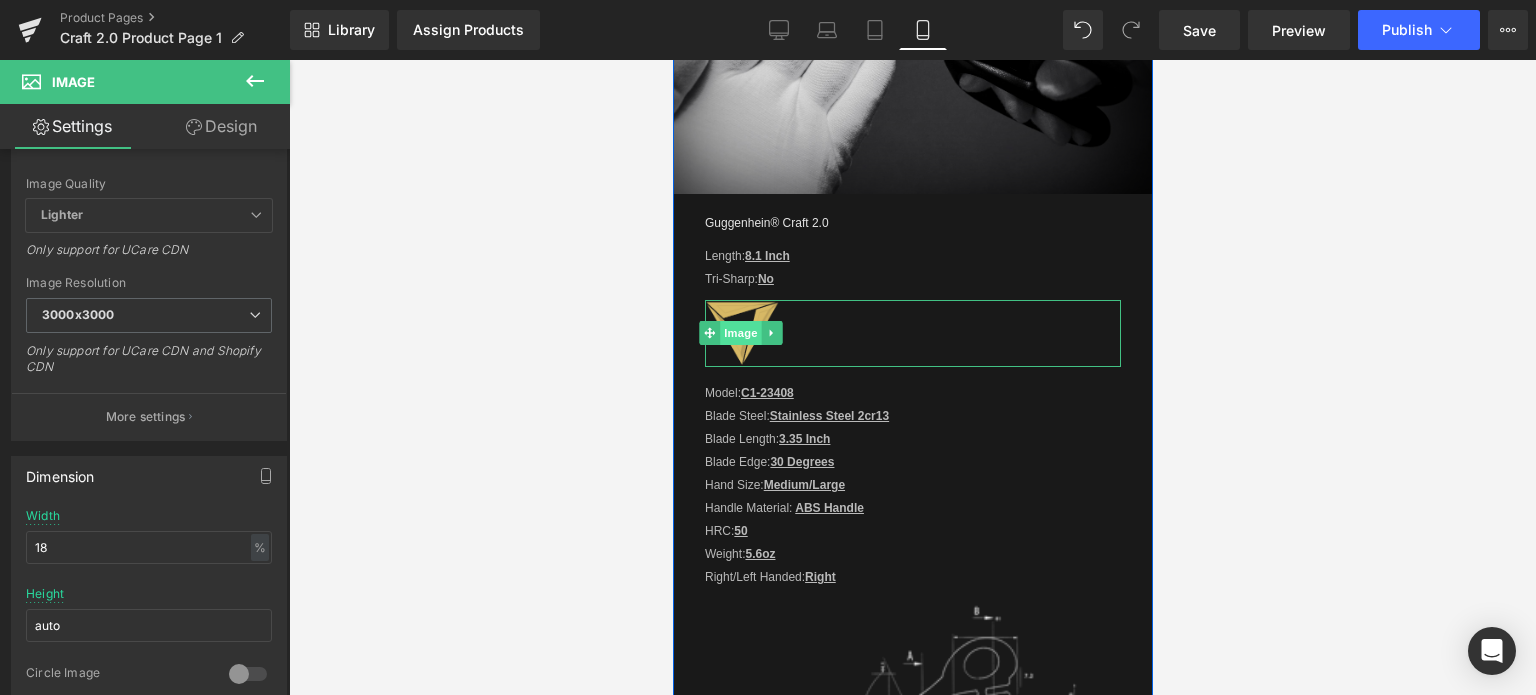 click on "Image" at bounding box center (740, 333) 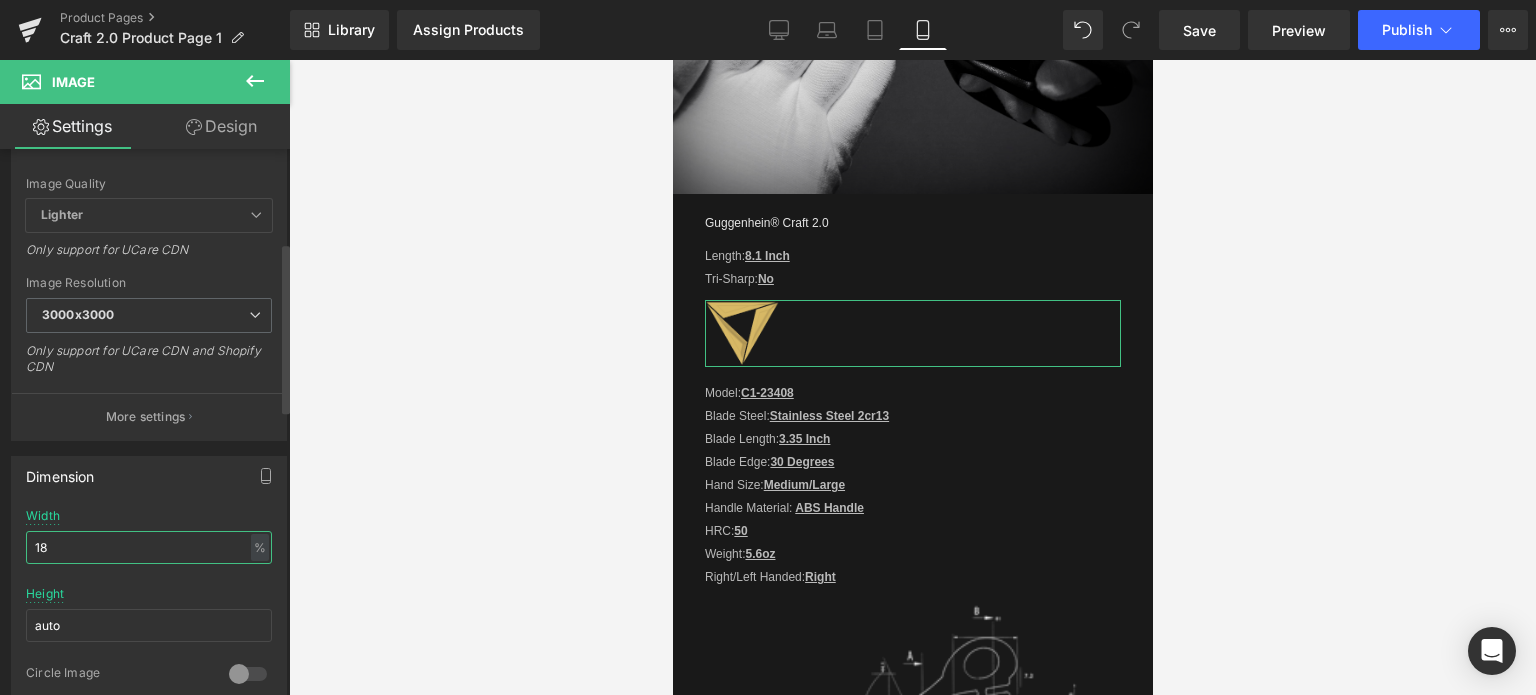 drag, startPoint x: 40, startPoint y: 546, endPoint x: 55, endPoint y: 547, distance: 15.033297 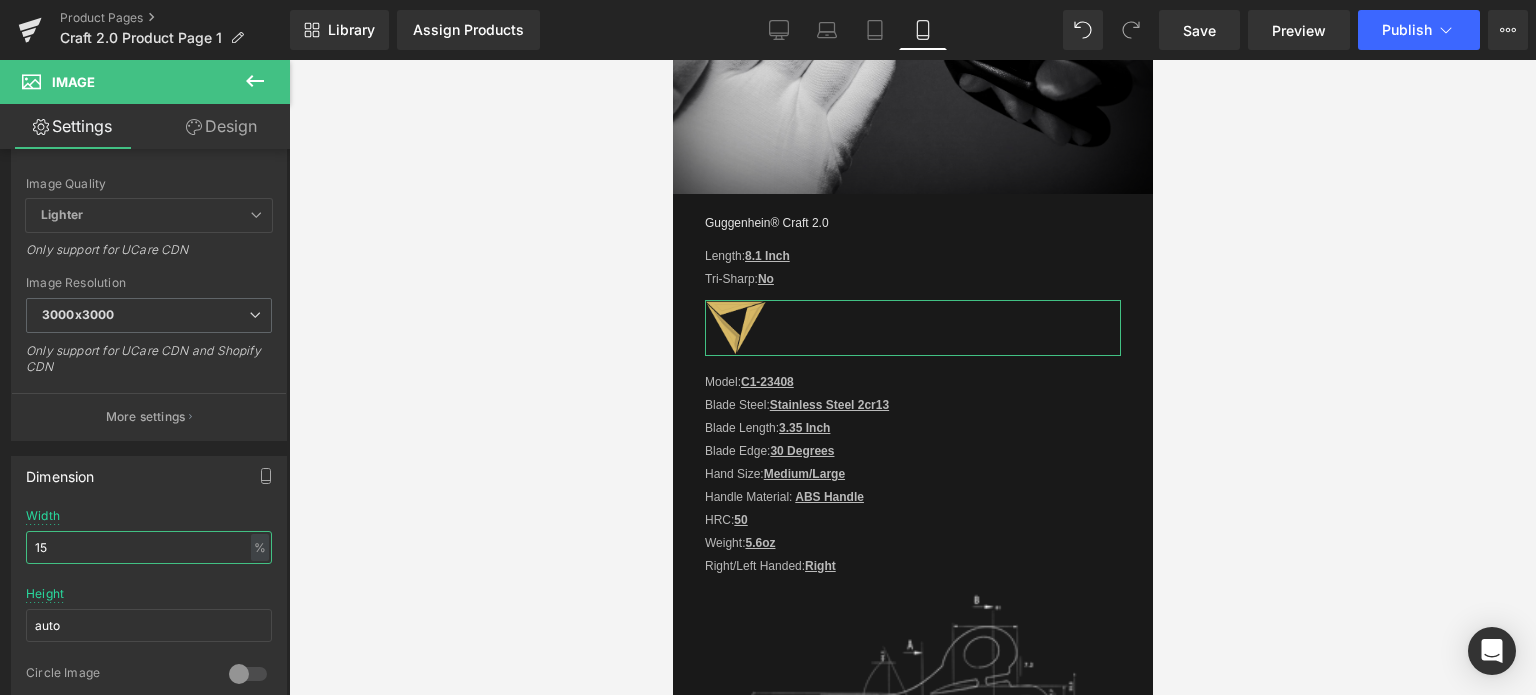 type on "15" 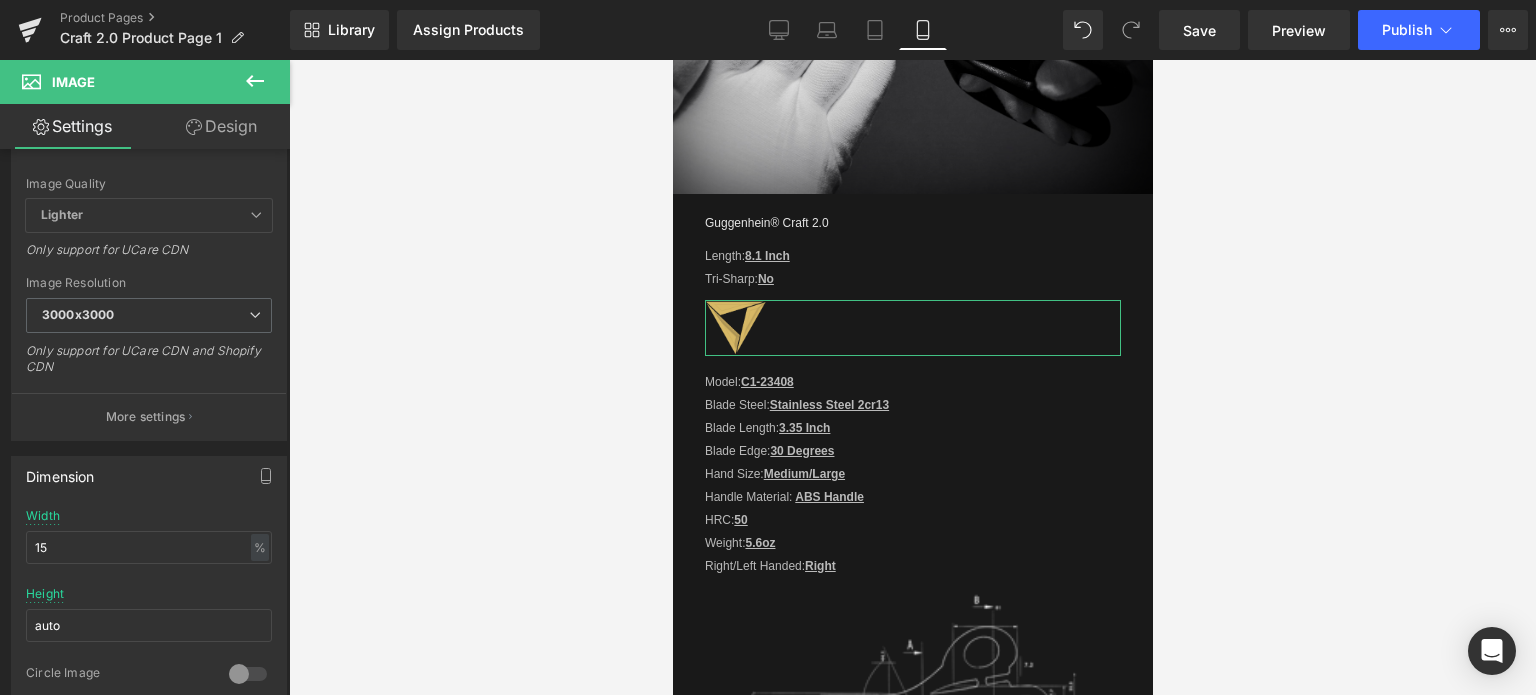 click on "Design" at bounding box center [221, 126] 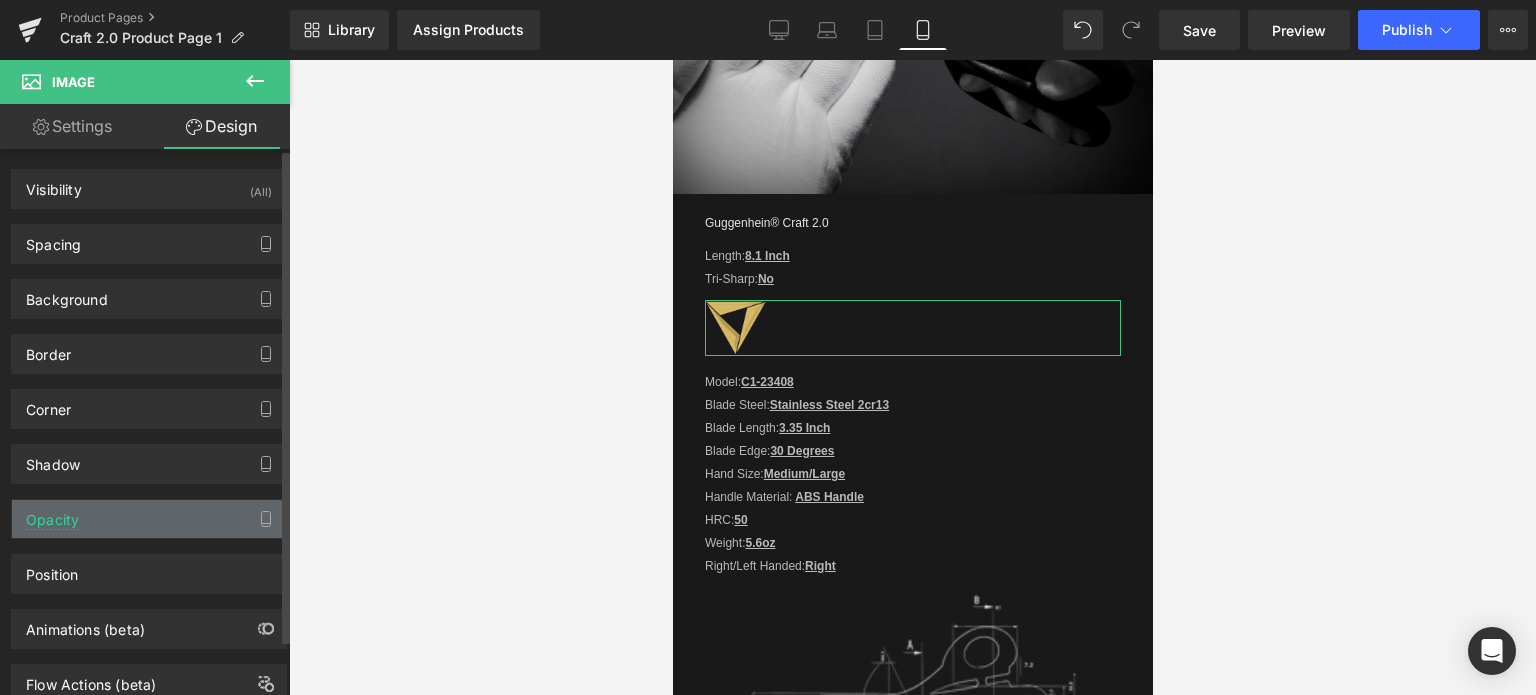 click on "Opacity" at bounding box center [149, 519] 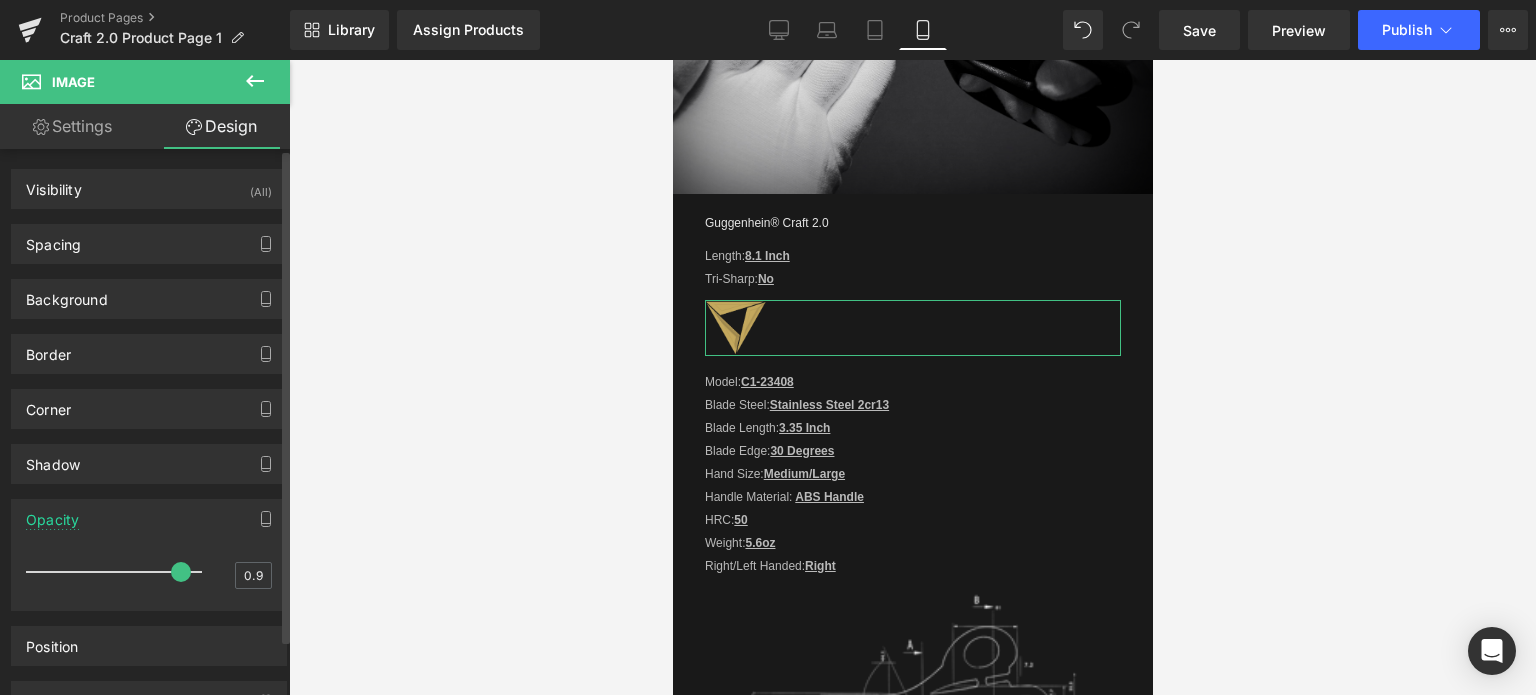 drag, startPoint x: 190, startPoint y: 570, endPoint x: 172, endPoint y: 570, distance: 18 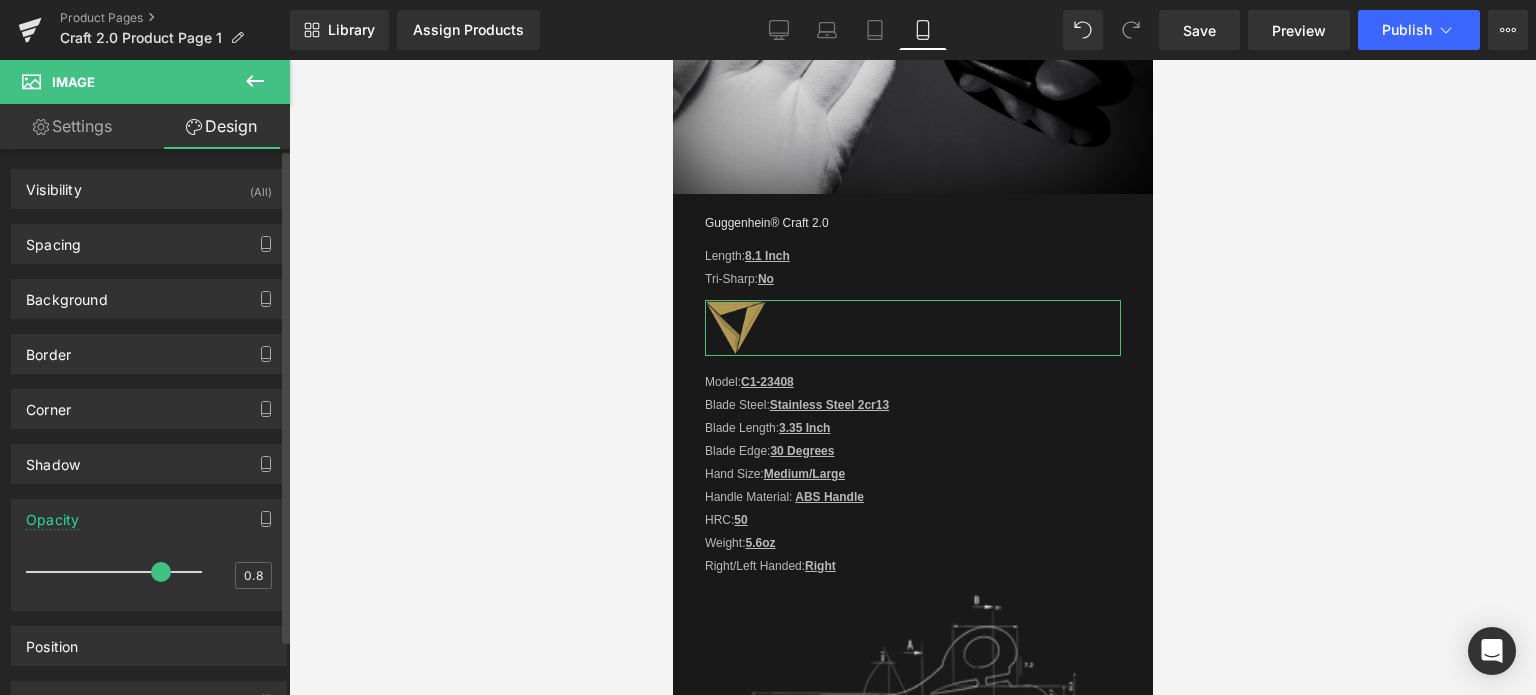 type on "0.9" 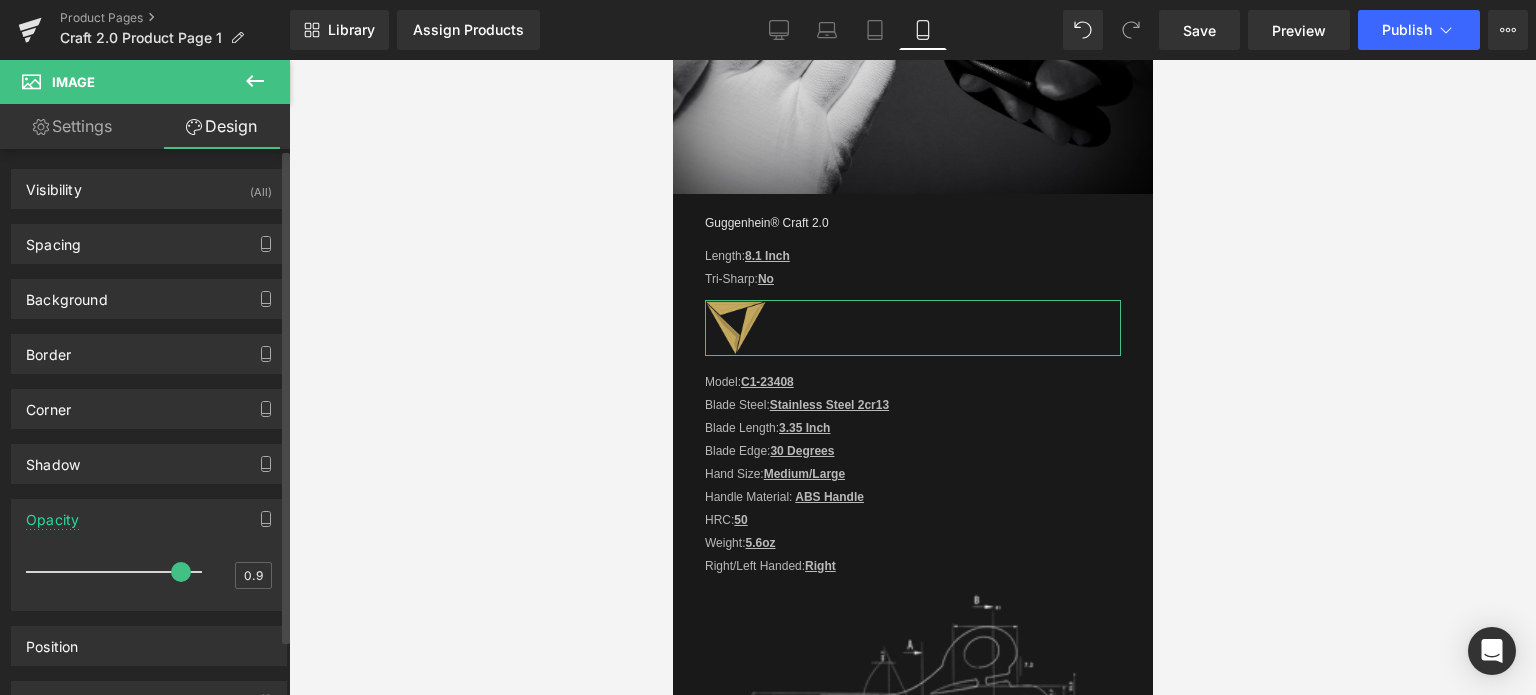 click at bounding box center (181, 572) 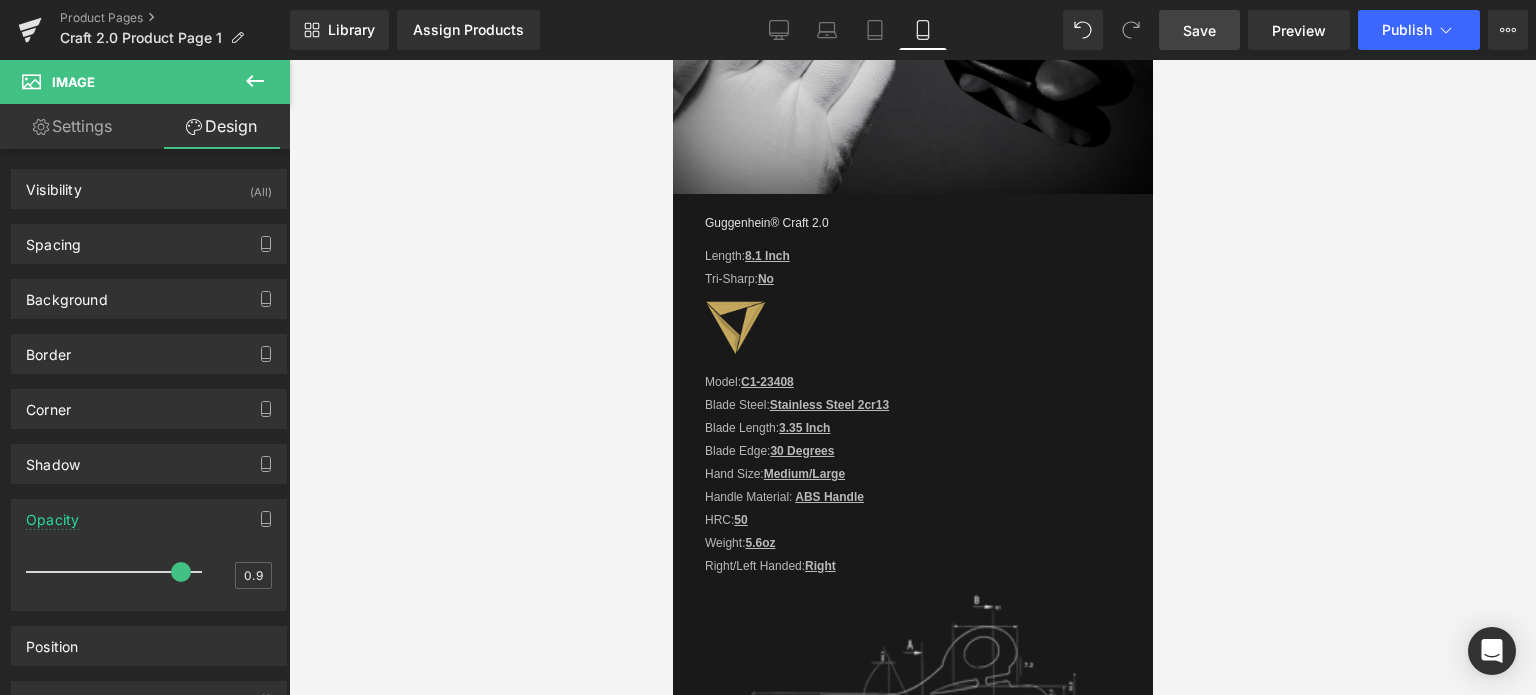 click on "Save" at bounding box center (1199, 30) 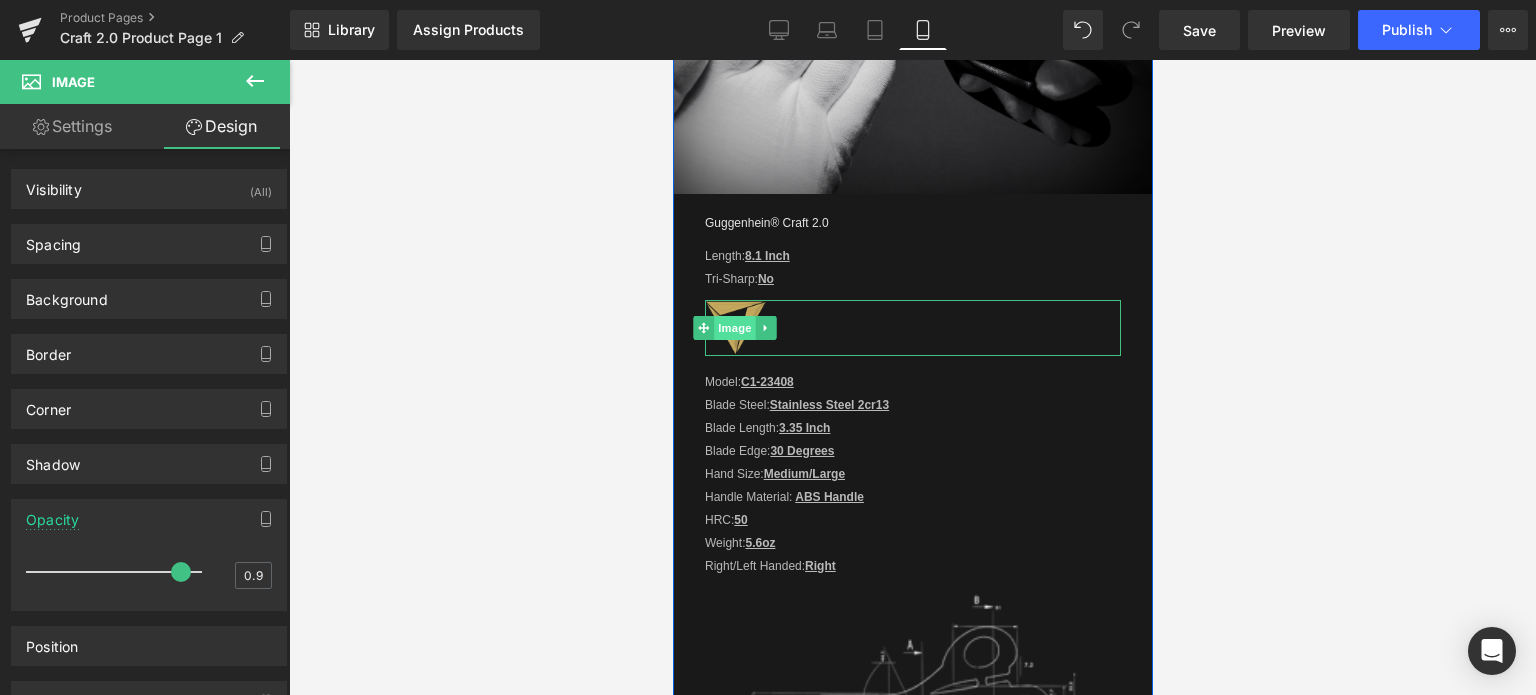 click on "Image" at bounding box center [734, 328] 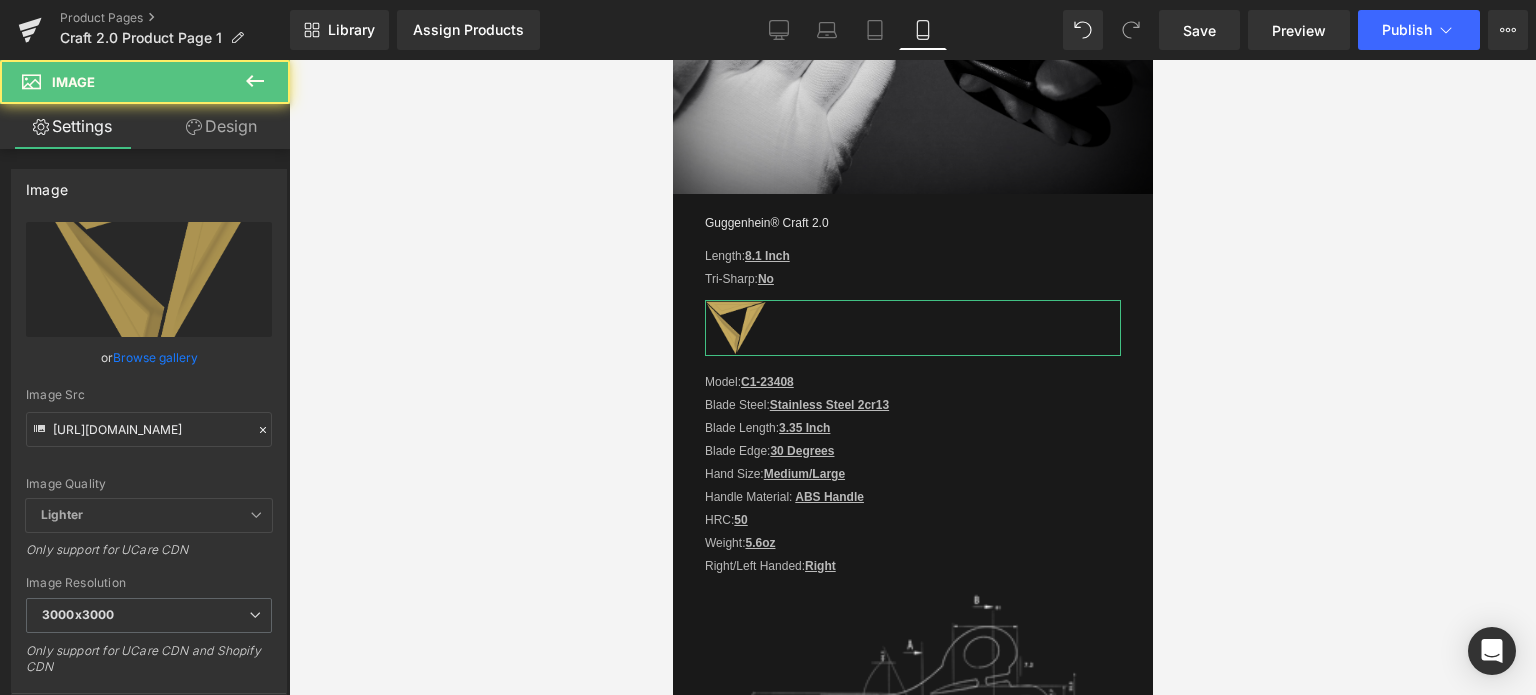 click on "Design" at bounding box center (221, 126) 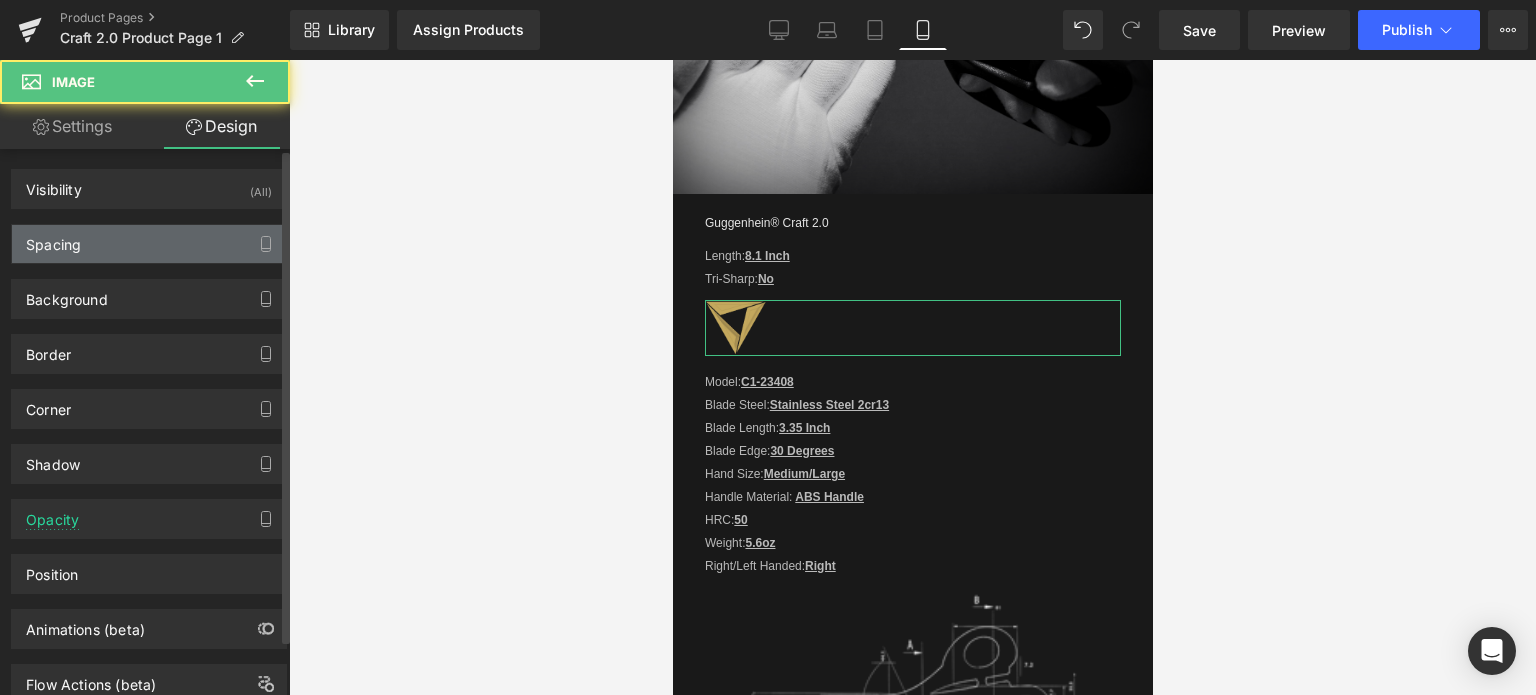 drag, startPoint x: 83, startPoint y: 243, endPoint x: 78, endPoint y: 228, distance: 15.811388 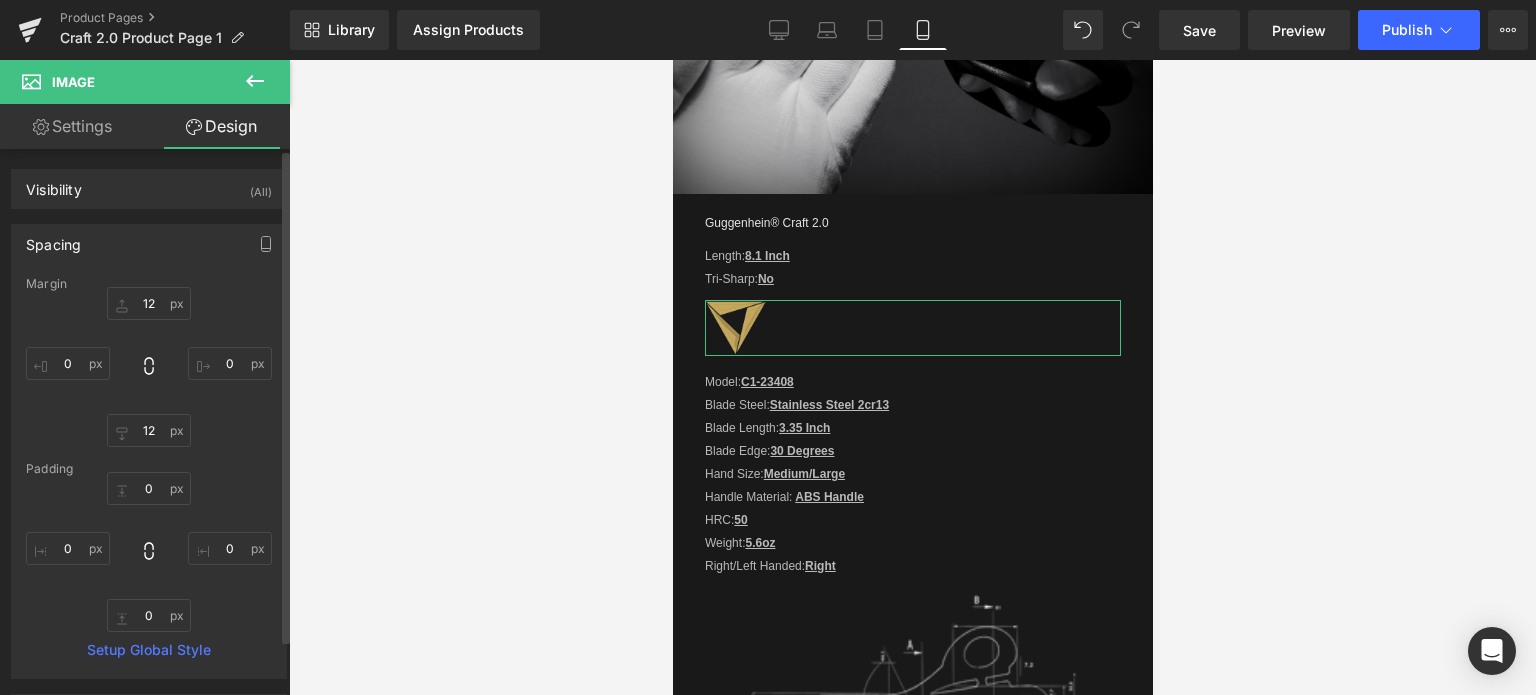 type on "12" 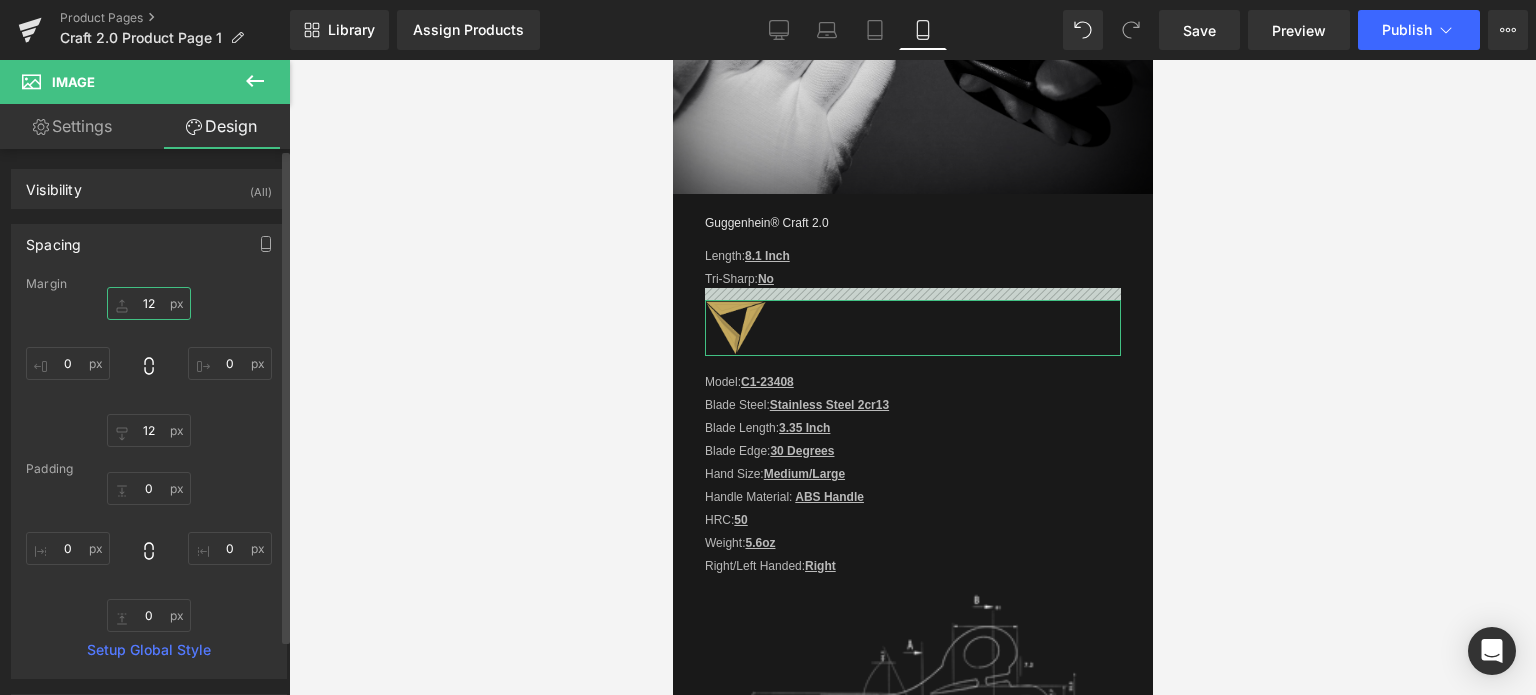 click on "12" at bounding box center (149, 303) 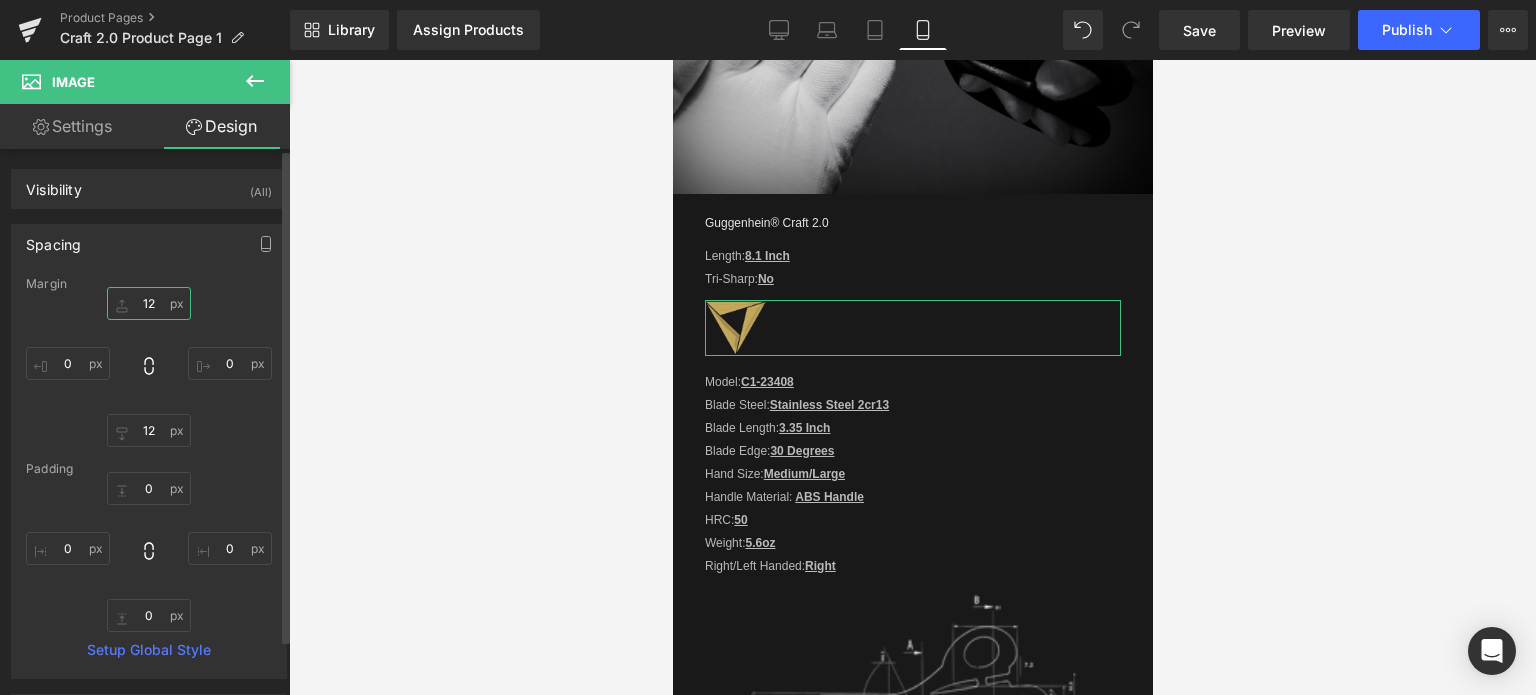 click on "12" at bounding box center (149, 303) 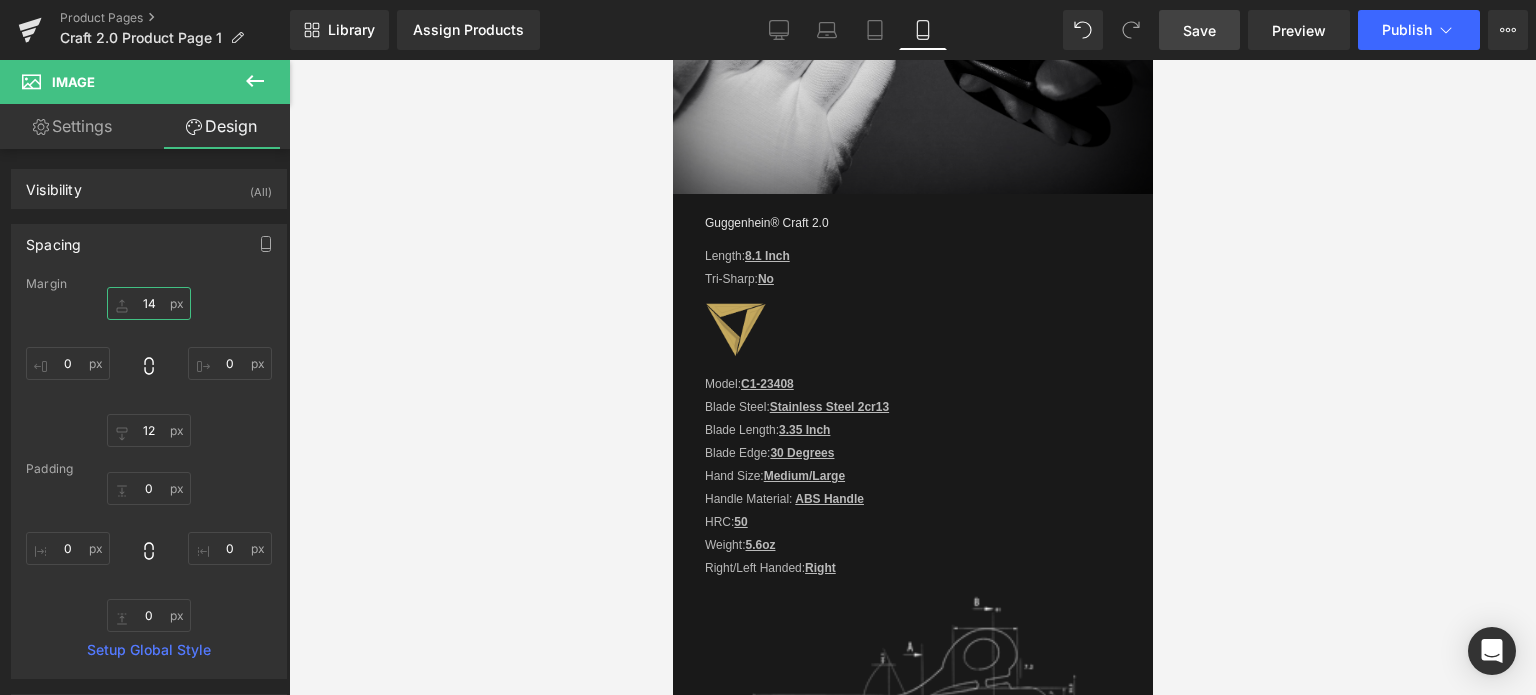 type on "14" 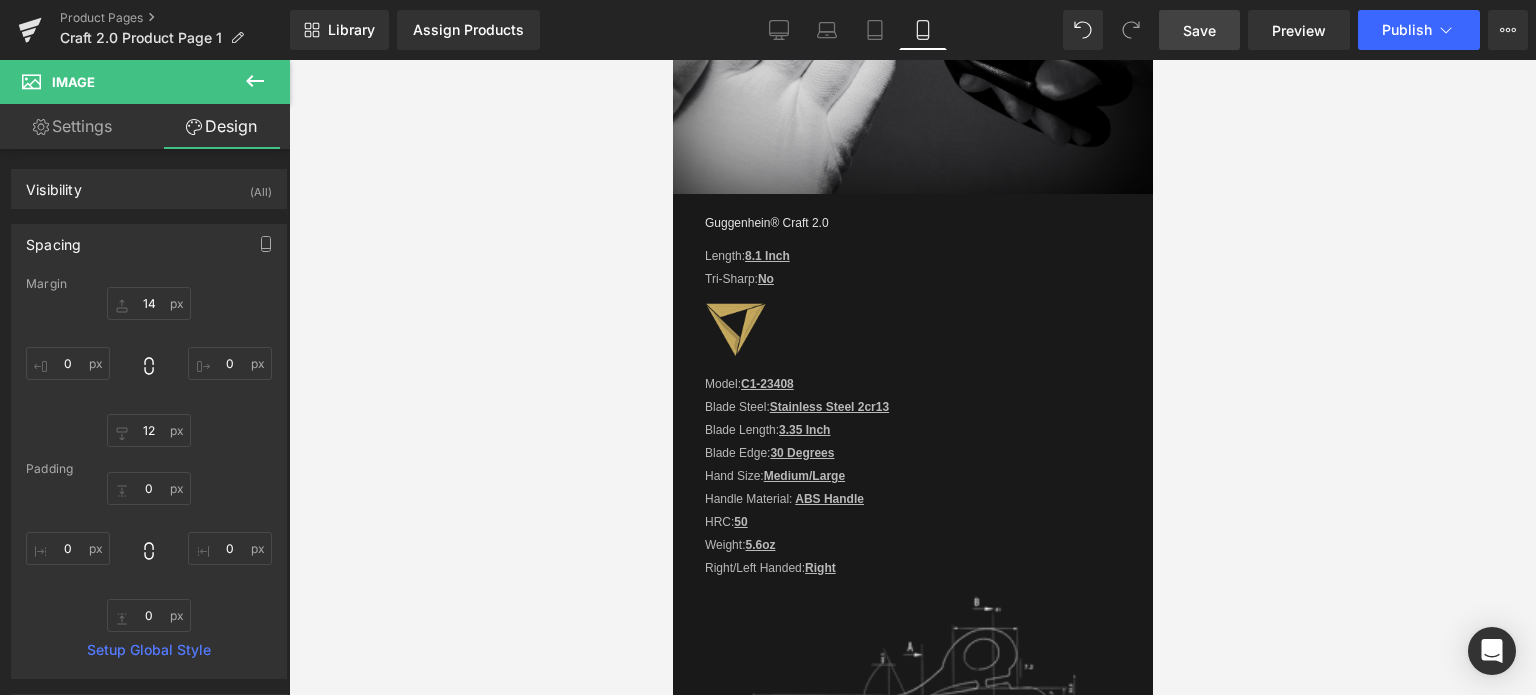 click on "Save" at bounding box center (1199, 30) 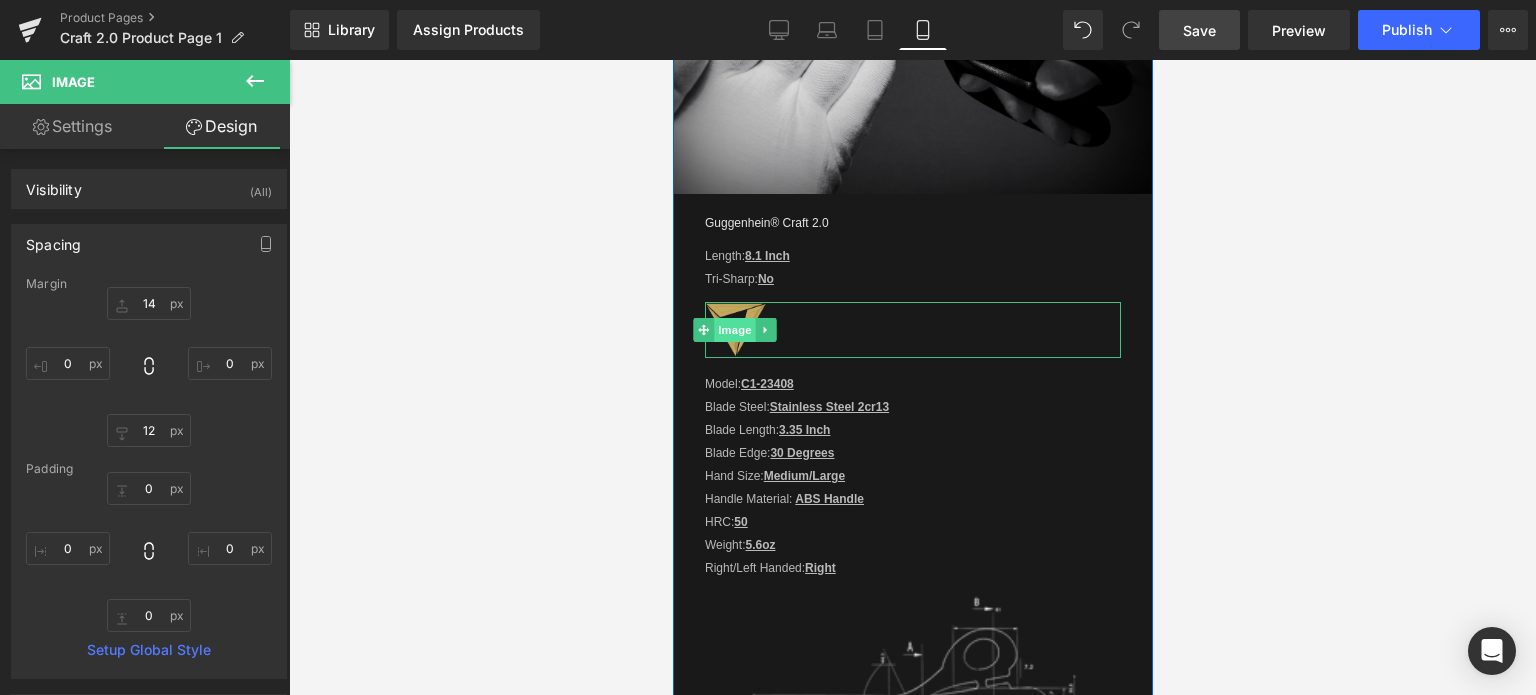 click on "Image" at bounding box center (734, 330) 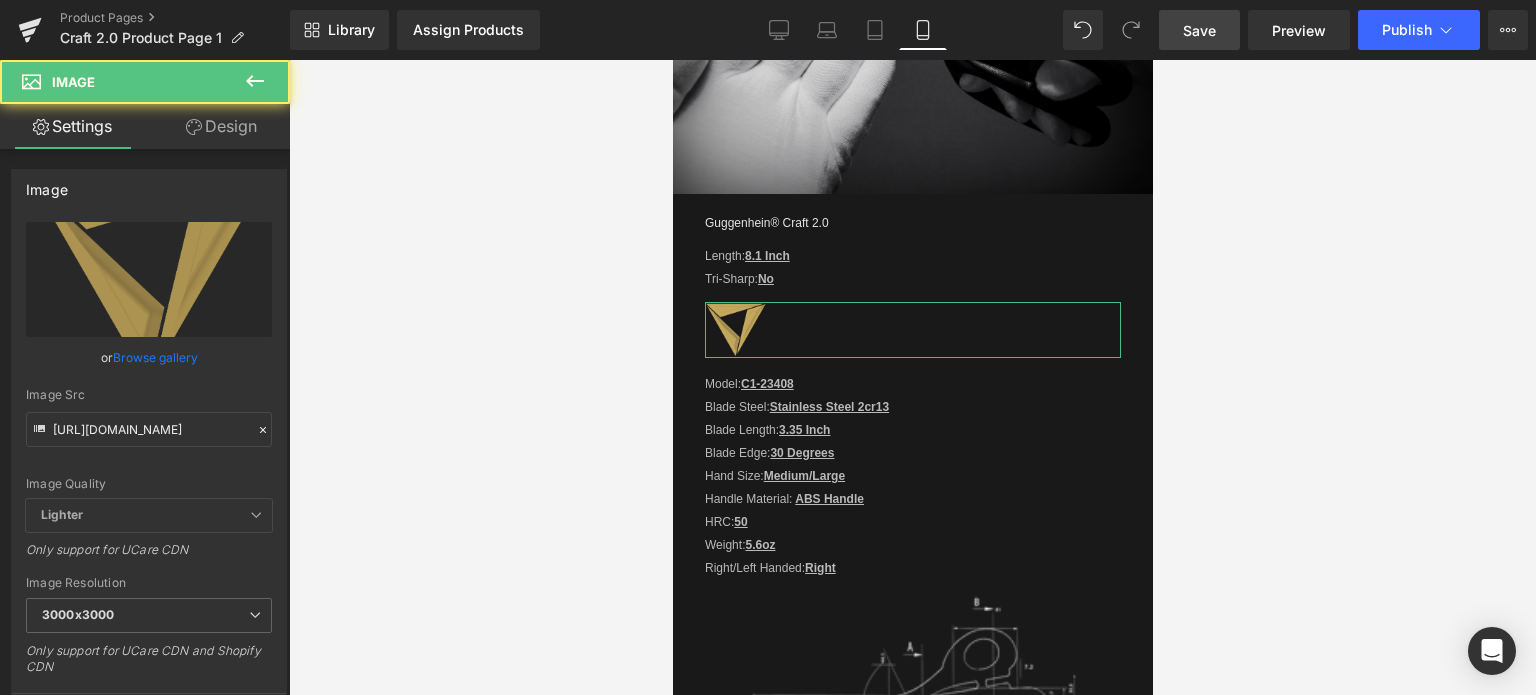 click on "Design" at bounding box center (221, 126) 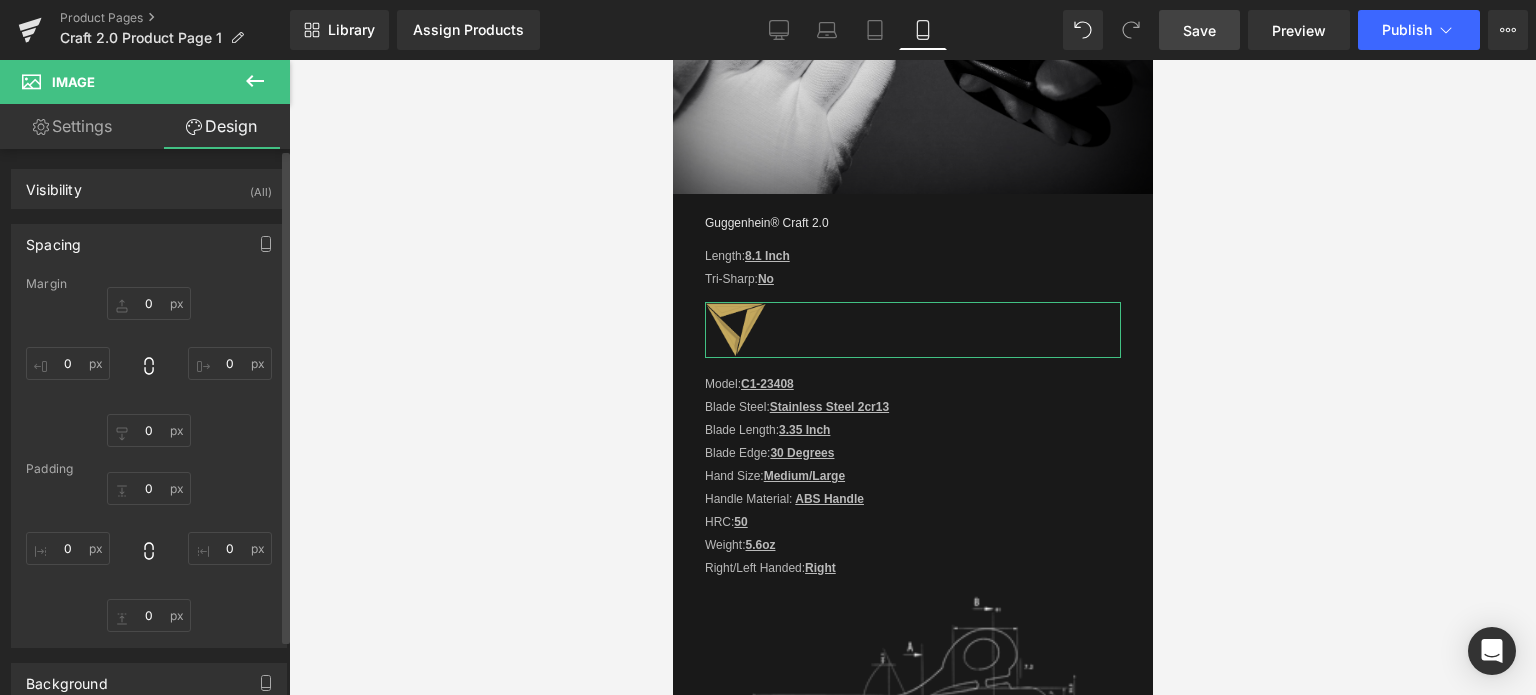 type on "14" 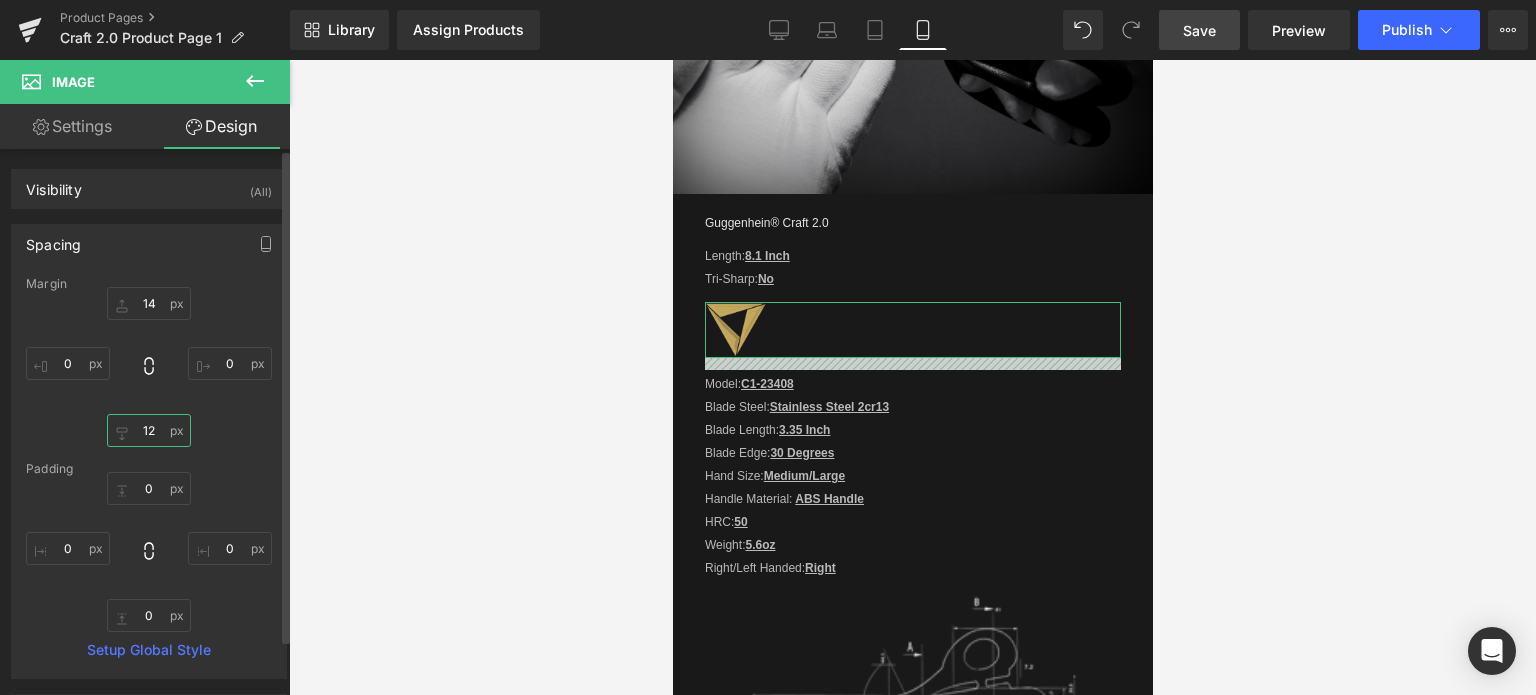 click on "12" at bounding box center (149, 430) 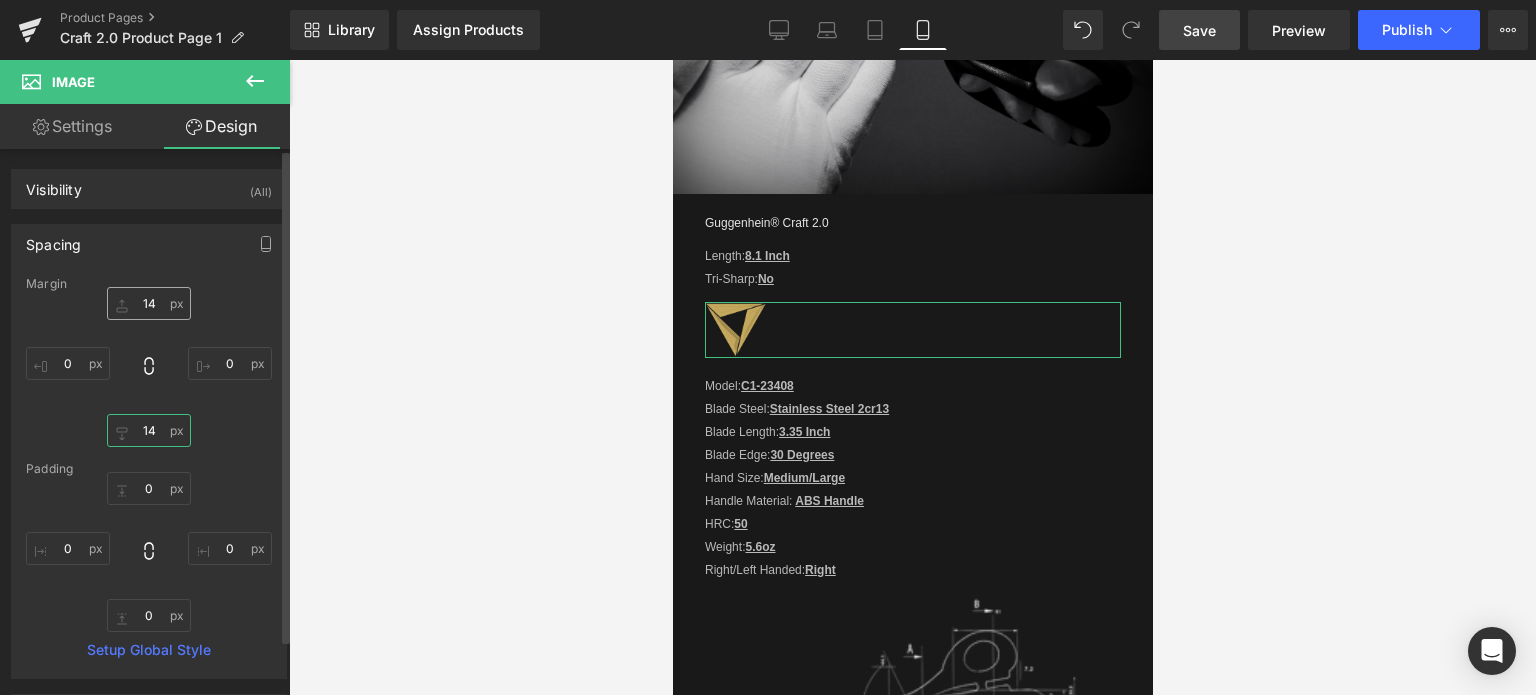 type on "14" 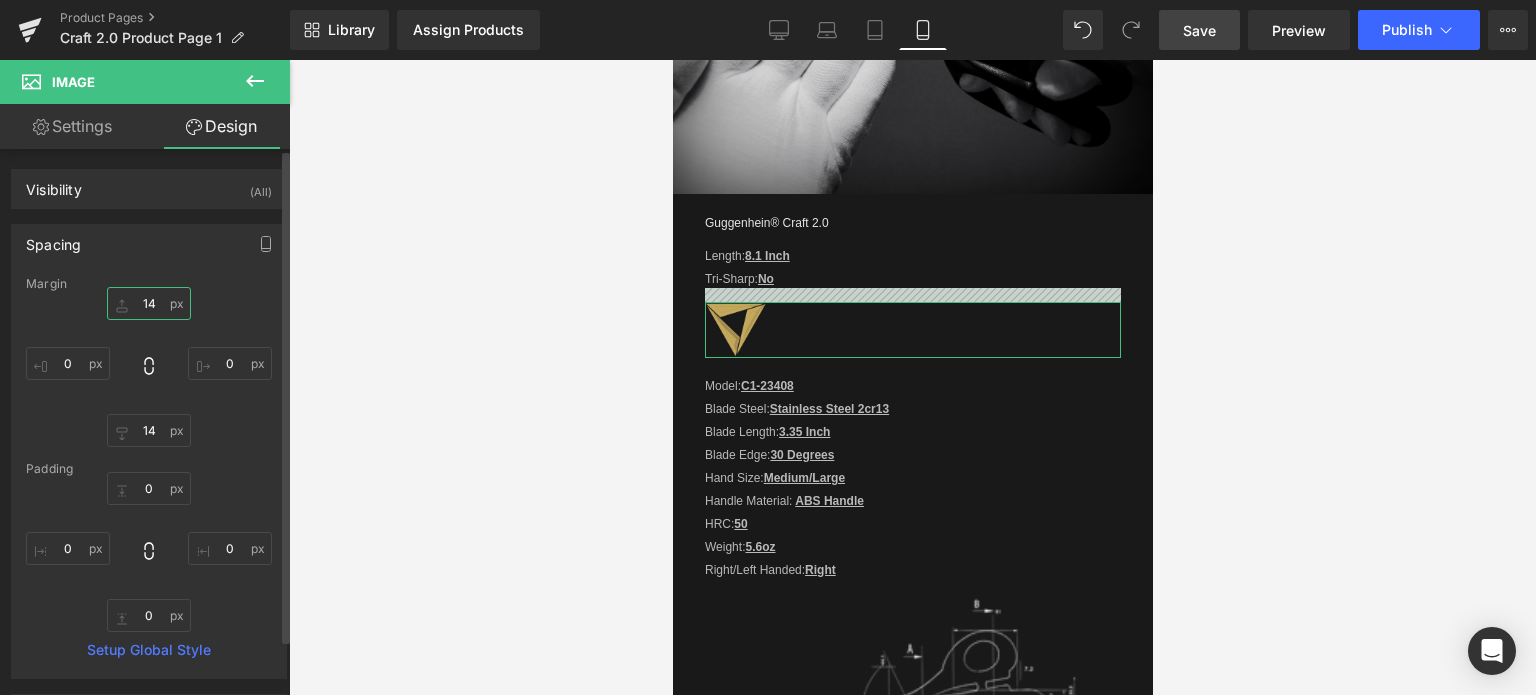click on "14" at bounding box center (149, 303) 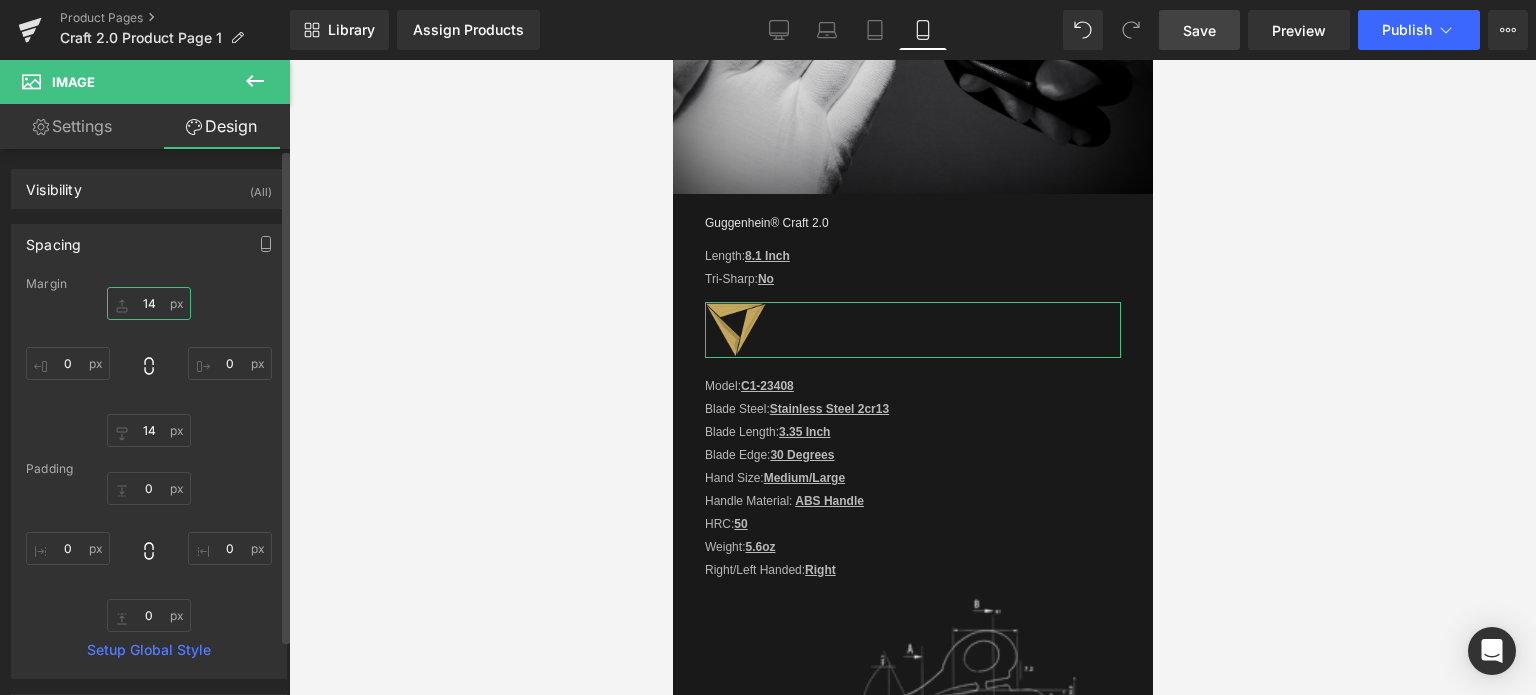 click on "14" at bounding box center [149, 303] 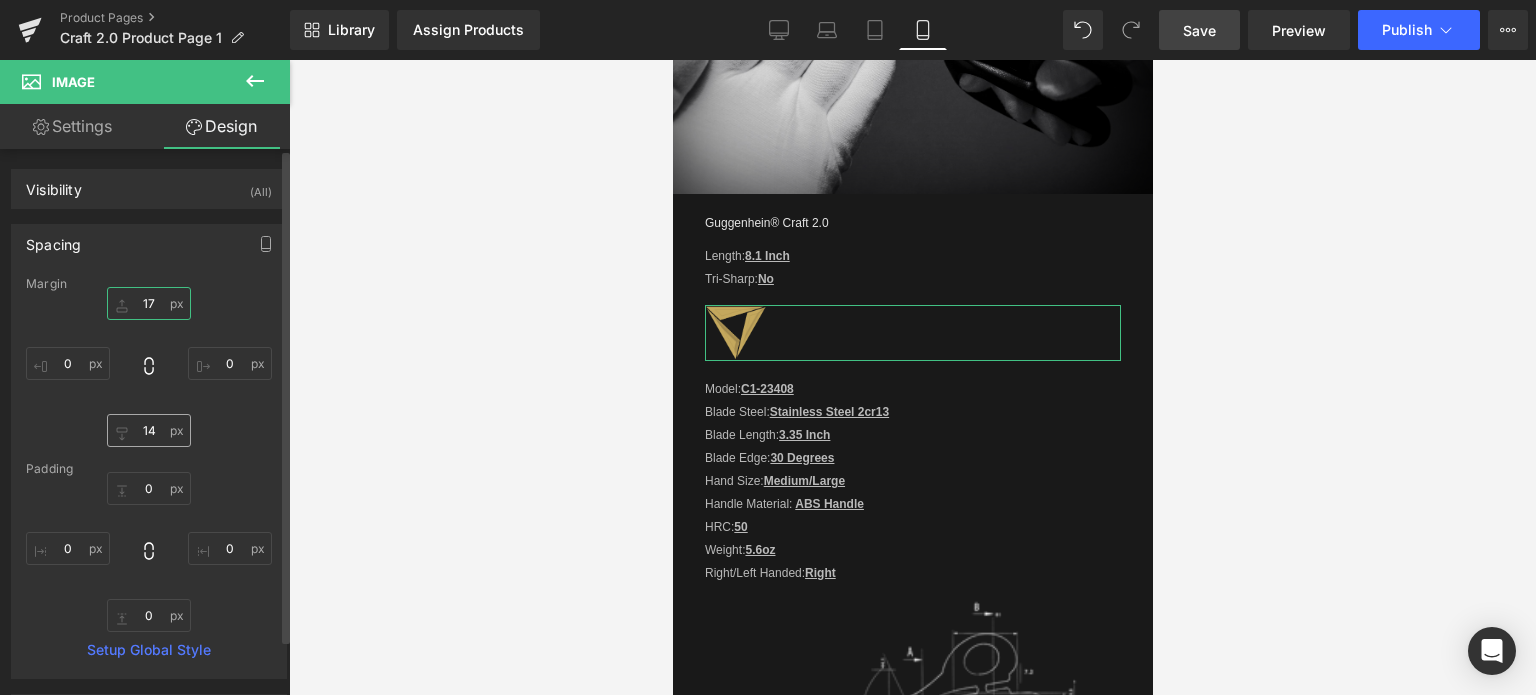type on "17" 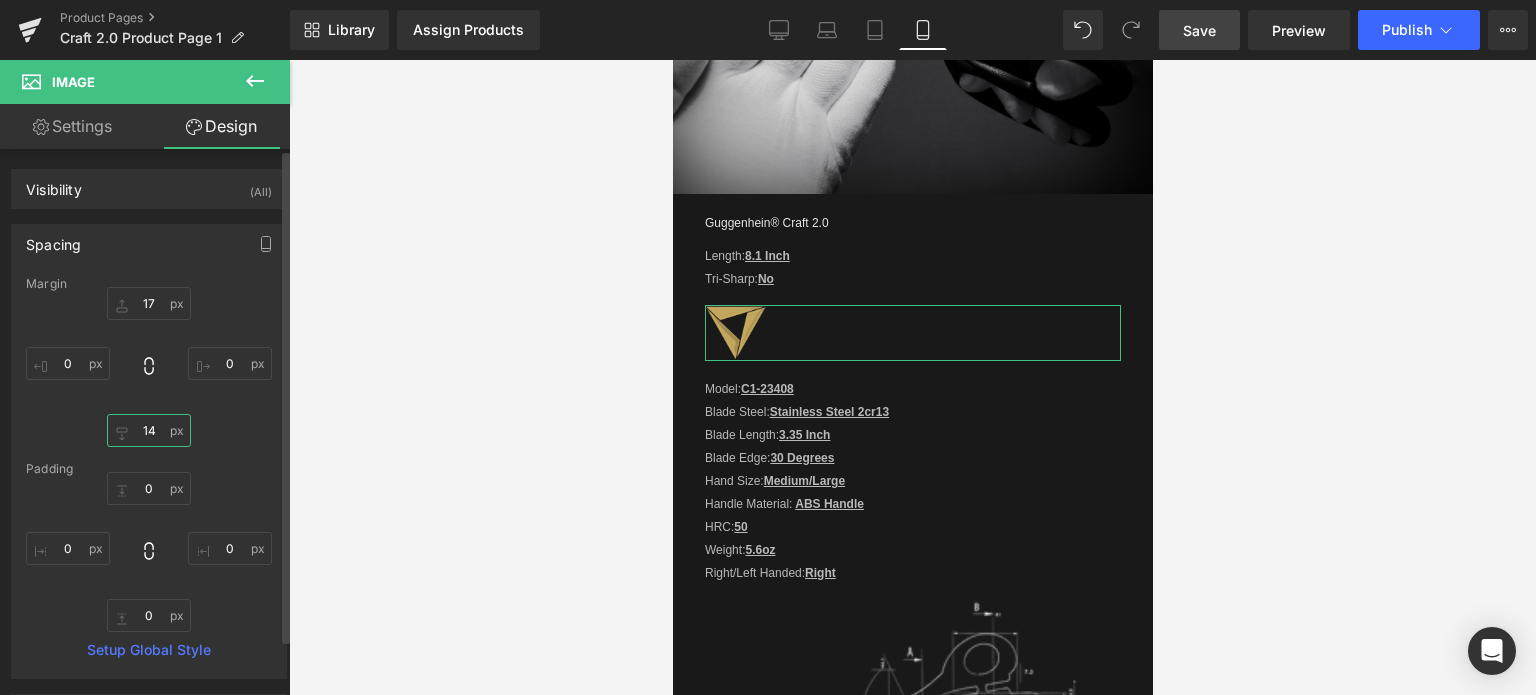 click on "14" at bounding box center (149, 430) 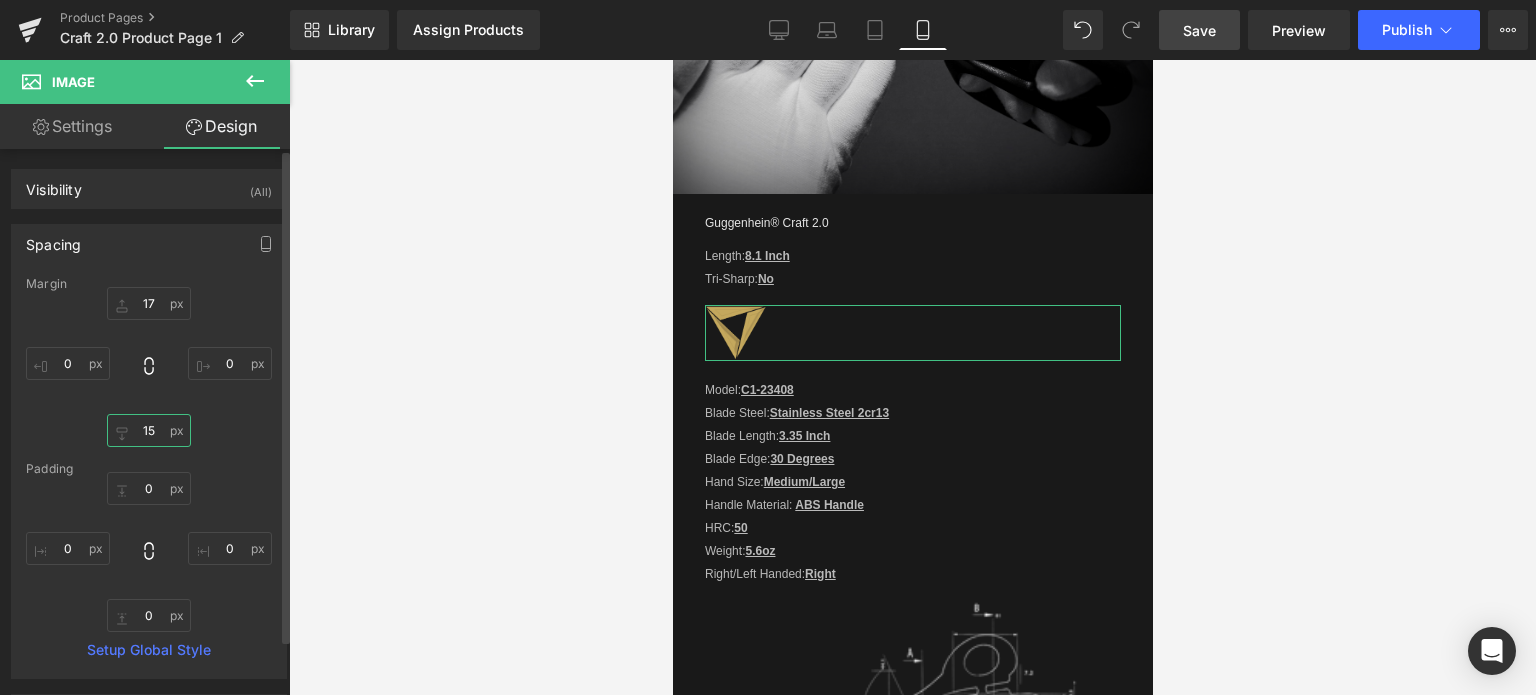 type on "15" 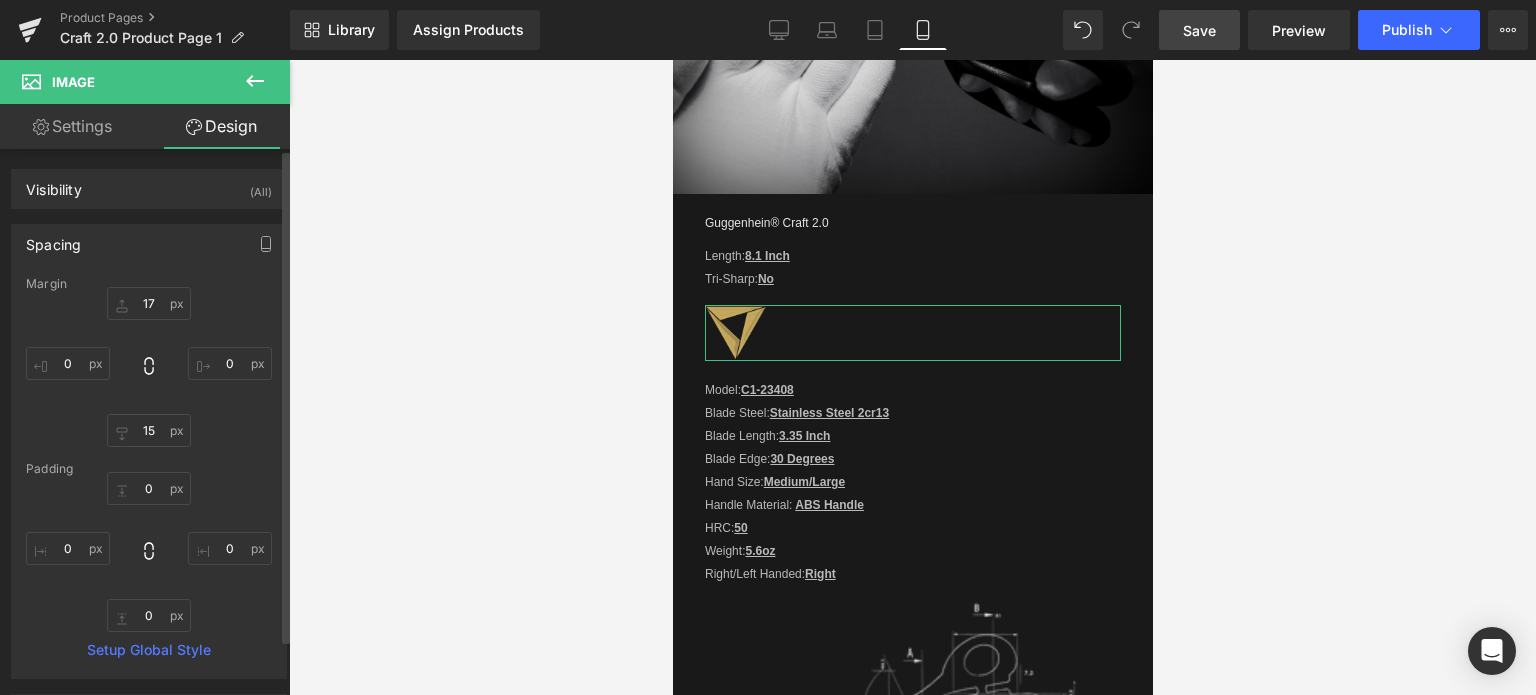 click on "Margin
17 17
0px 0
15 15
0px 0
[GEOGRAPHIC_DATA]
0px 0
0px 0
0px 0
0px 0
Setup Global Style" at bounding box center [149, 477] 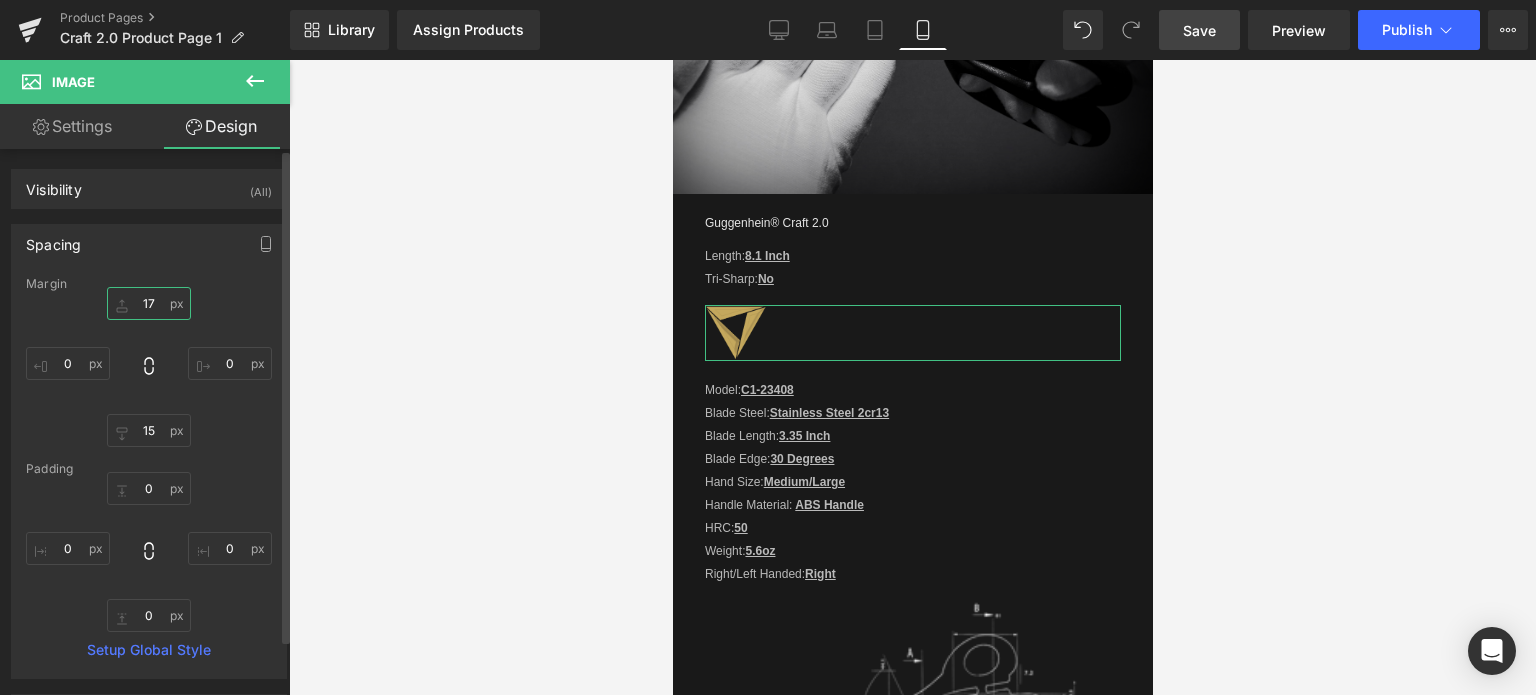 click on "17" at bounding box center (149, 303) 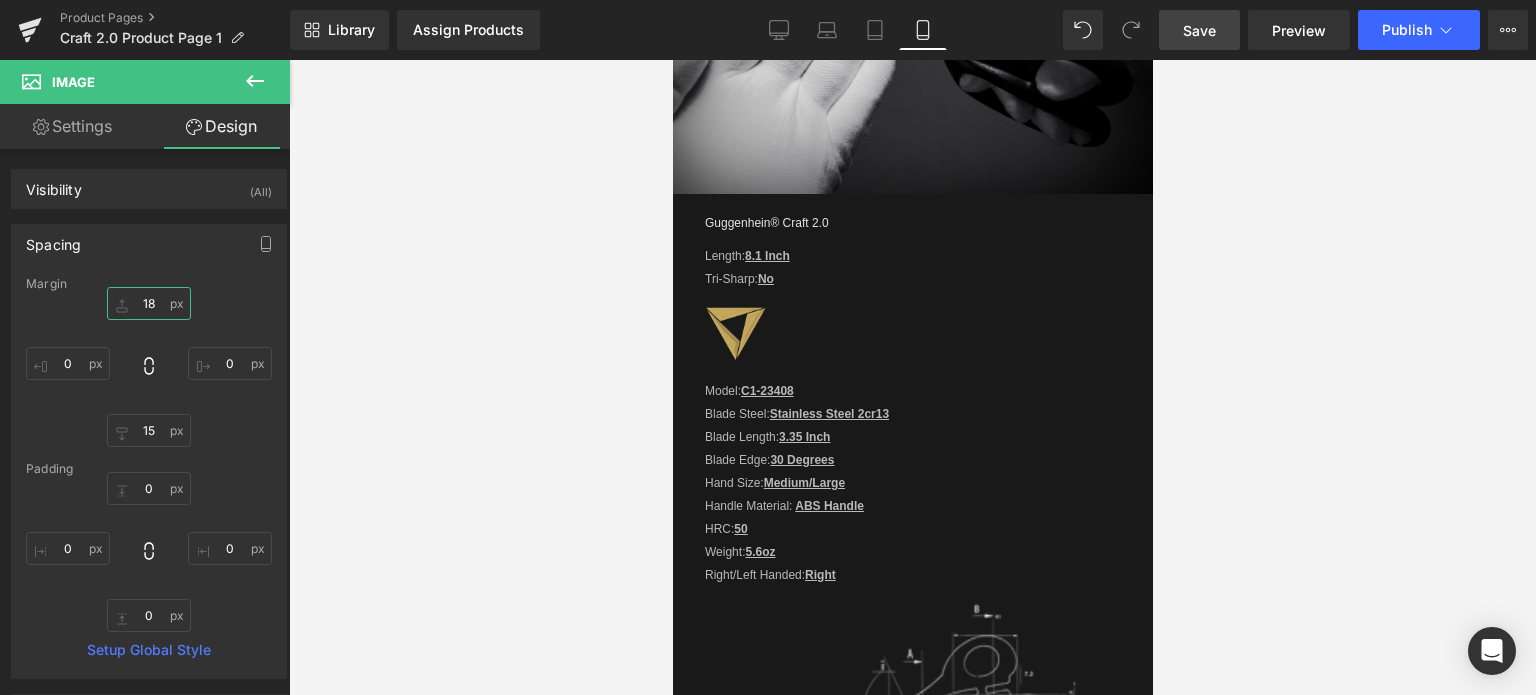 type on "18" 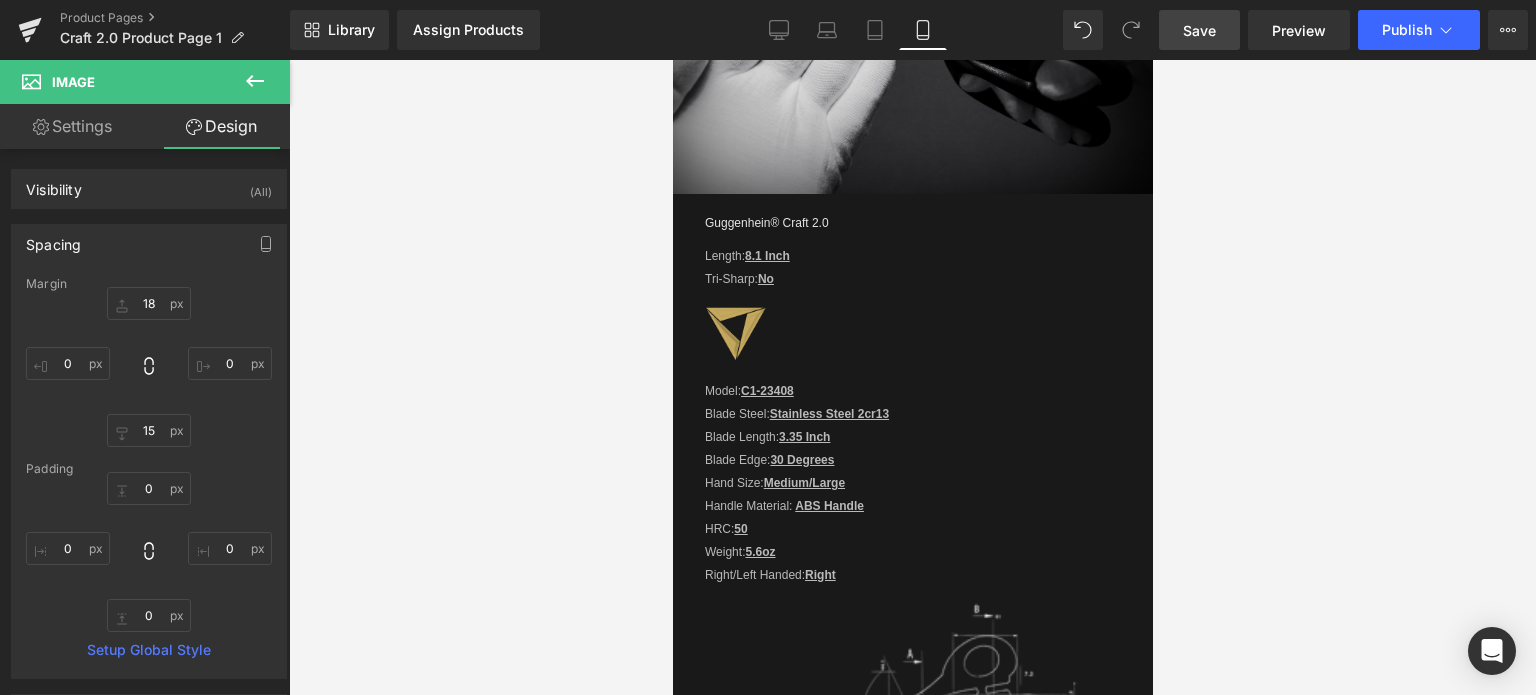 click on "Save" at bounding box center (1199, 30) 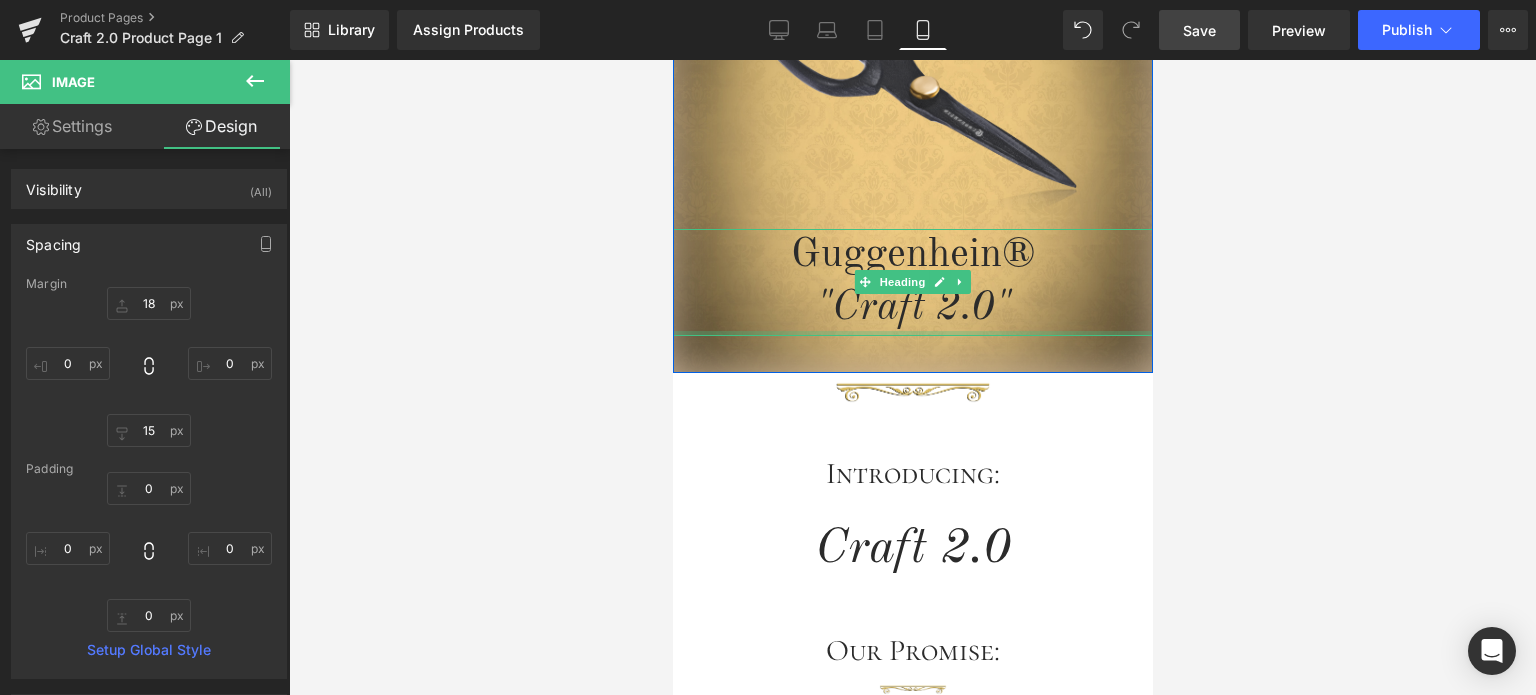 scroll, scrollTop: 702, scrollLeft: 0, axis: vertical 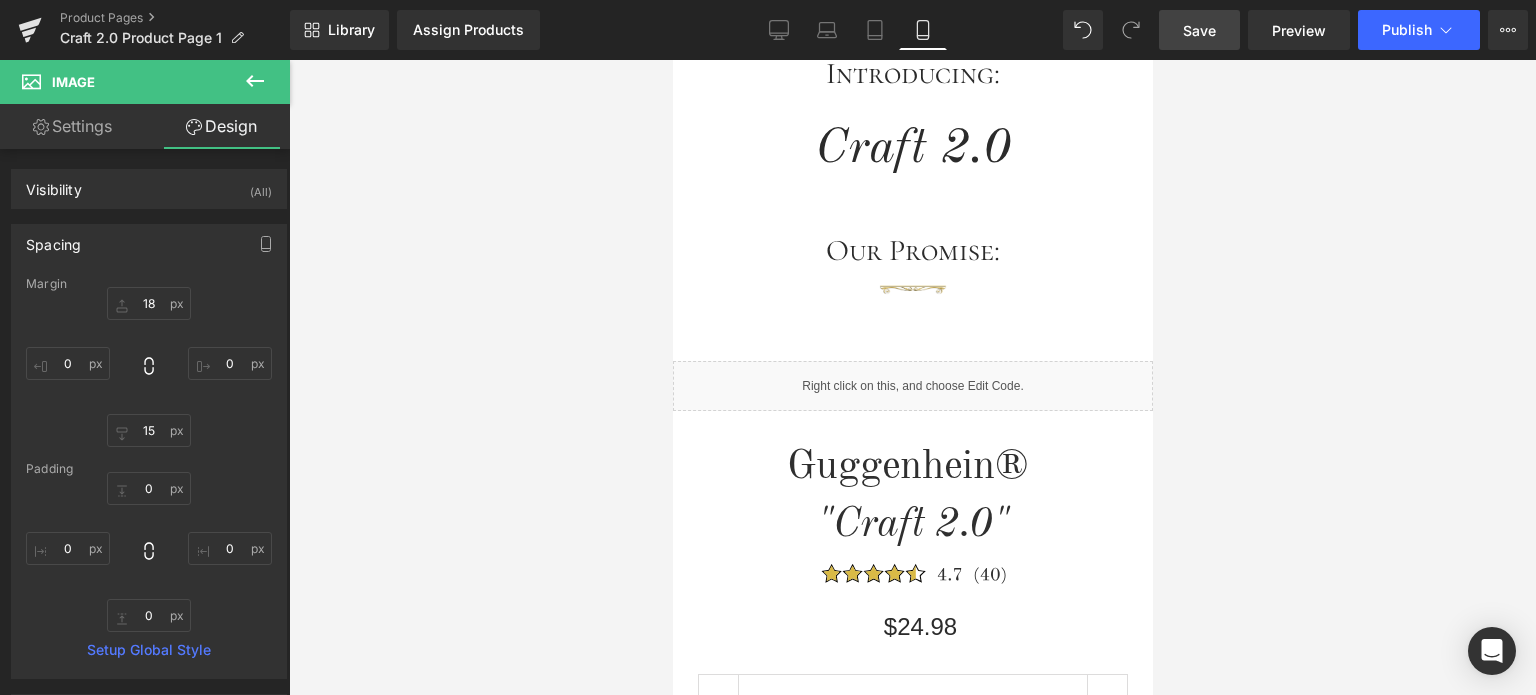 click 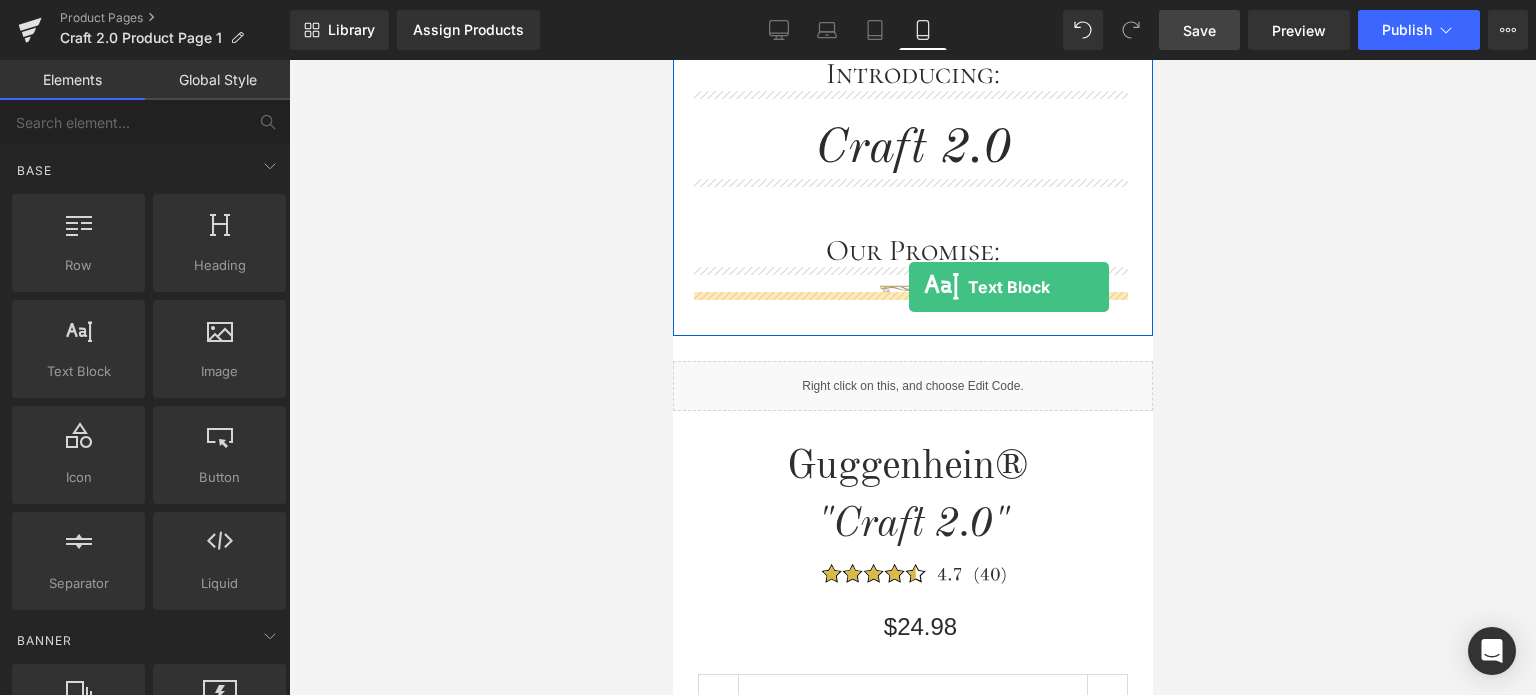 drag, startPoint x: 770, startPoint y: 418, endPoint x: 935, endPoint y: 288, distance: 210.05951 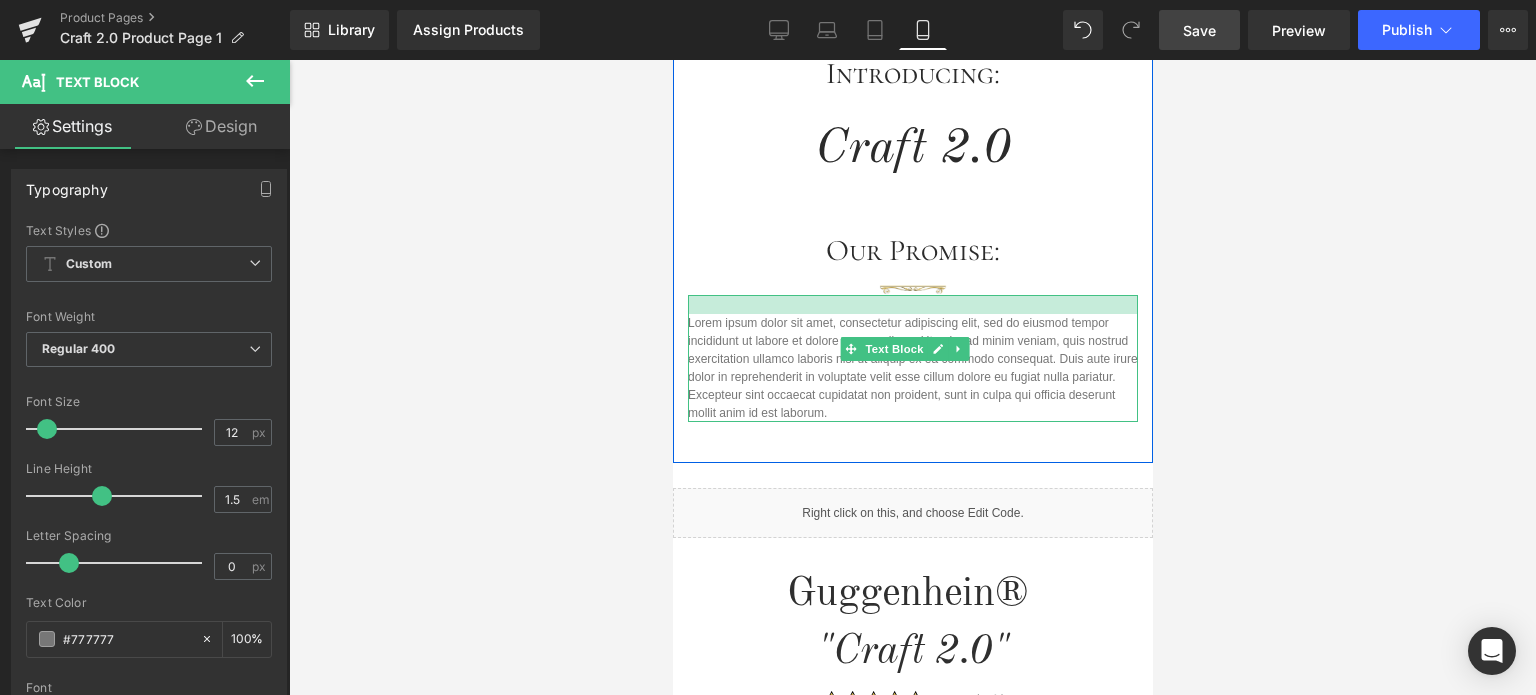 drag, startPoint x: 1005, startPoint y: 294, endPoint x: 1003, endPoint y: 314, distance: 20.09975 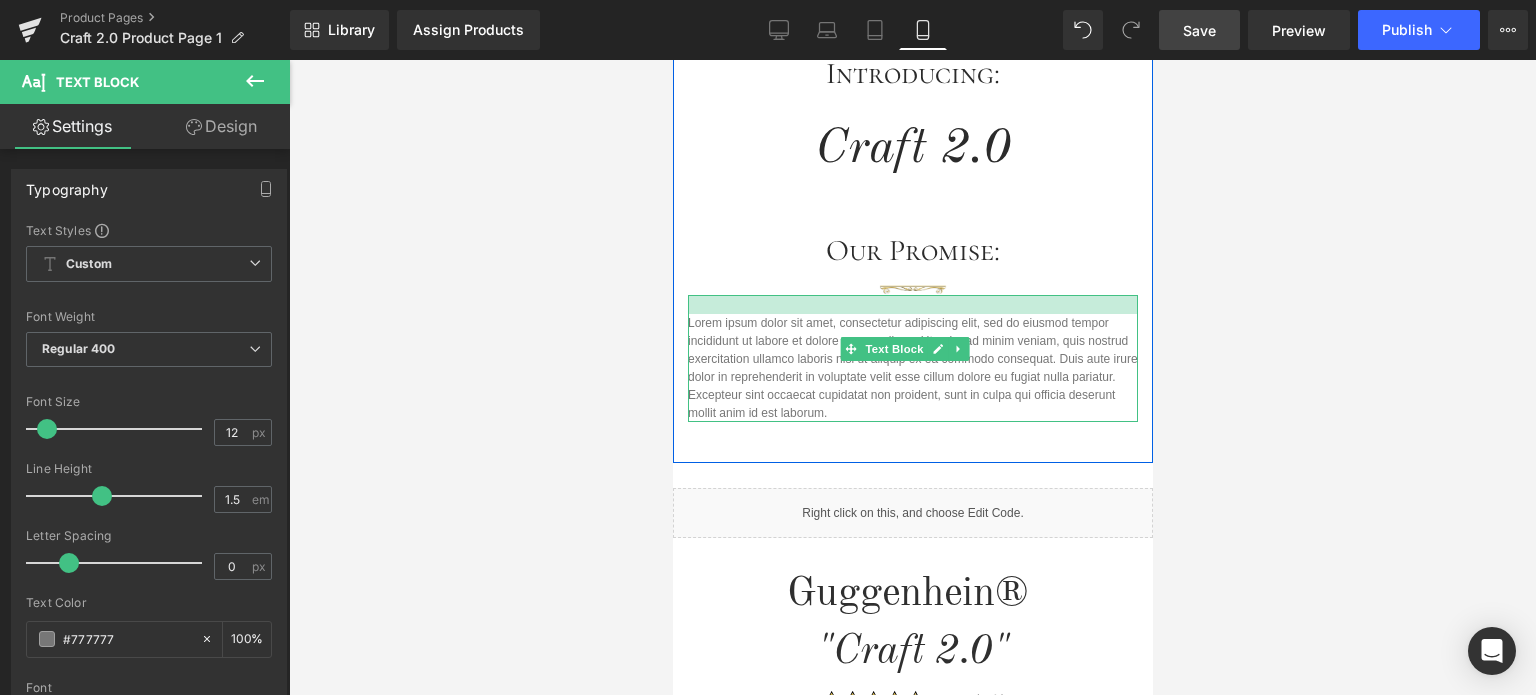 click on "Lorem ipsum dolor sit amet, consectetur adipiscing elit, sed do eiusmod tempor incididunt ut labore et dolore magna aliqua. Ut enim ad minim veniam, quis nostrud exercitation ullamco laboris nisi ut aliquip ex ea commodo consequat. Duis aute irure dolor in reprehenderit in voluptate velit esse cillum dolore eu fugiat nulla pariatur. Excepteur sint occaecat cupidatat non proident, sunt in culpa qui officia deserunt mollit anim id est laborum.
Text Block" at bounding box center [912, 358] 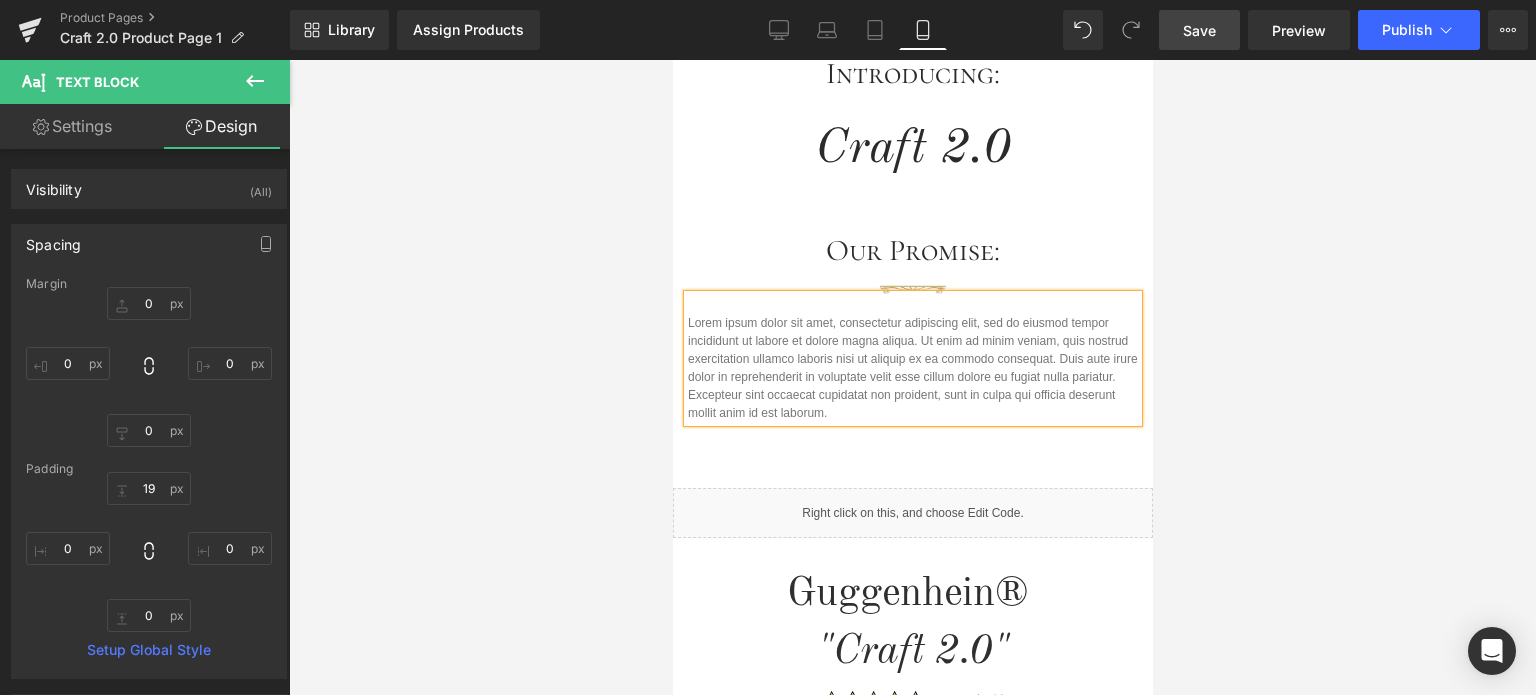 click at bounding box center (912, 377) 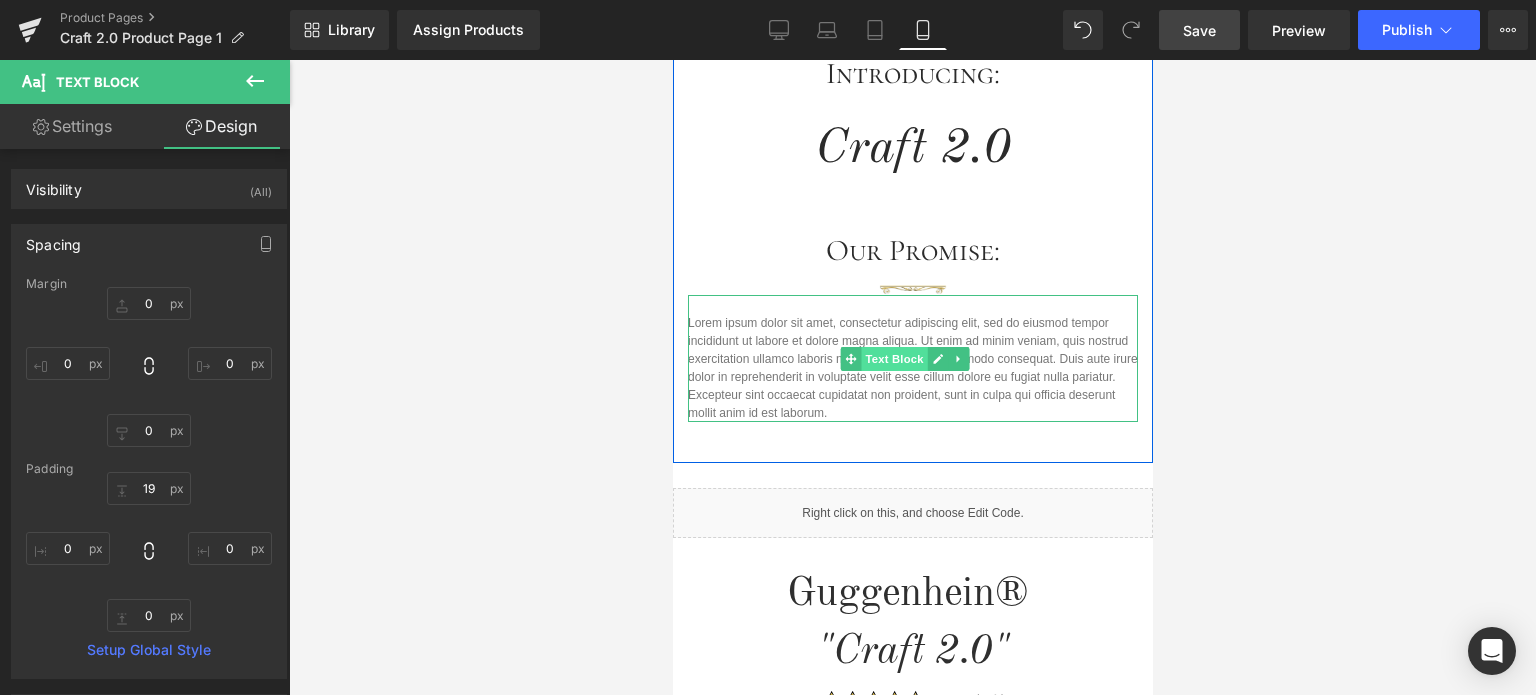 click on "Text Block" at bounding box center (894, 359) 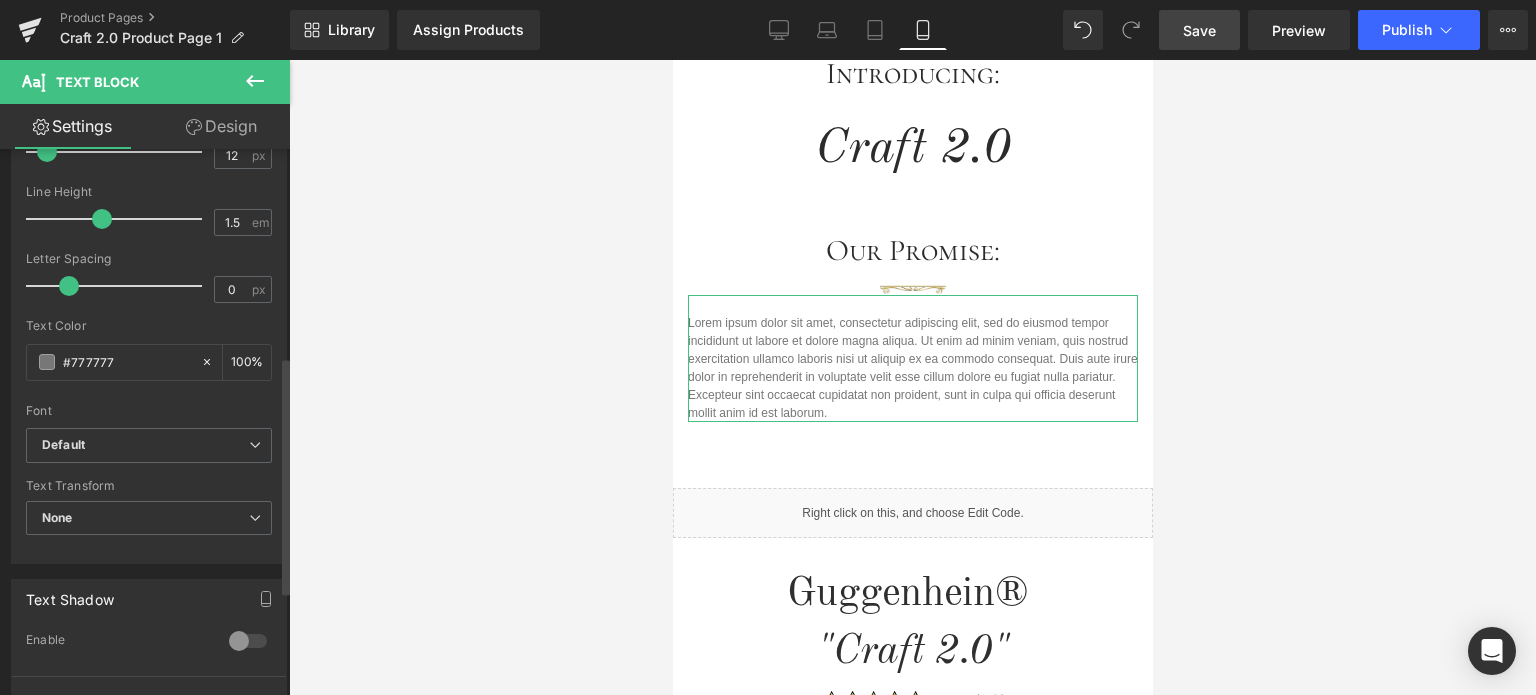 scroll, scrollTop: 600, scrollLeft: 0, axis: vertical 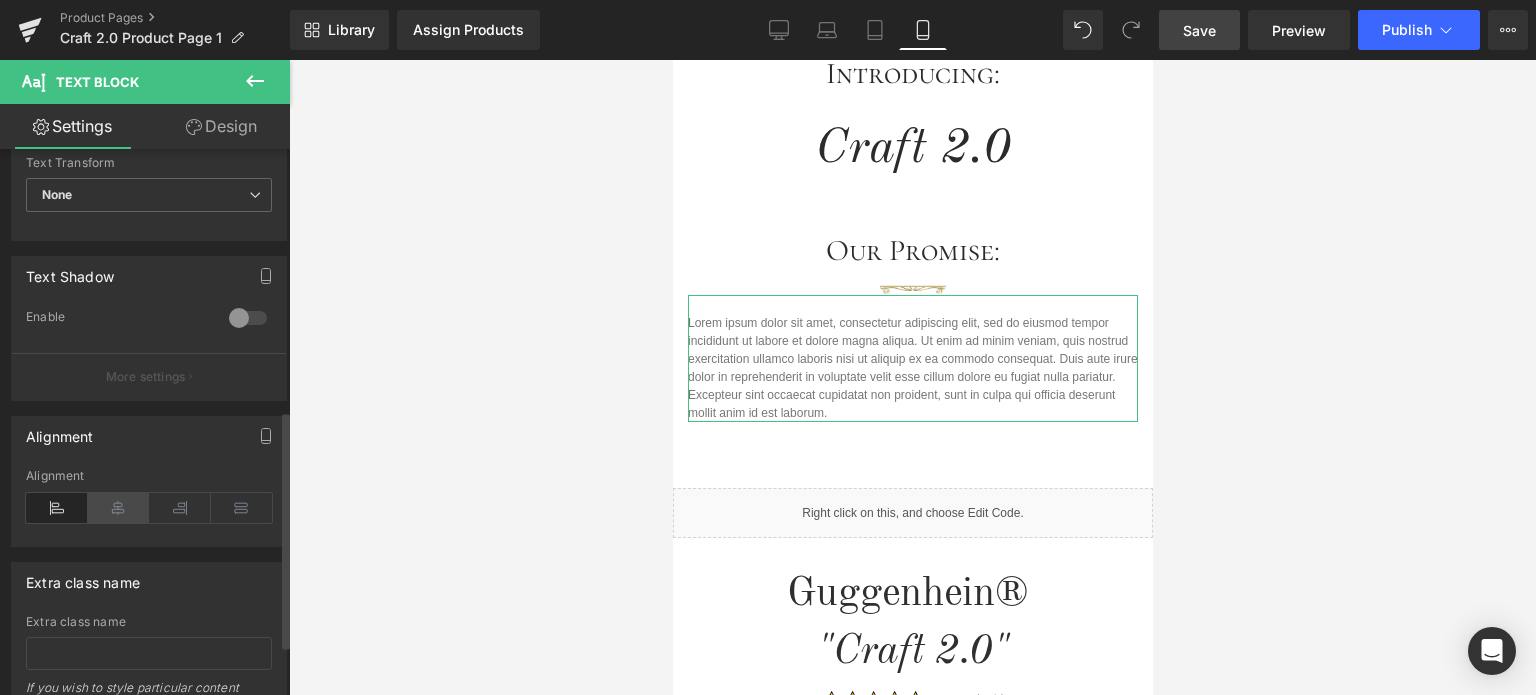 click at bounding box center (119, 508) 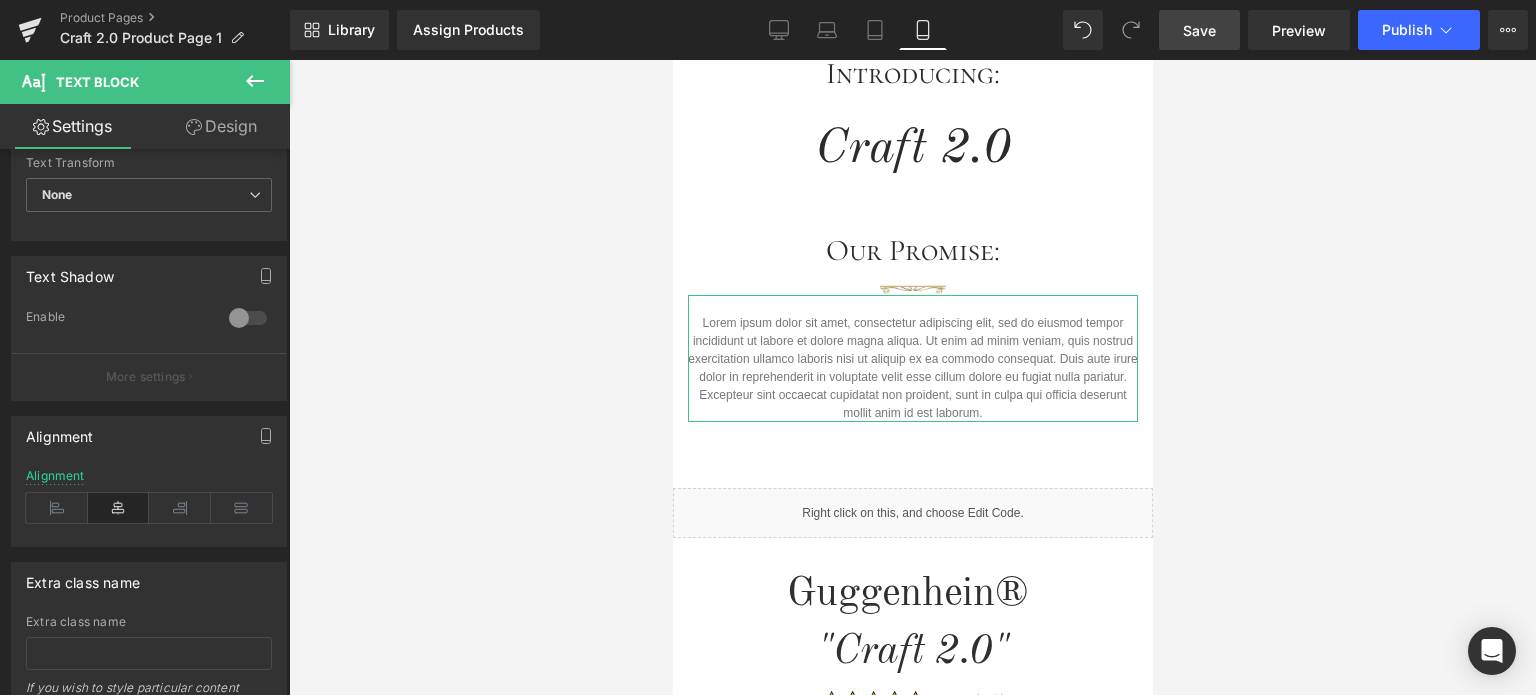click on "Design" at bounding box center (221, 126) 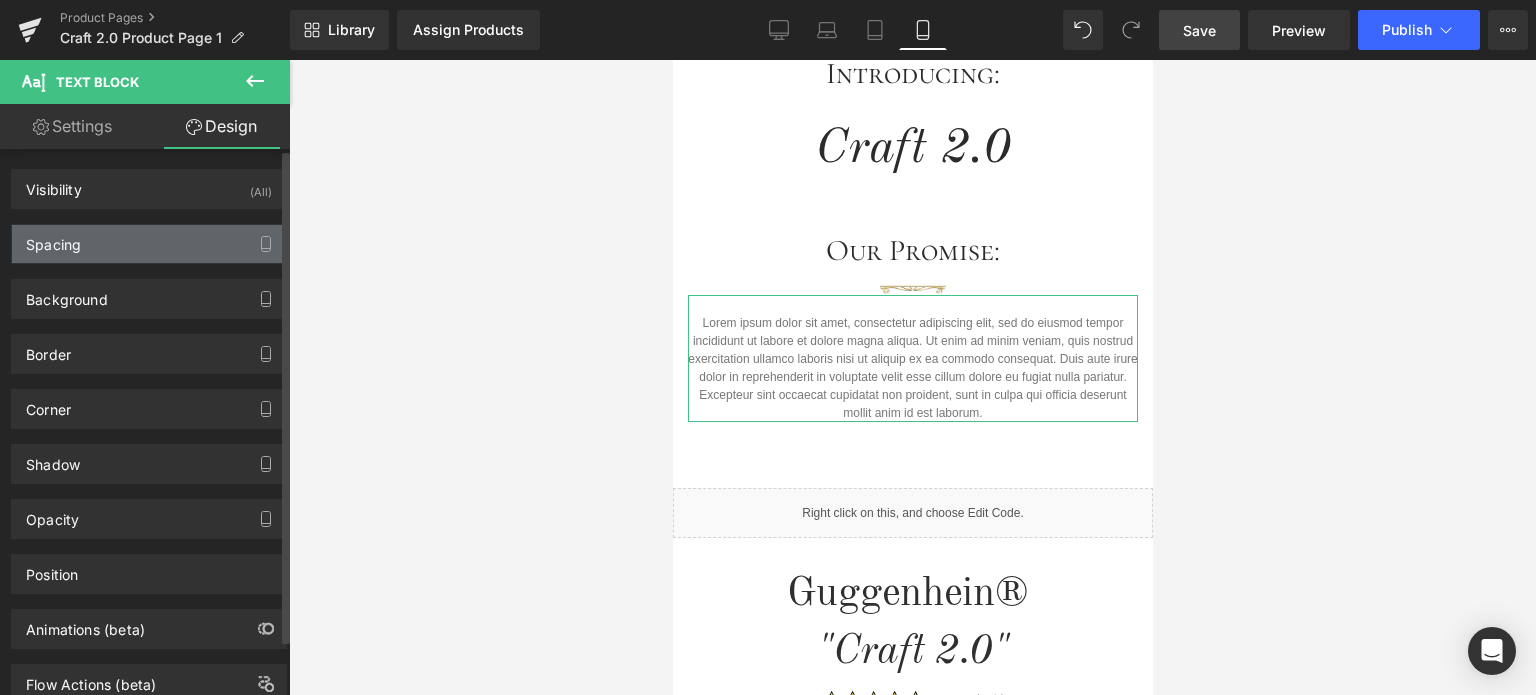 click on "Spacing" at bounding box center (149, 244) 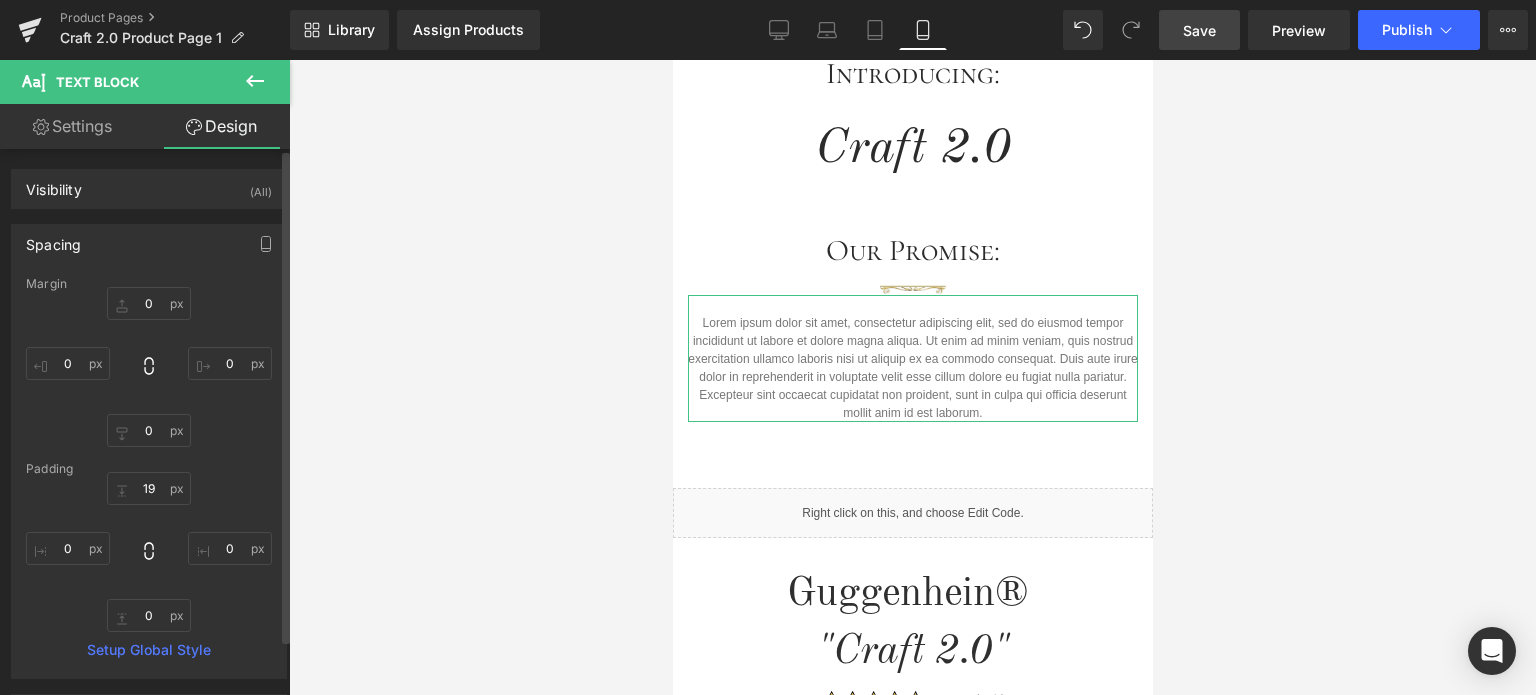 type on "0" 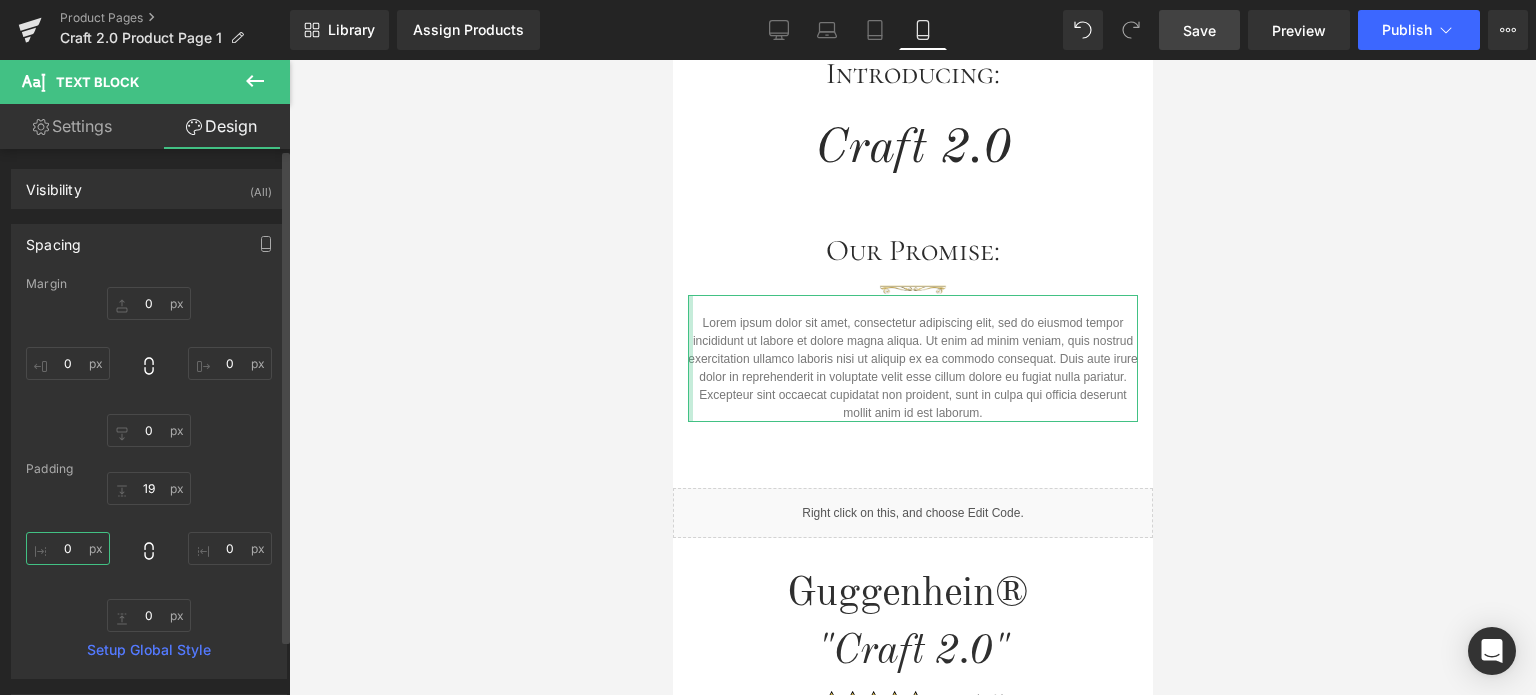 click on "0" at bounding box center [68, 548] 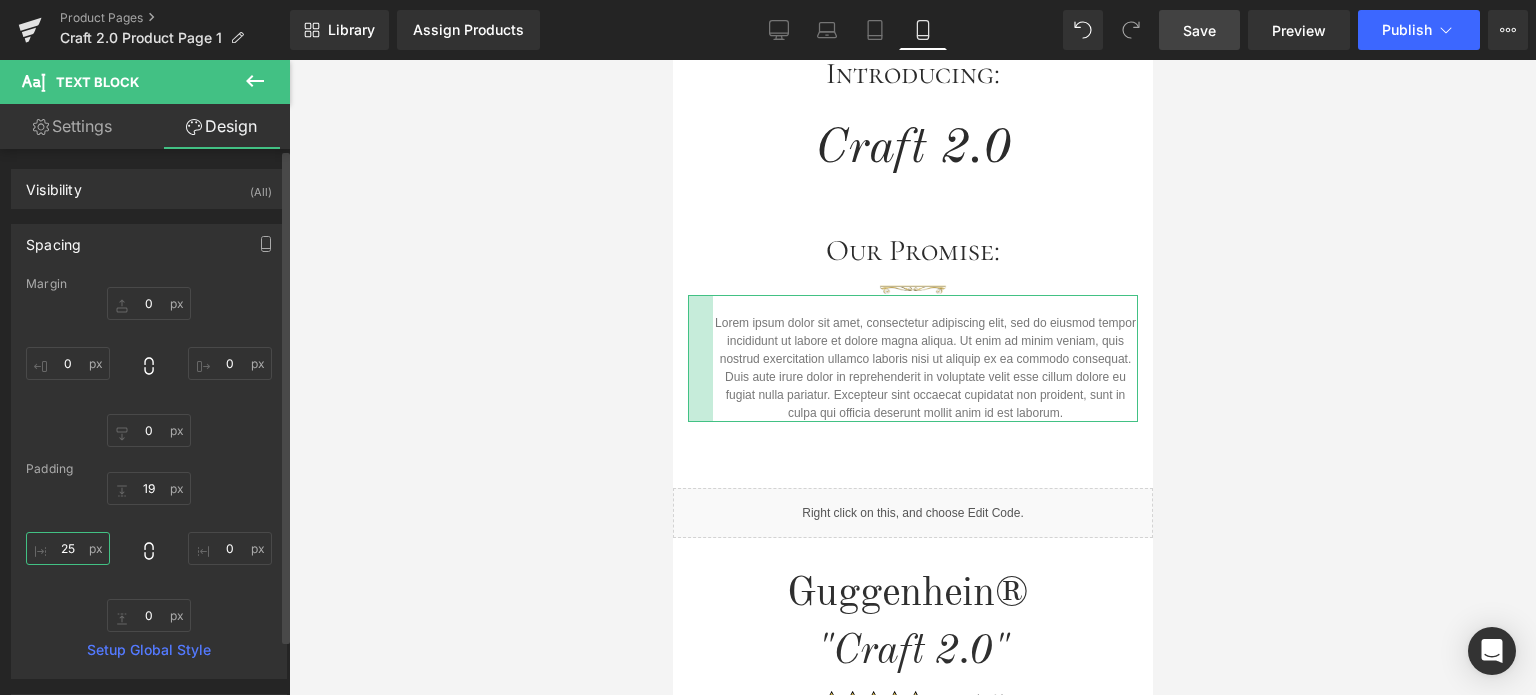 click on "25" at bounding box center [68, 548] 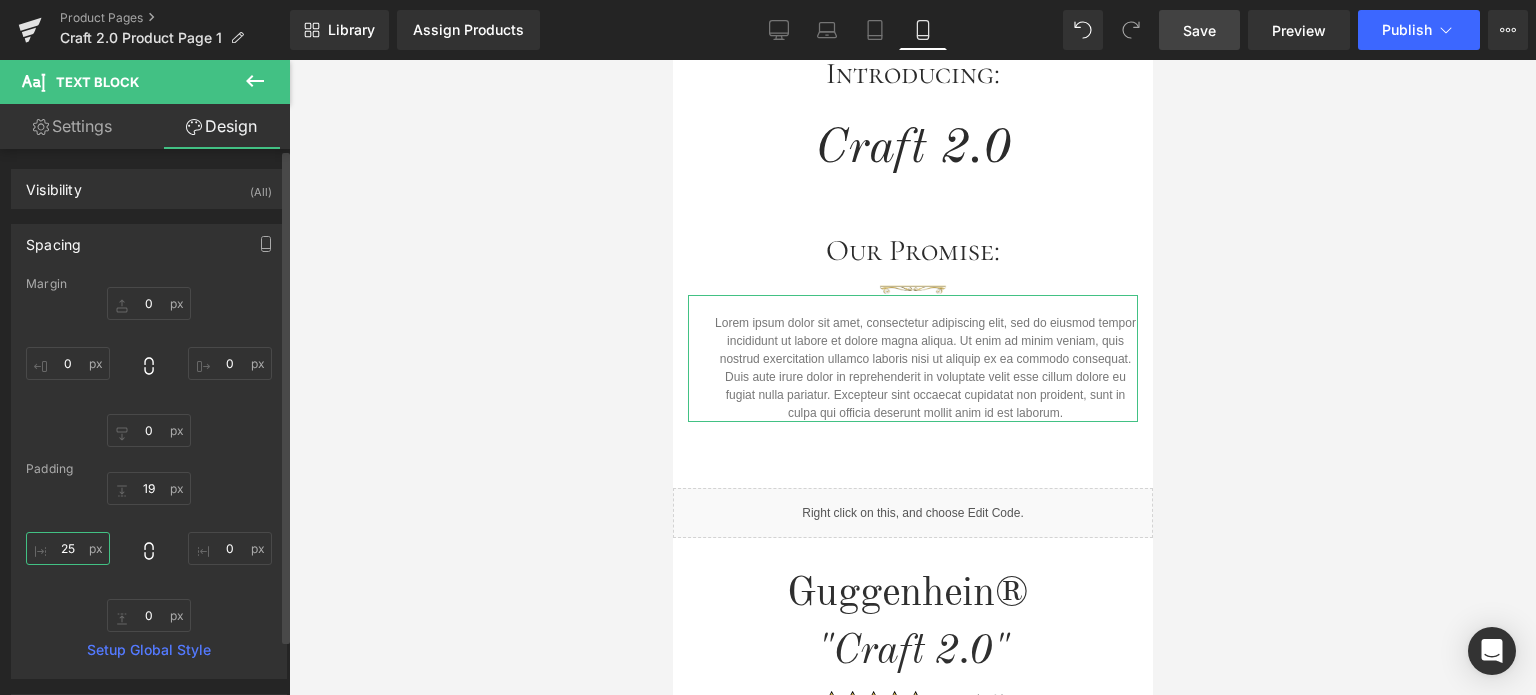 click on "25" at bounding box center [68, 548] 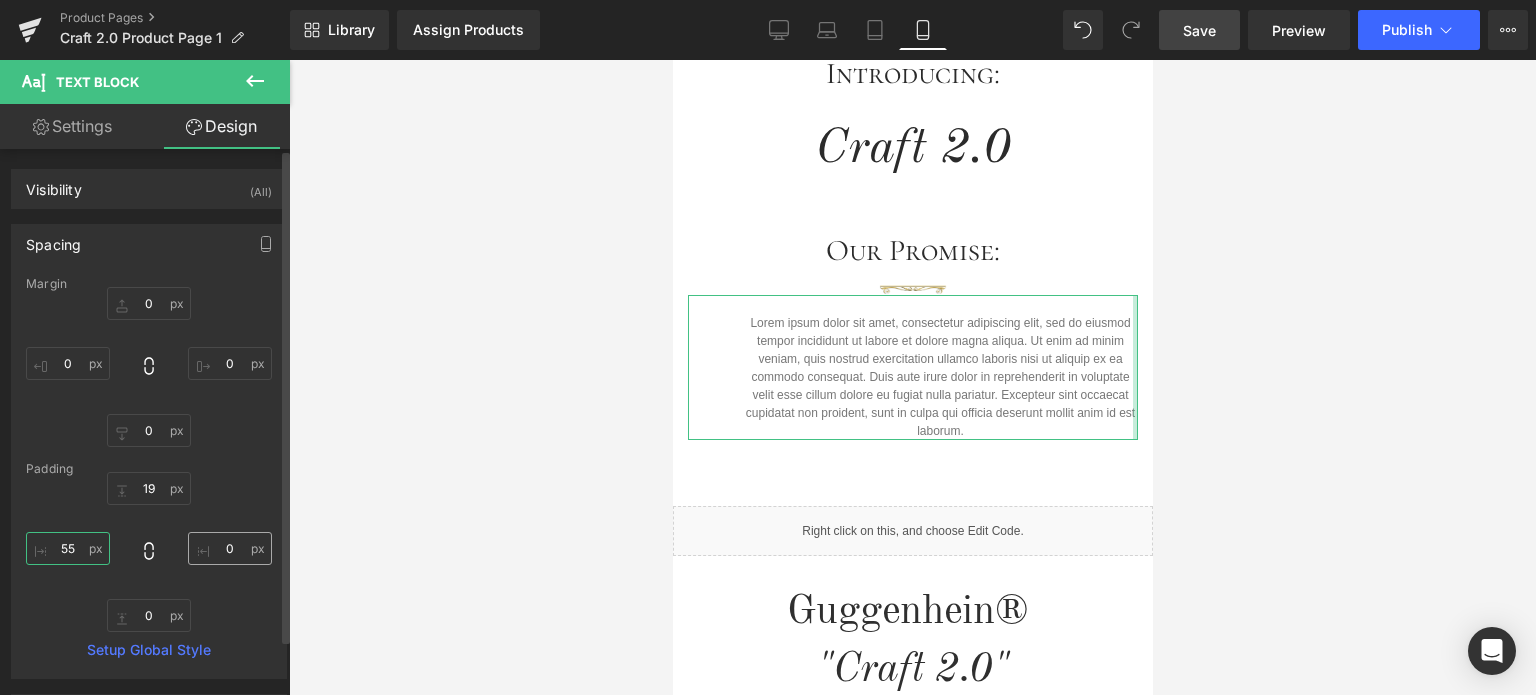 type on "55" 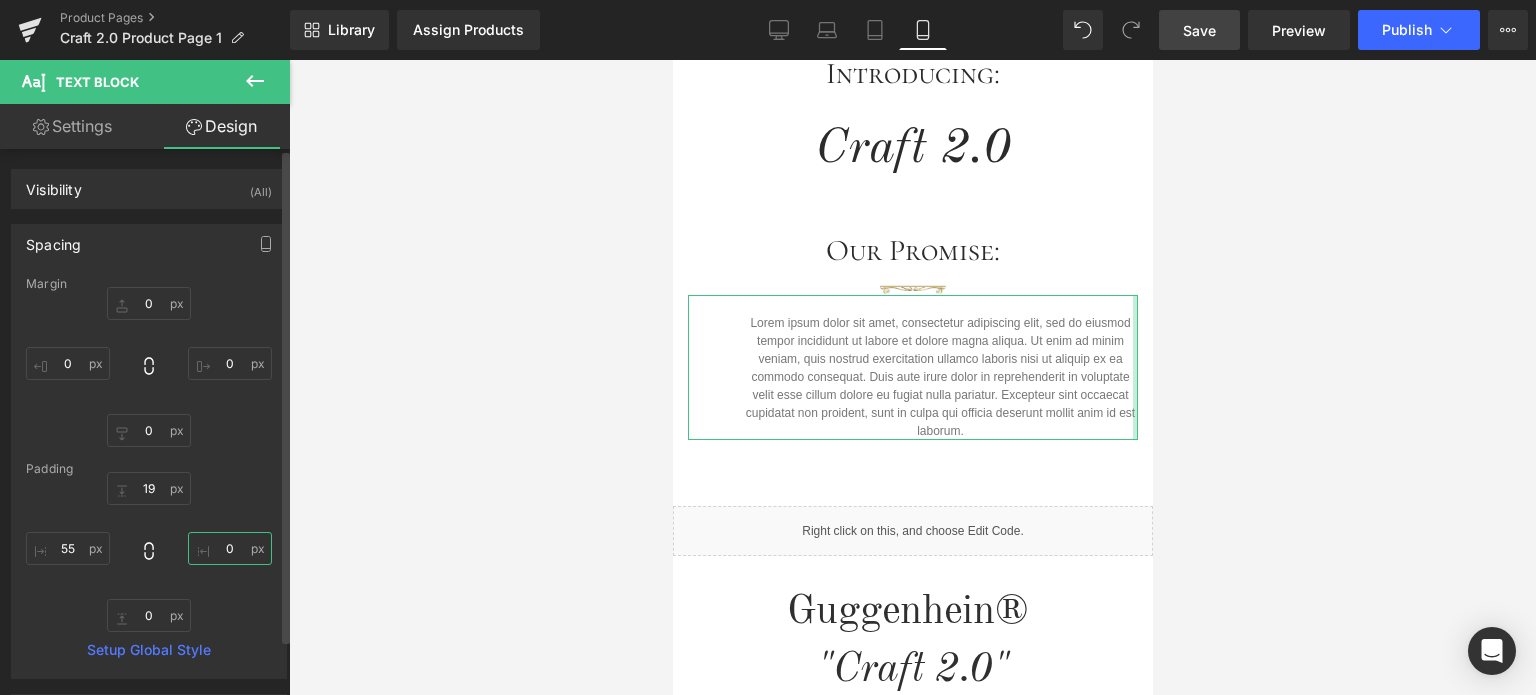 click on "0" at bounding box center (230, 548) 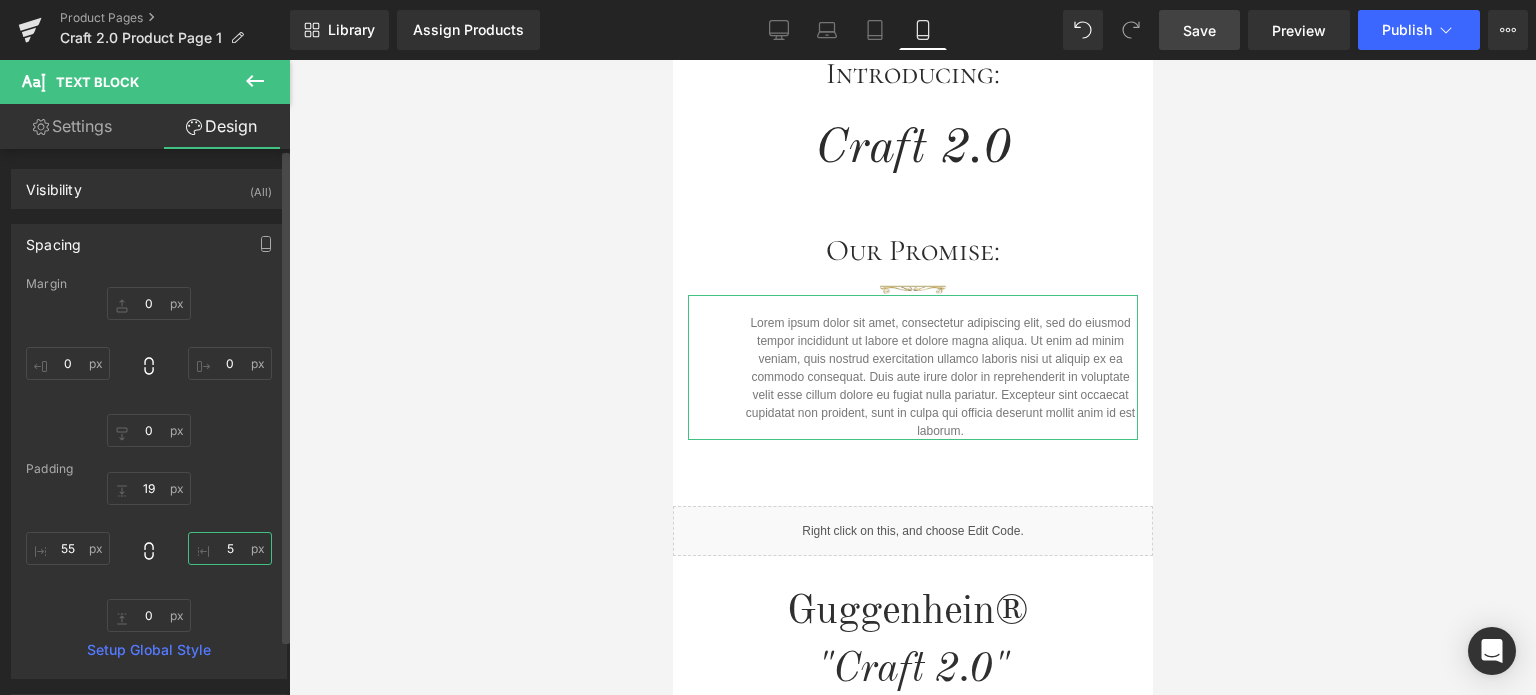 type on "55" 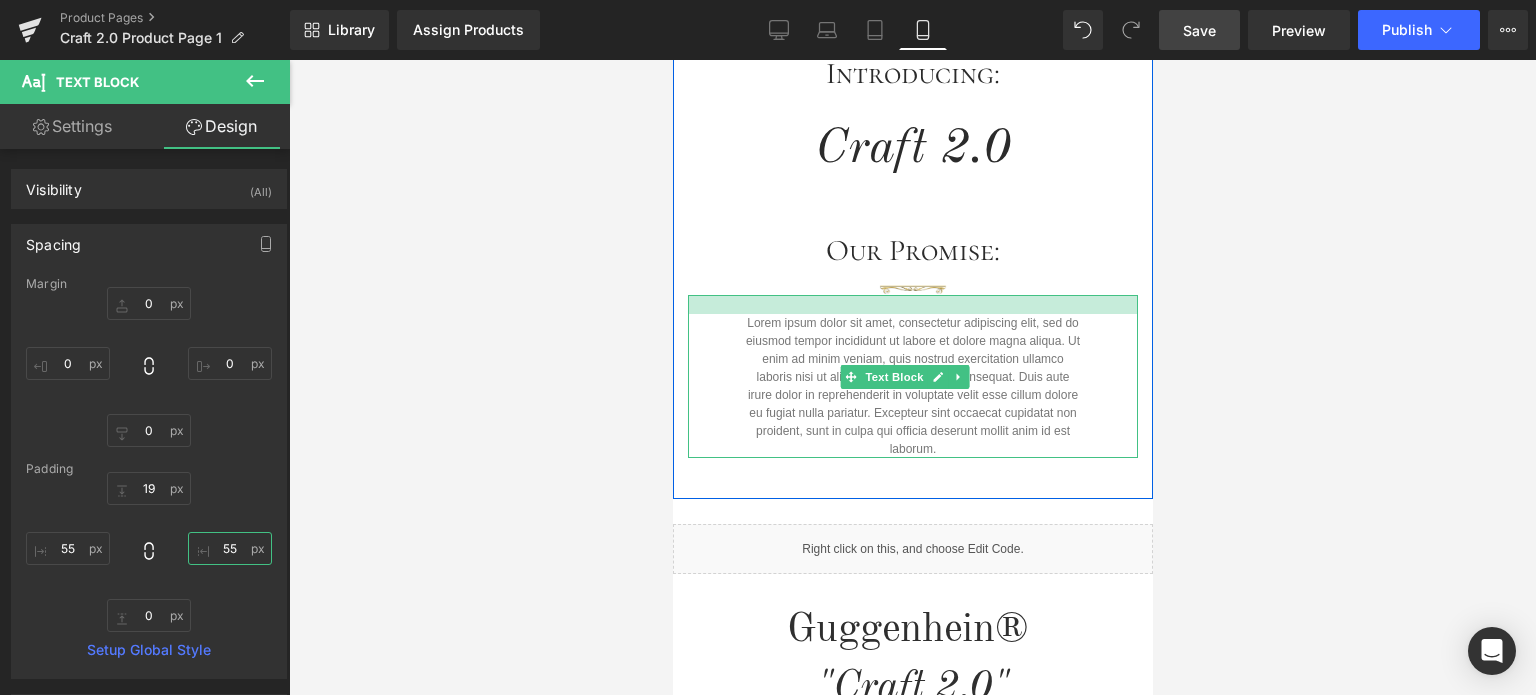 type on "26px" 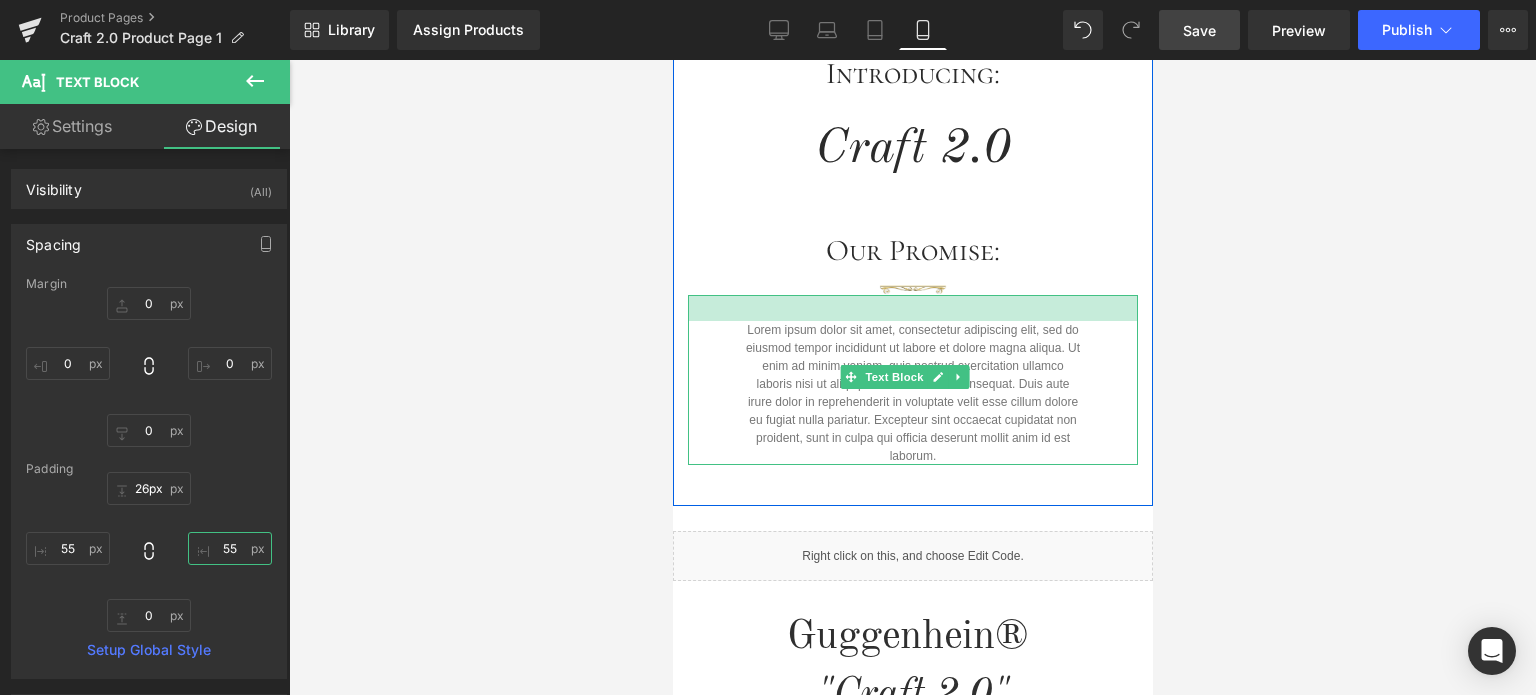 click at bounding box center (912, 308) 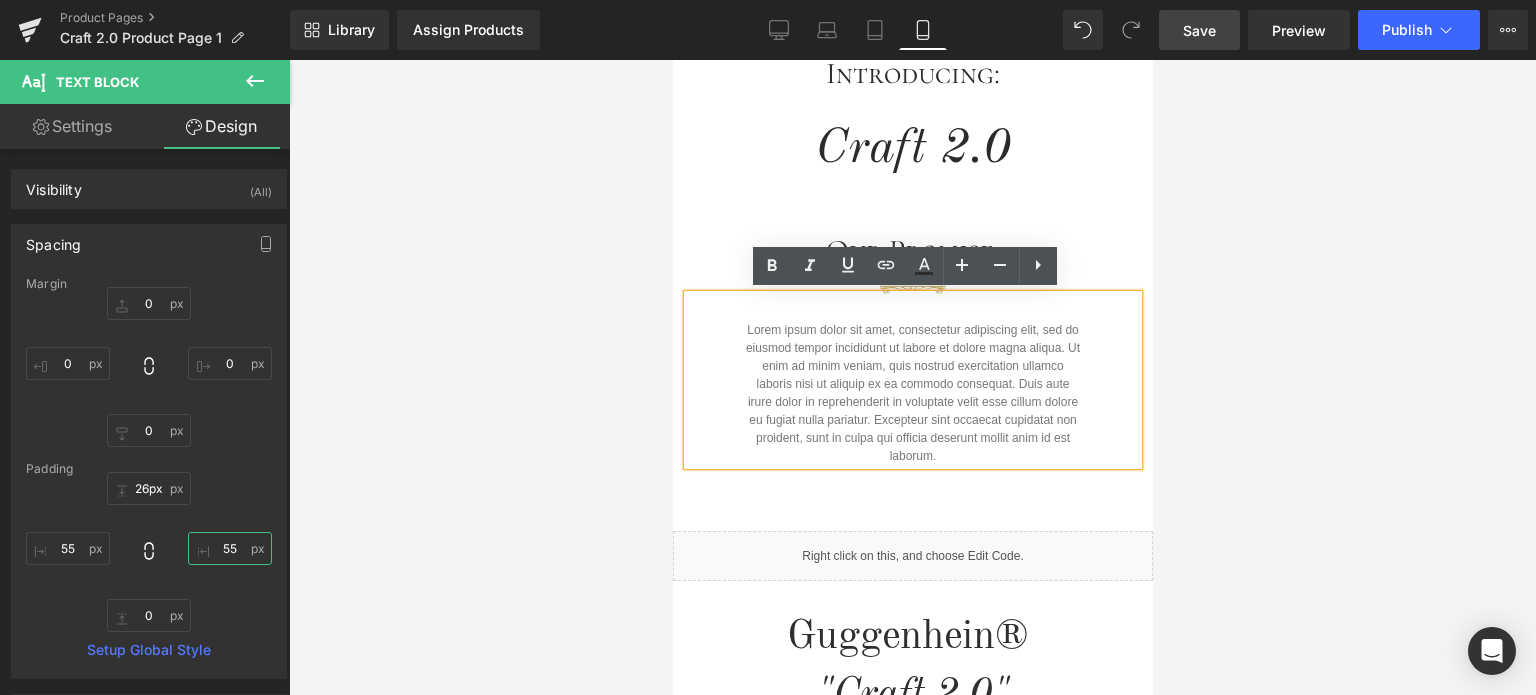 type on "55" 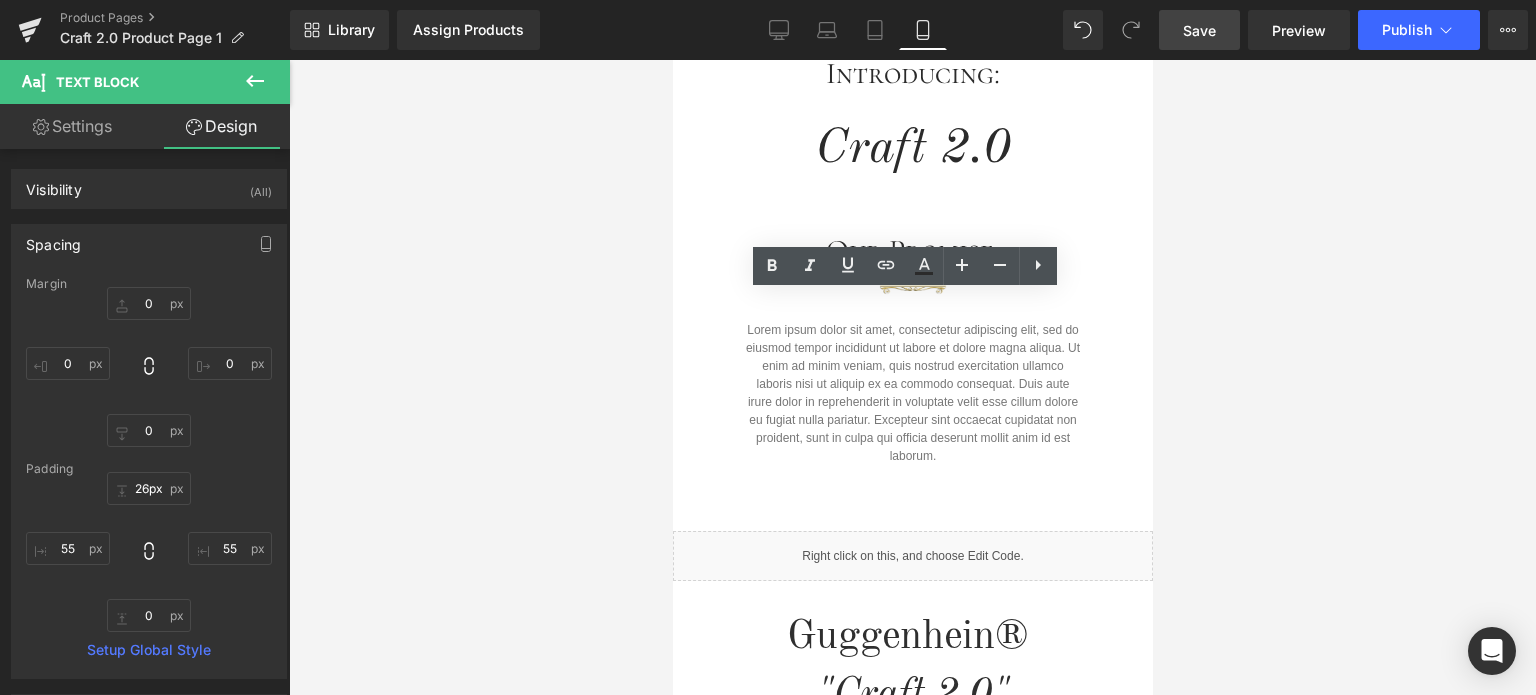 click at bounding box center [912, 377] 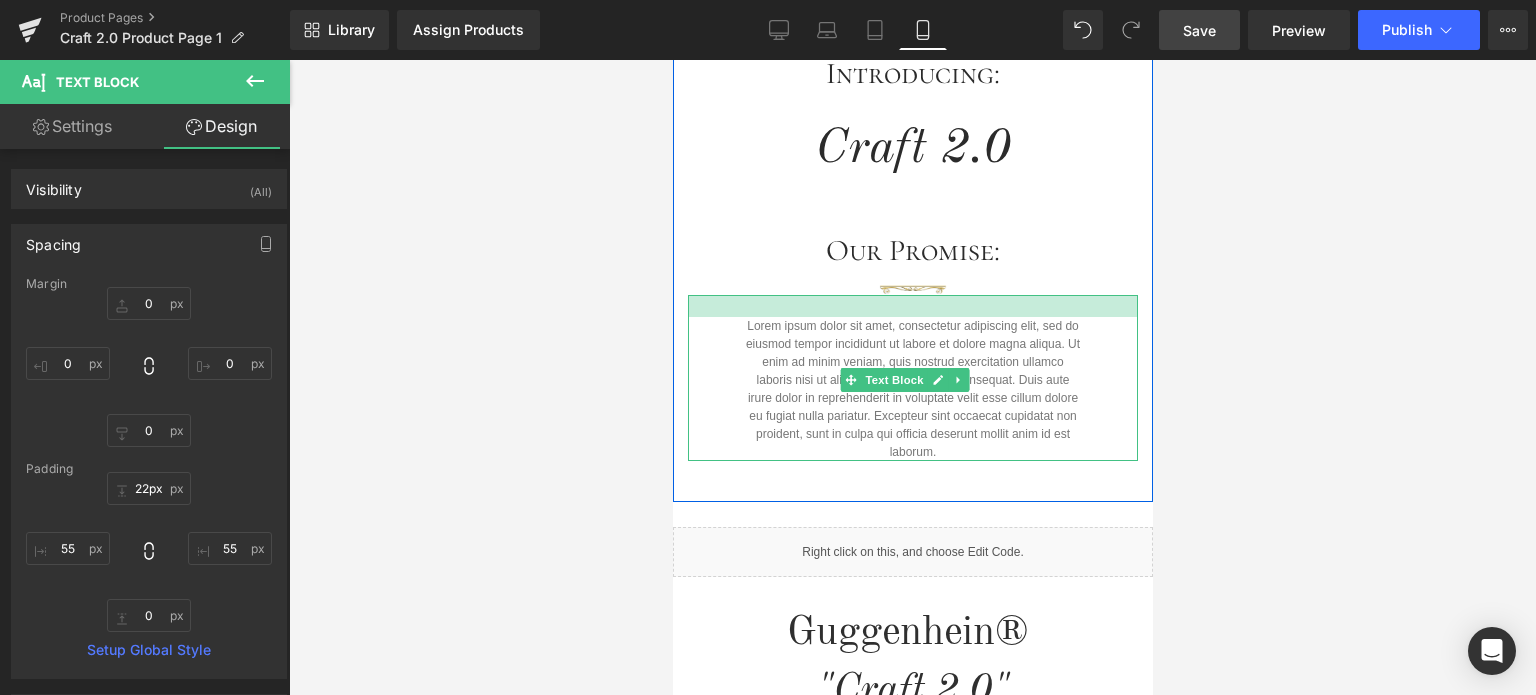 click at bounding box center (912, 306) 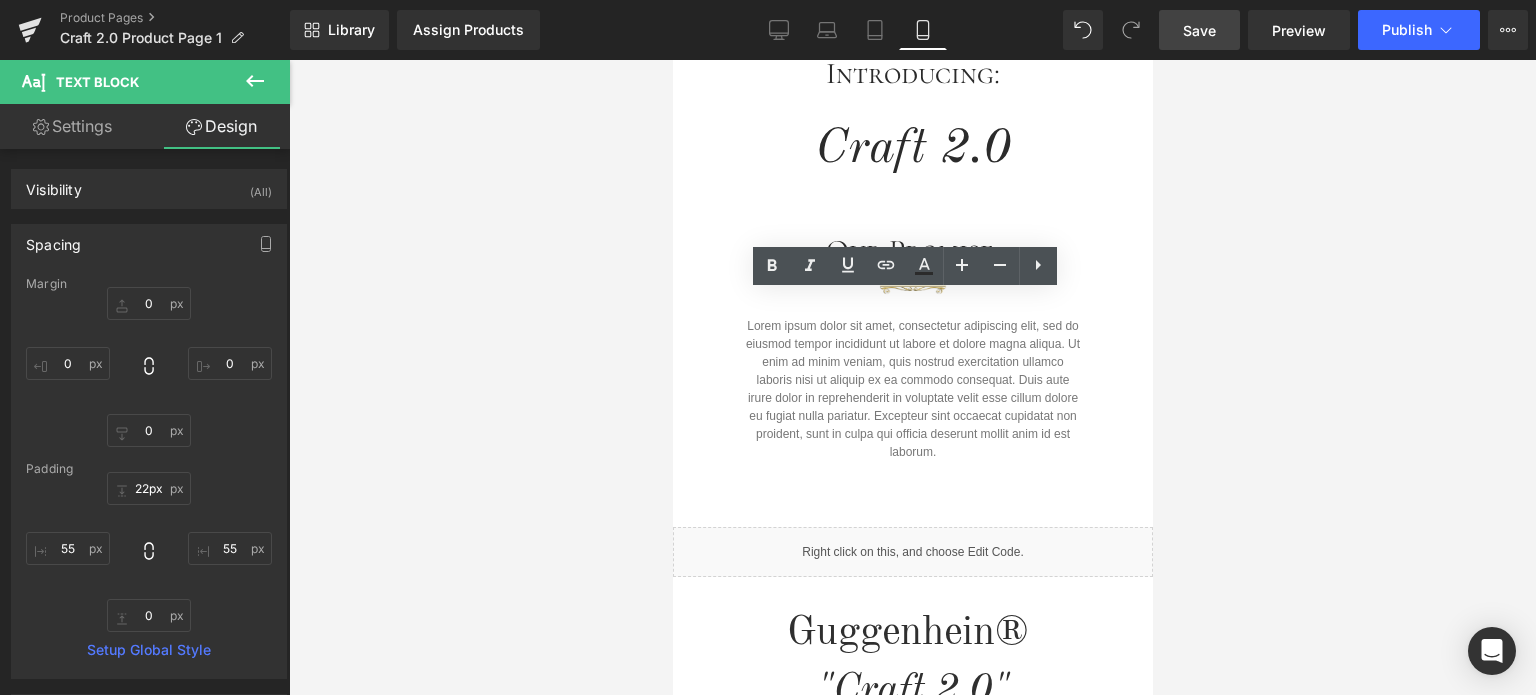 drag, startPoint x: 1315, startPoint y: 332, endPoint x: 1312, endPoint y: 320, distance: 12.369317 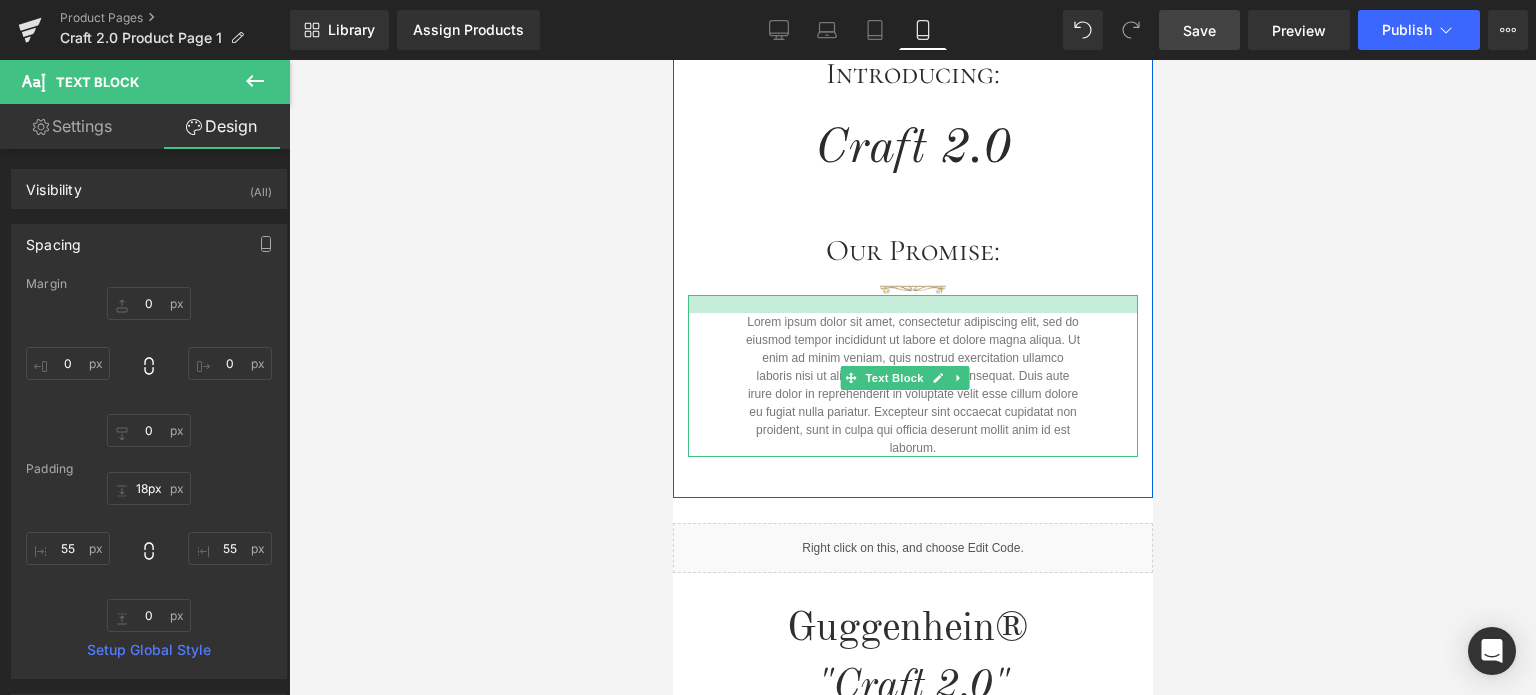 click at bounding box center (912, 304) 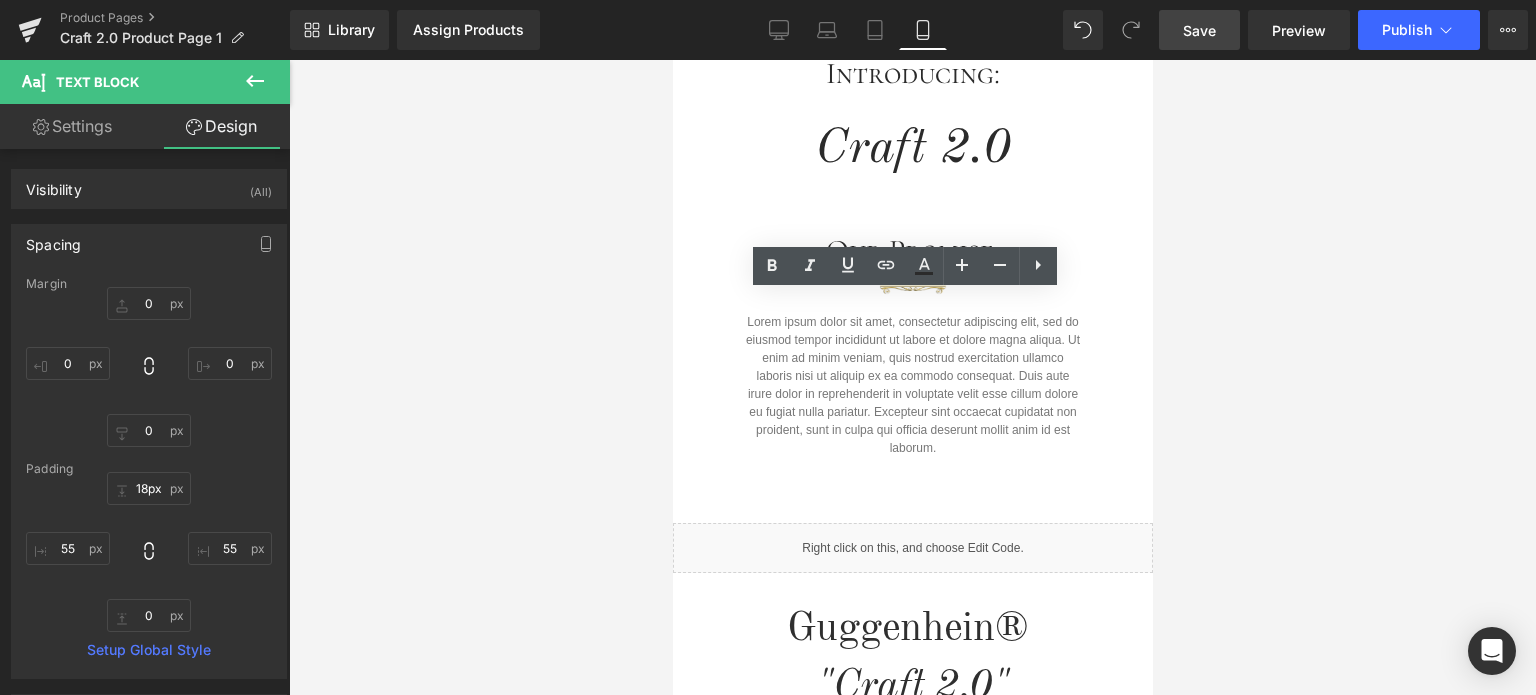 click at bounding box center [912, 377] 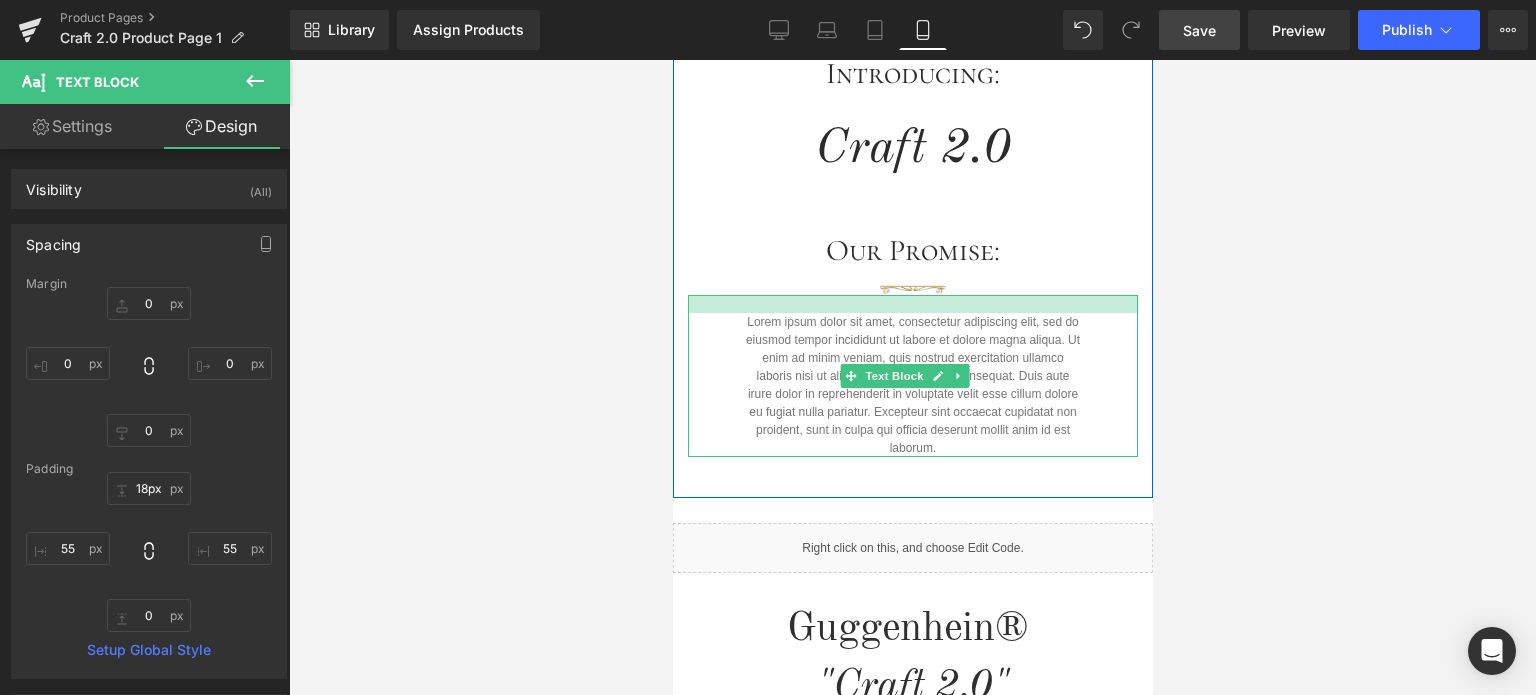 type on "21px" 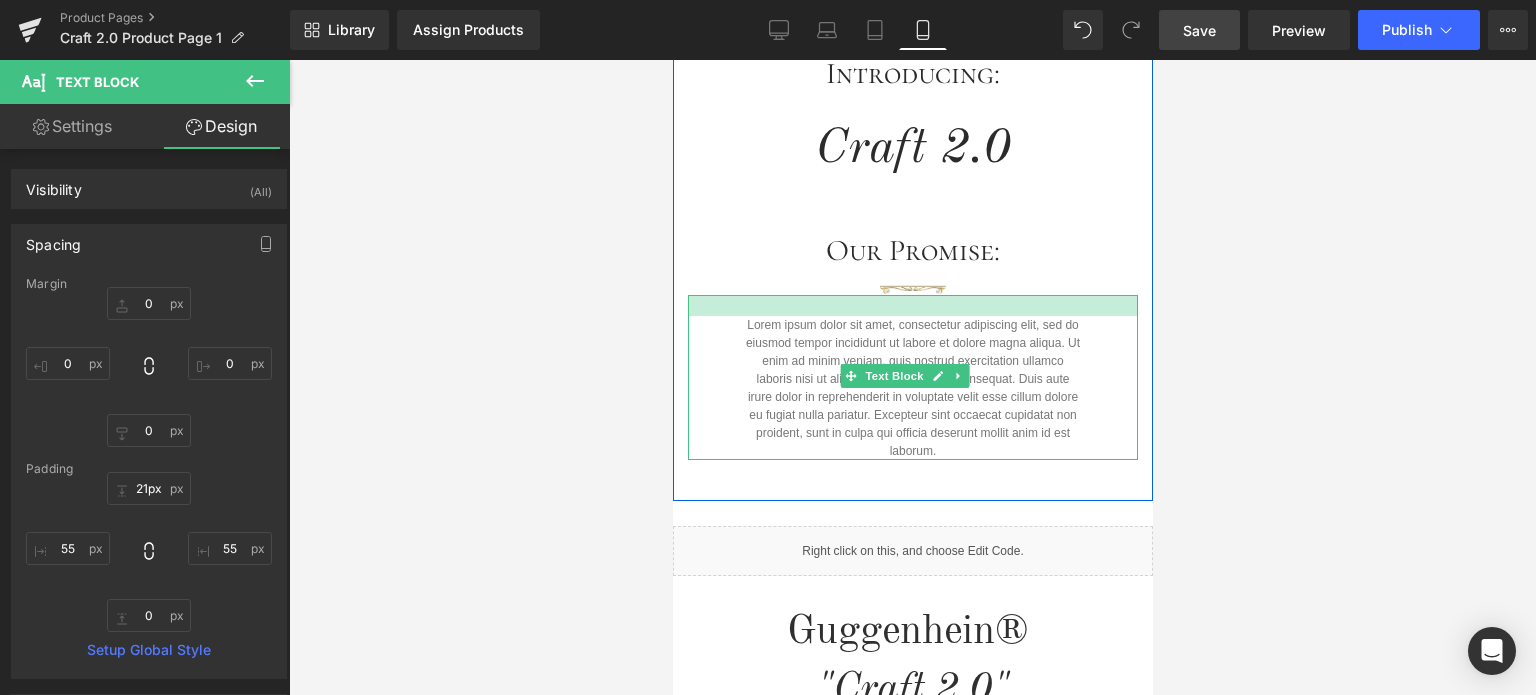 click at bounding box center (912, 305) 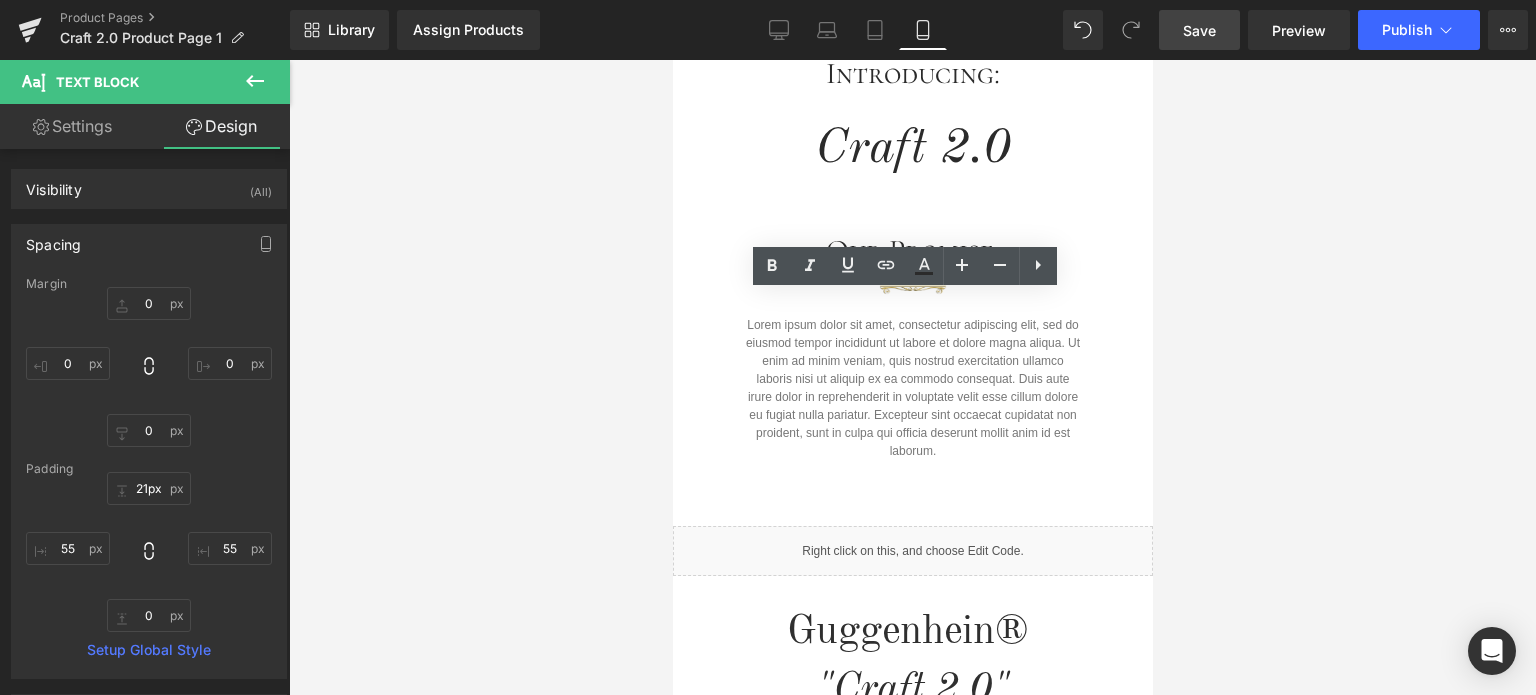 click at bounding box center (912, 377) 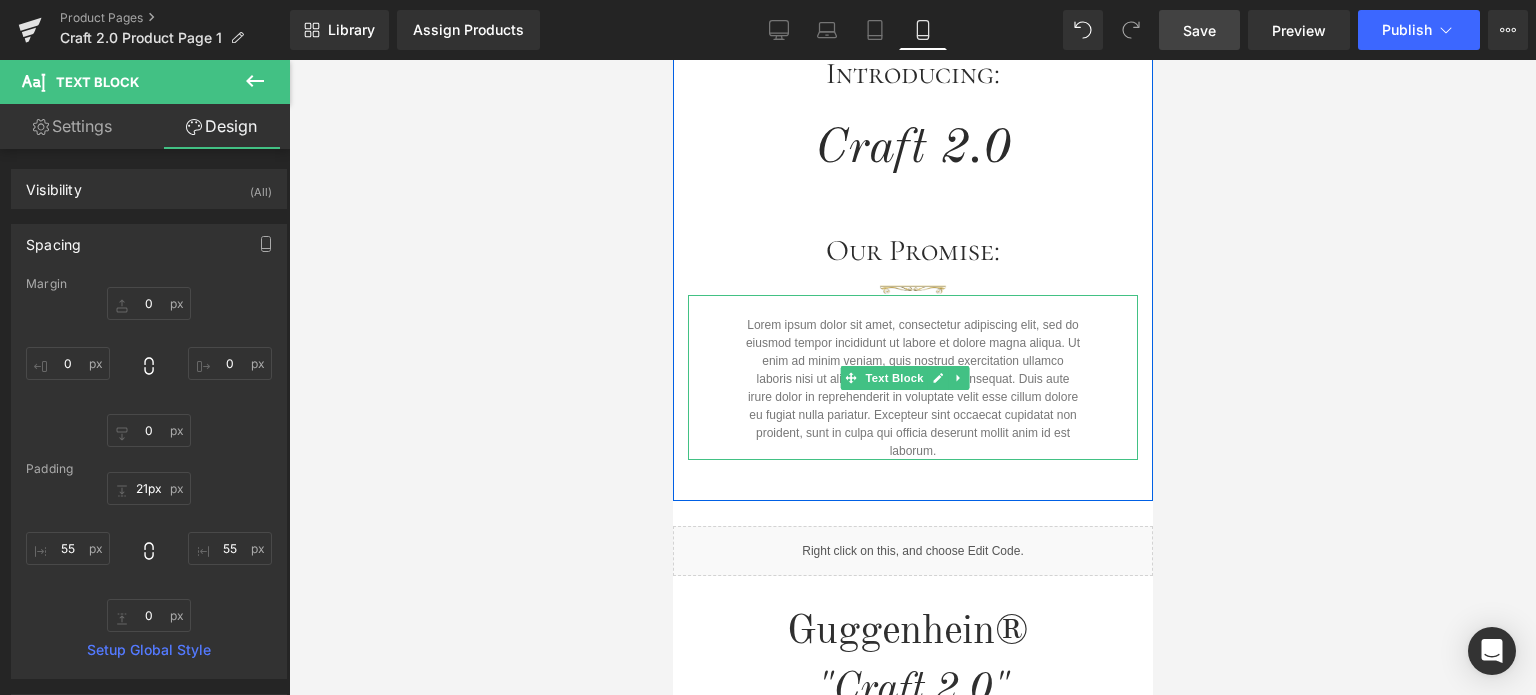 click on "Lorem ipsum dolor sit amet, consectetur adipiscing elit, sed do eiusmod tempor incididunt ut labore et dolore magna aliqua. Ut enim ad minim veniam, quis nostrud exercitation ullamco laboris nisi ut aliquip ex ea commodo consequat. Duis aute irure dolor in reprehenderit in voluptate velit esse cillum dolore eu fugiat nulla pariatur. Excepteur sint occaecat cupidatat non proident, sunt in culpa qui officia deserunt mollit anim id est laborum." at bounding box center (912, 388) 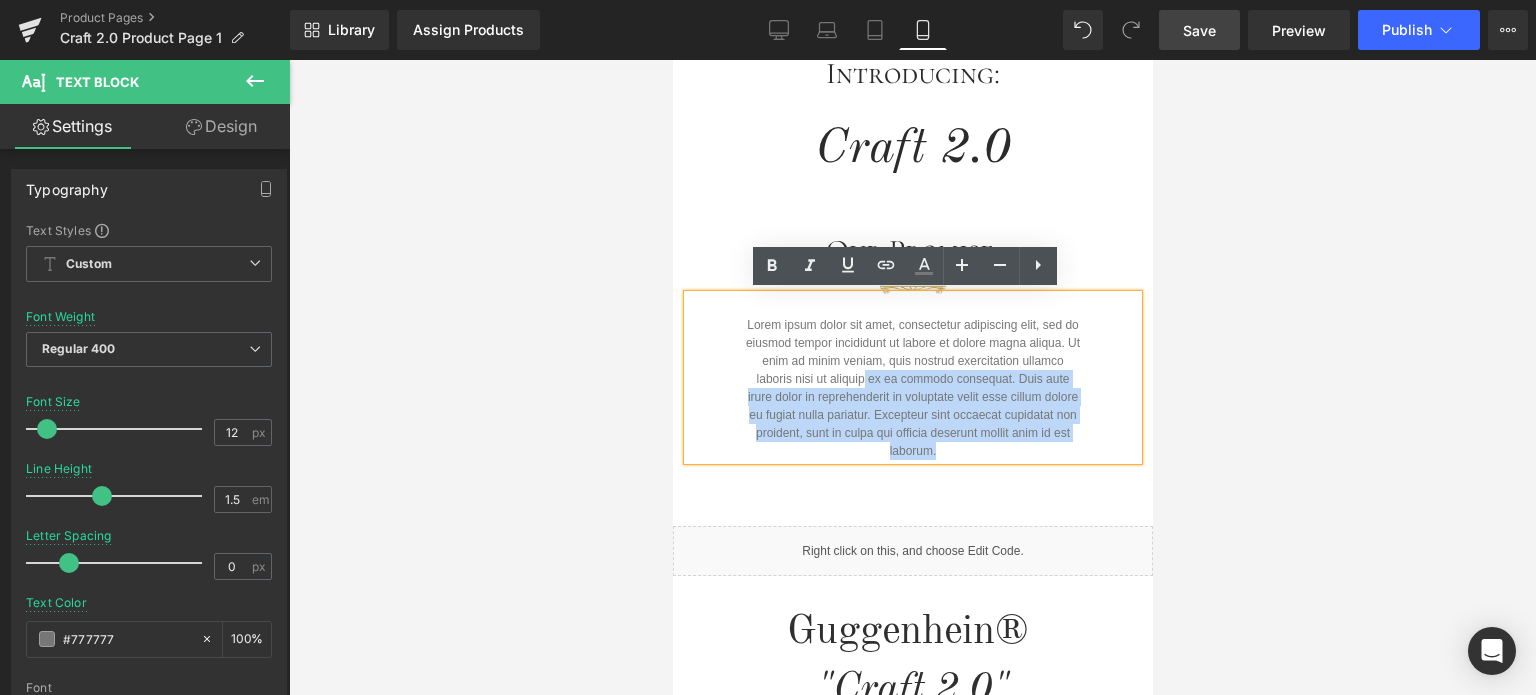 drag, startPoint x: 993, startPoint y: 446, endPoint x: 903, endPoint y: 373, distance: 115.88356 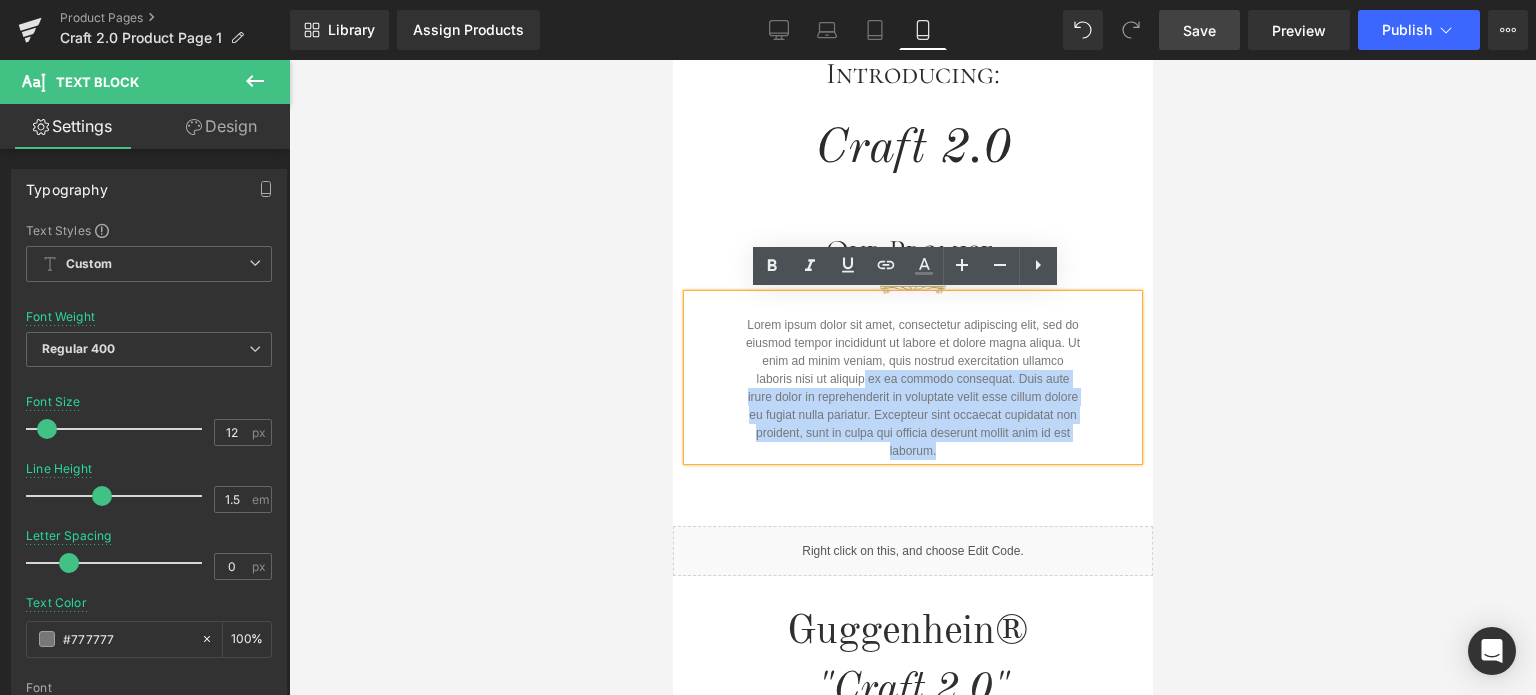 click on "Lorem ipsum dolor sit amet, consectetur adipiscing elit, sed do eiusmod tempor incididunt ut labore et dolore magna aliqua. Ut enim ad minim veniam, quis nostrud exercitation ullamco laboris nisi ut aliquip ex ea commodo consequat. Duis aute irure dolor in reprehenderit in voluptate velit esse cillum dolore eu fugiat nulla pariatur. Excepteur sint occaecat cupidatat non proident, sunt in culpa qui officia deserunt mollit anim id est laborum." at bounding box center [912, 388] 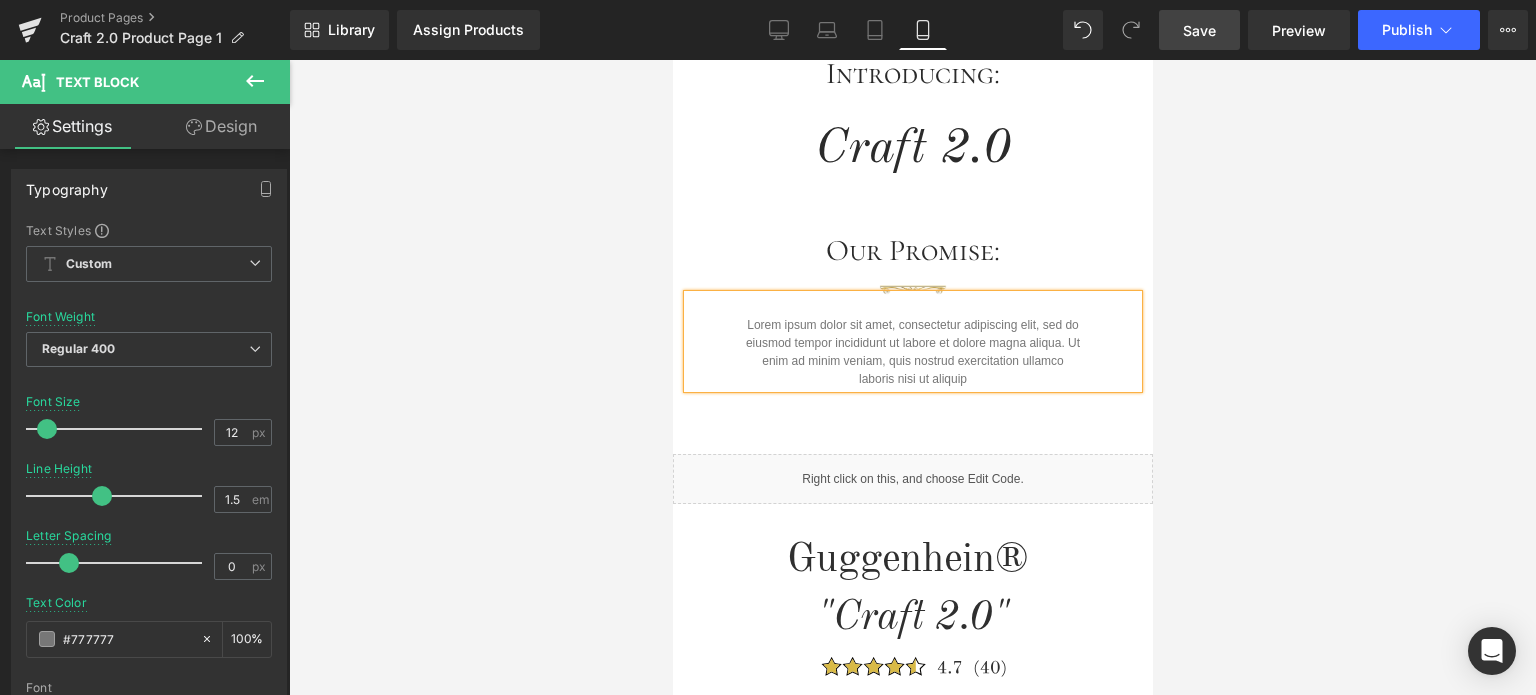 click at bounding box center (912, 377) 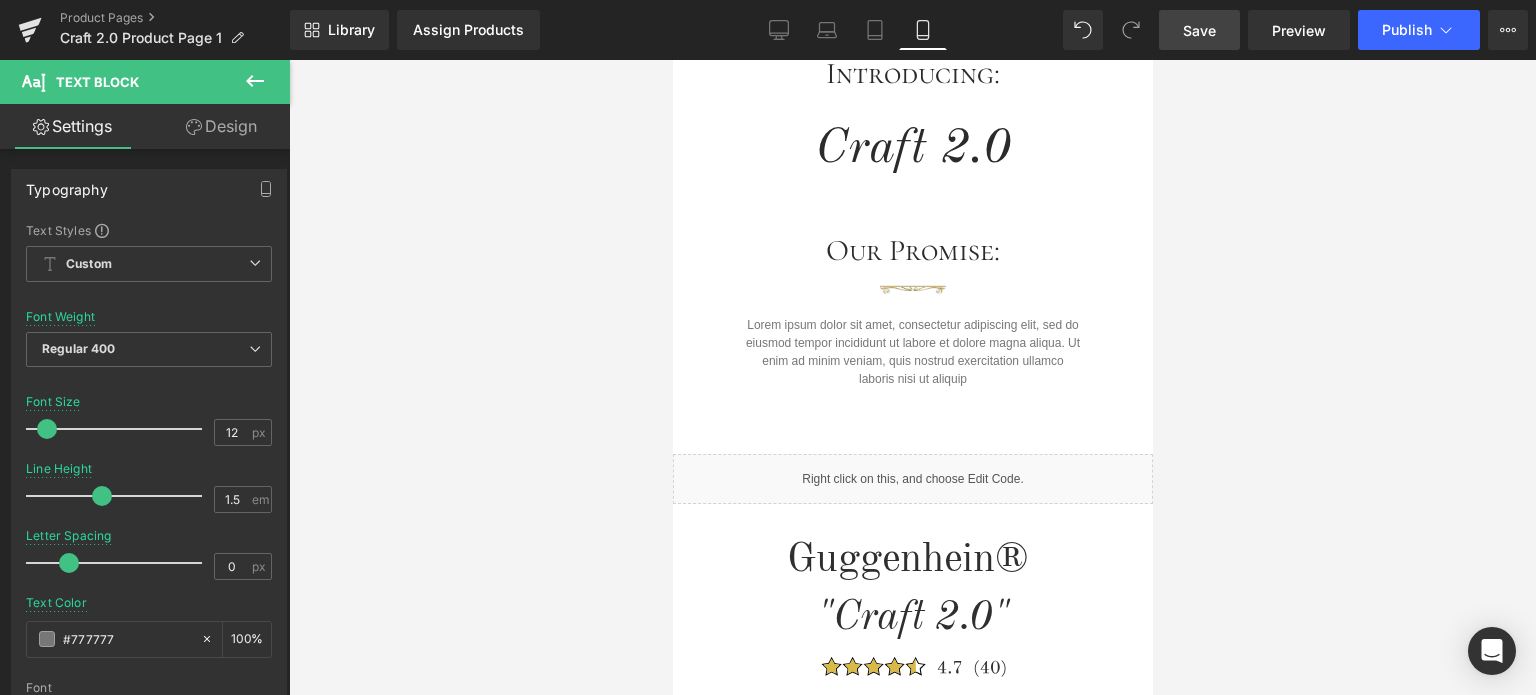 click on "Save" at bounding box center [1199, 30] 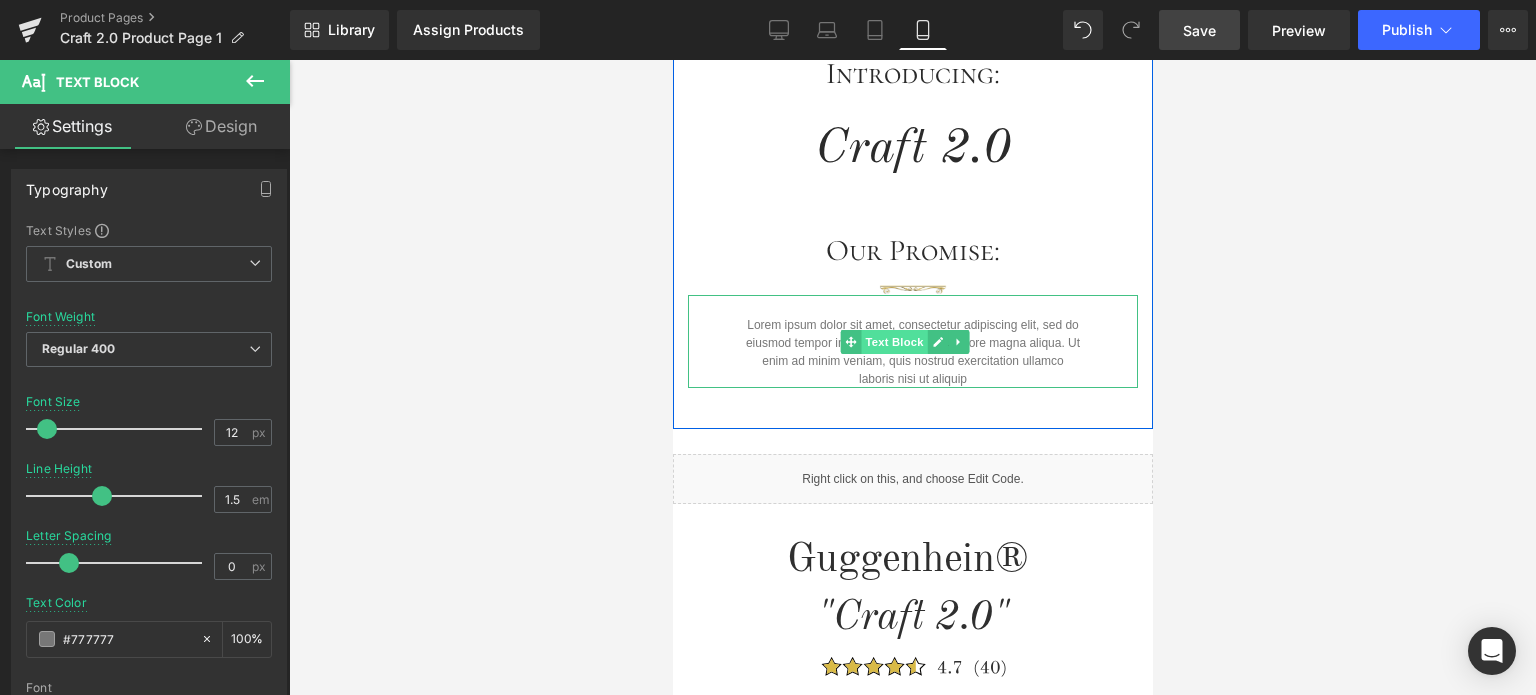 click on "Text Block" at bounding box center (894, 342) 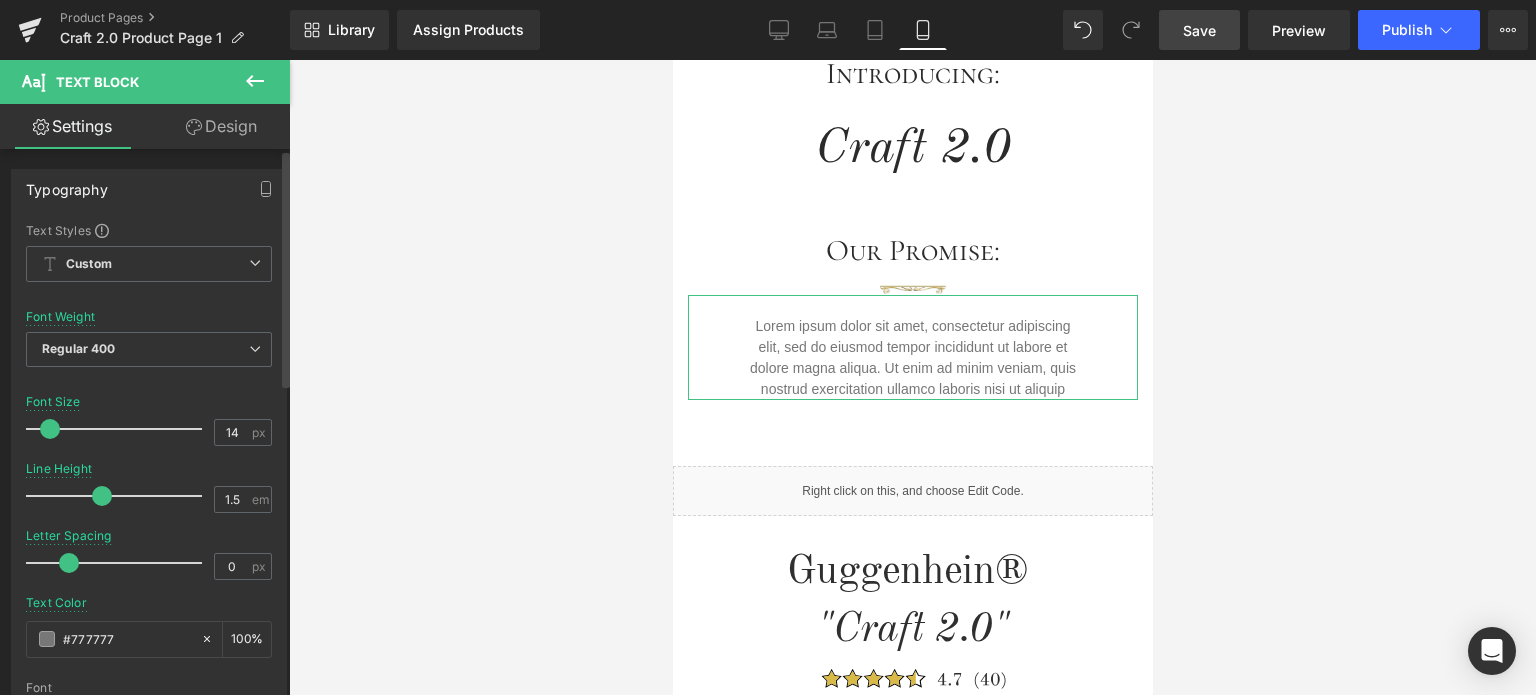 click at bounding box center [50, 429] 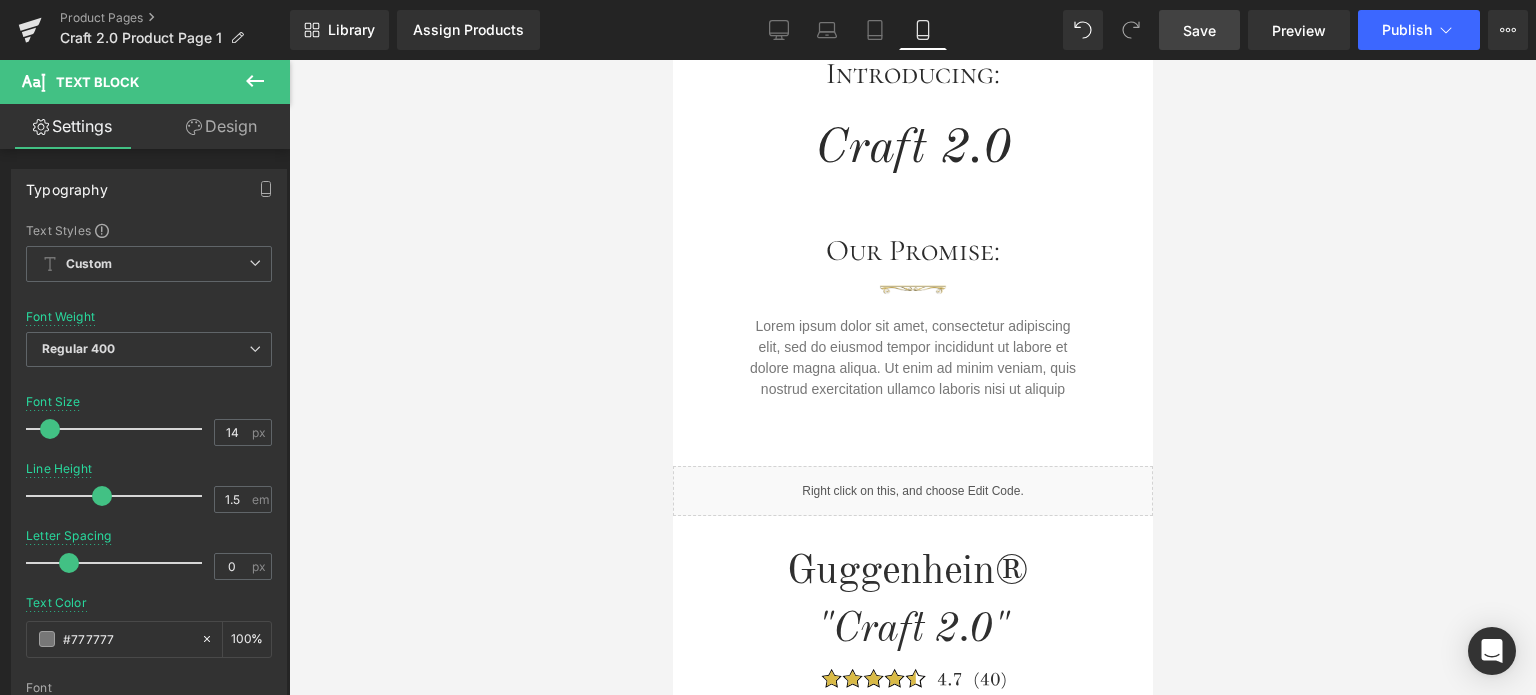 click on "Save" at bounding box center [1199, 30] 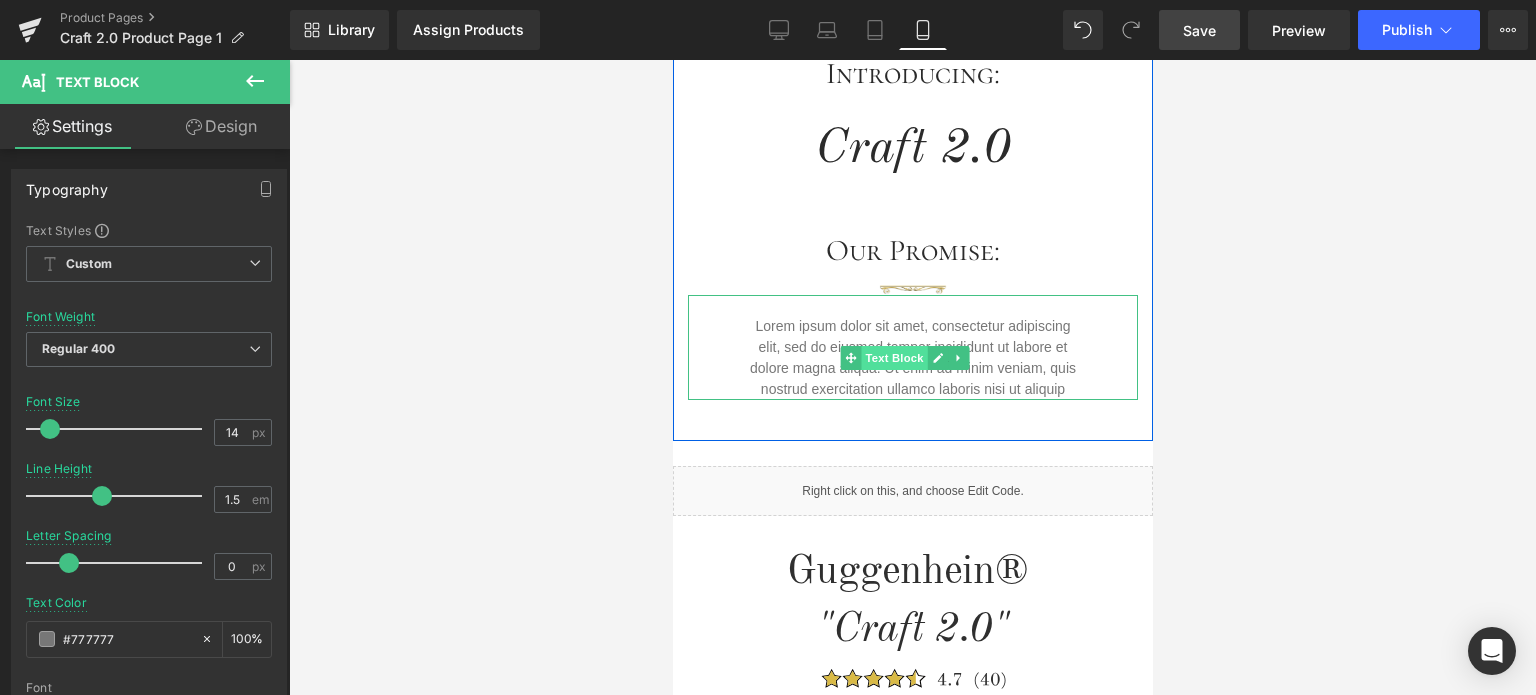 click on "Text Block" at bounding box center [894, 358] 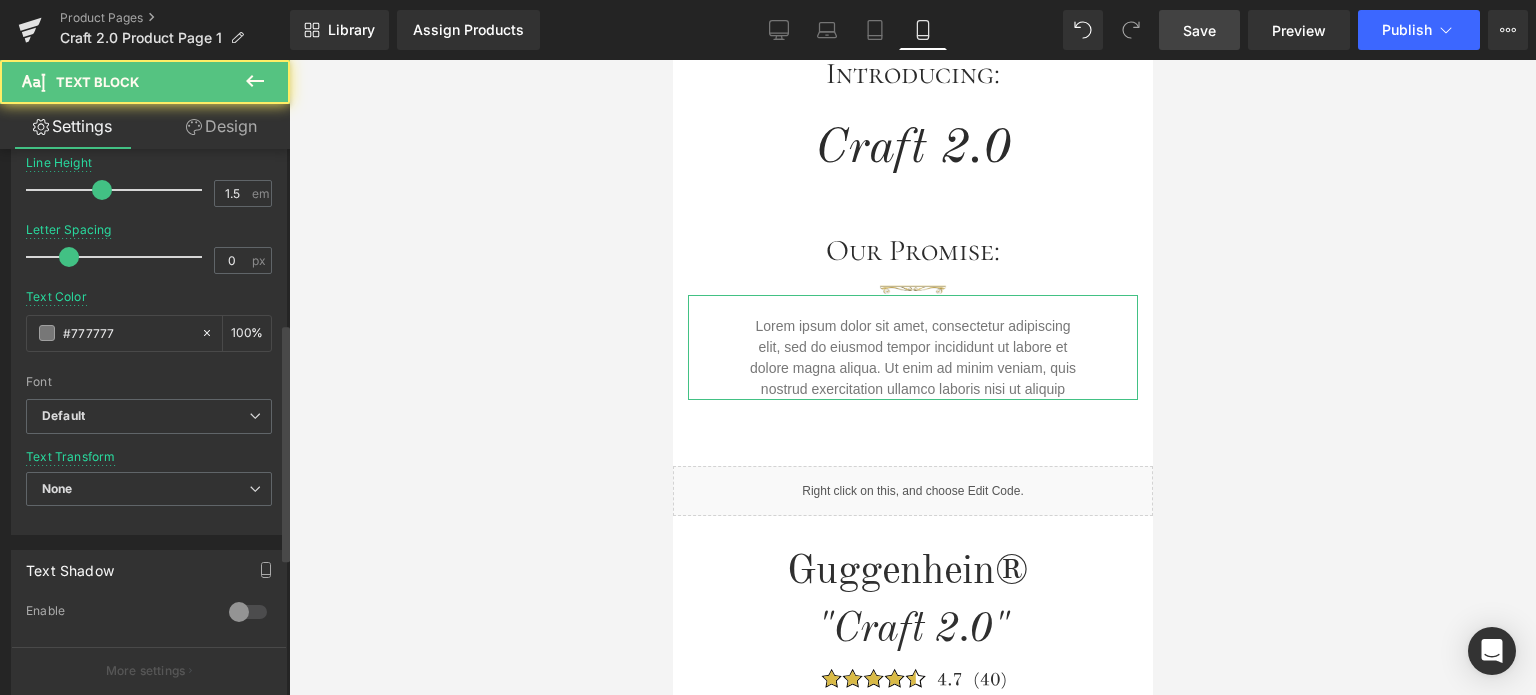 scroll, scrollTop: 400, scrollLeft: 0, axis: vertical 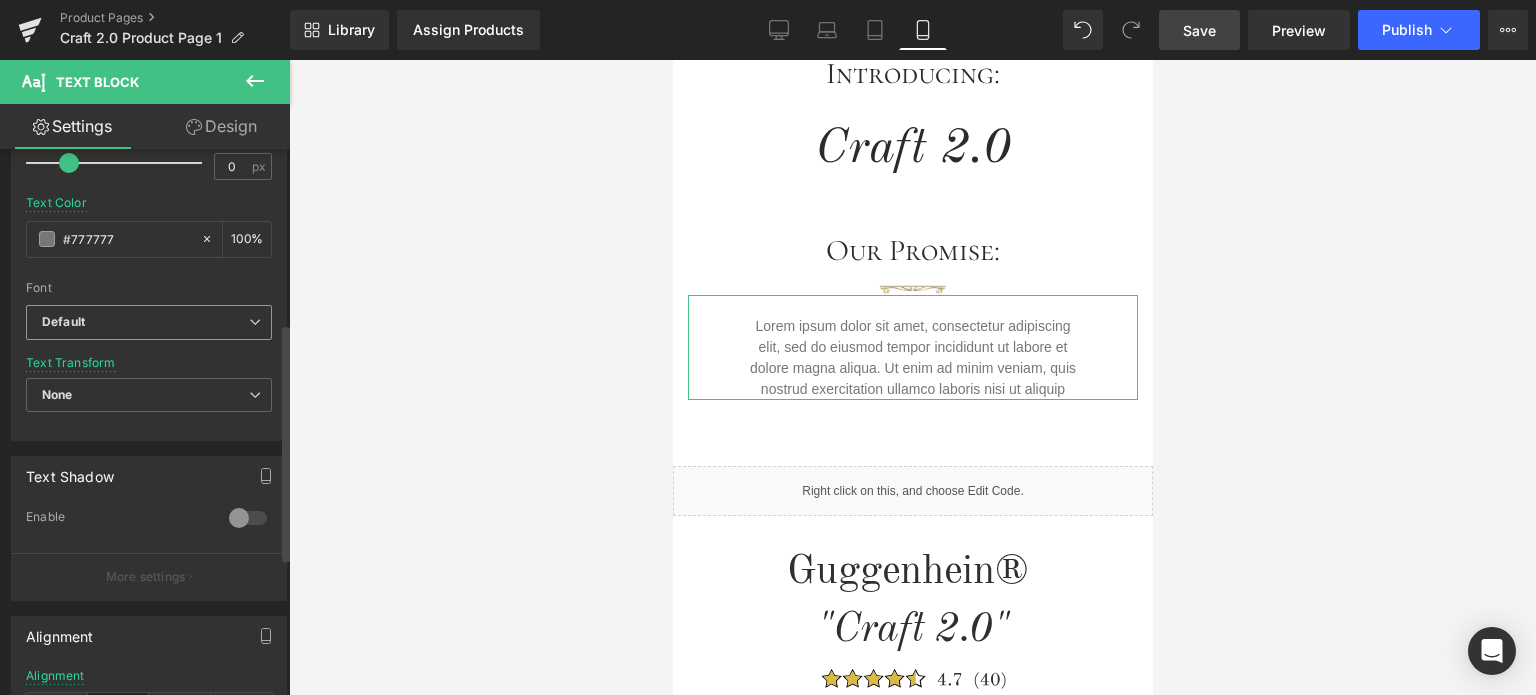click on "Default" at bounding box center [145, 322] 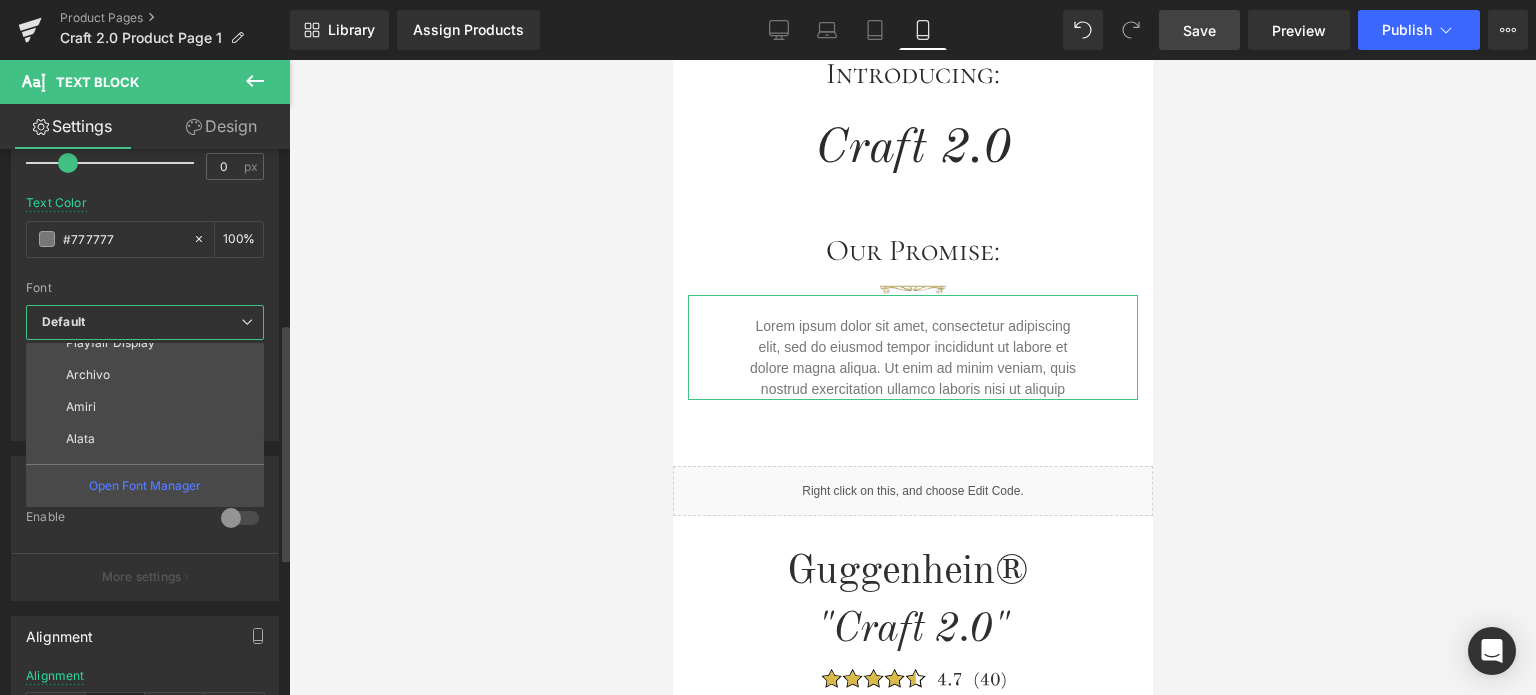 scroll, scrollTop: 200, scrollLeft: 0, axis: vertical 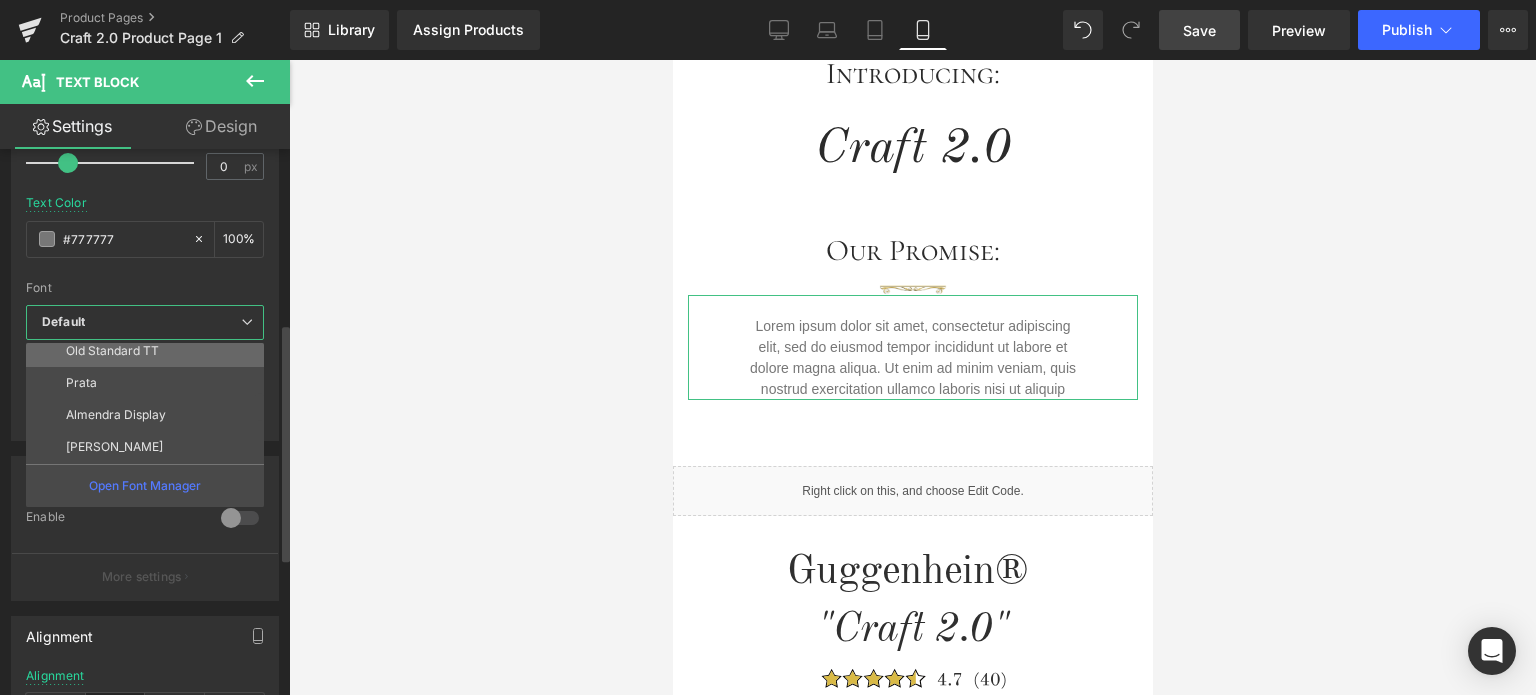 click on "Old Standard TT" at bounding box center (149, 351) 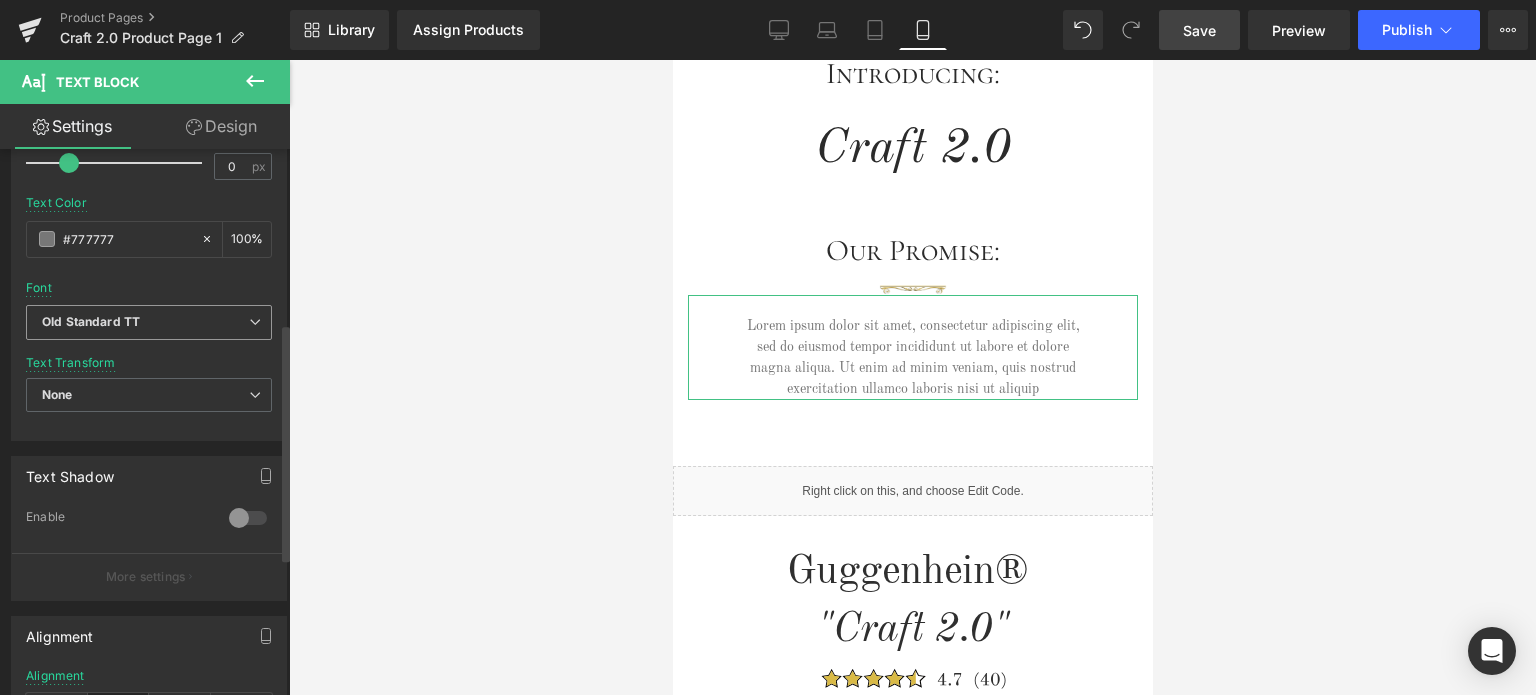 click on "Old Standard TT" at bounding box center (91, 322) 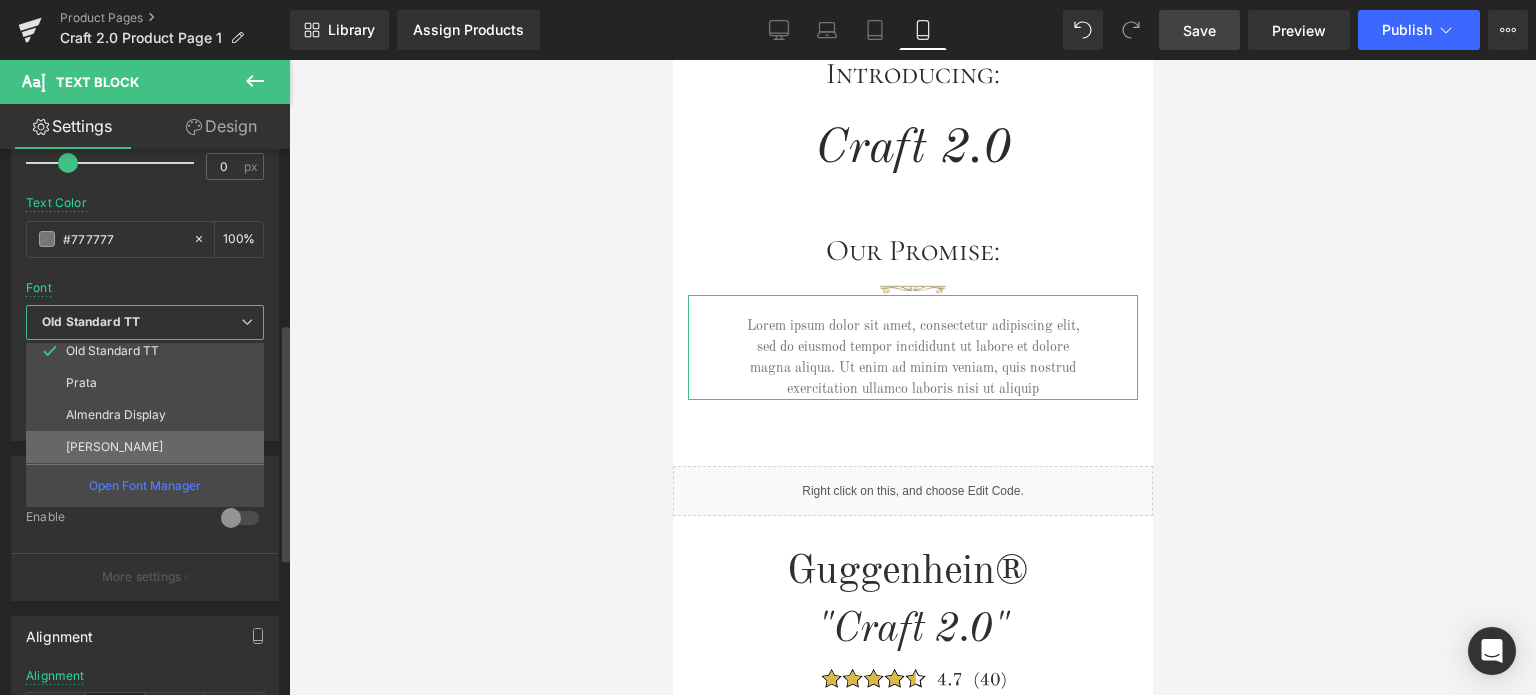 scroll, scrollTop: 552, scrollLeft: 0, axis: vertical 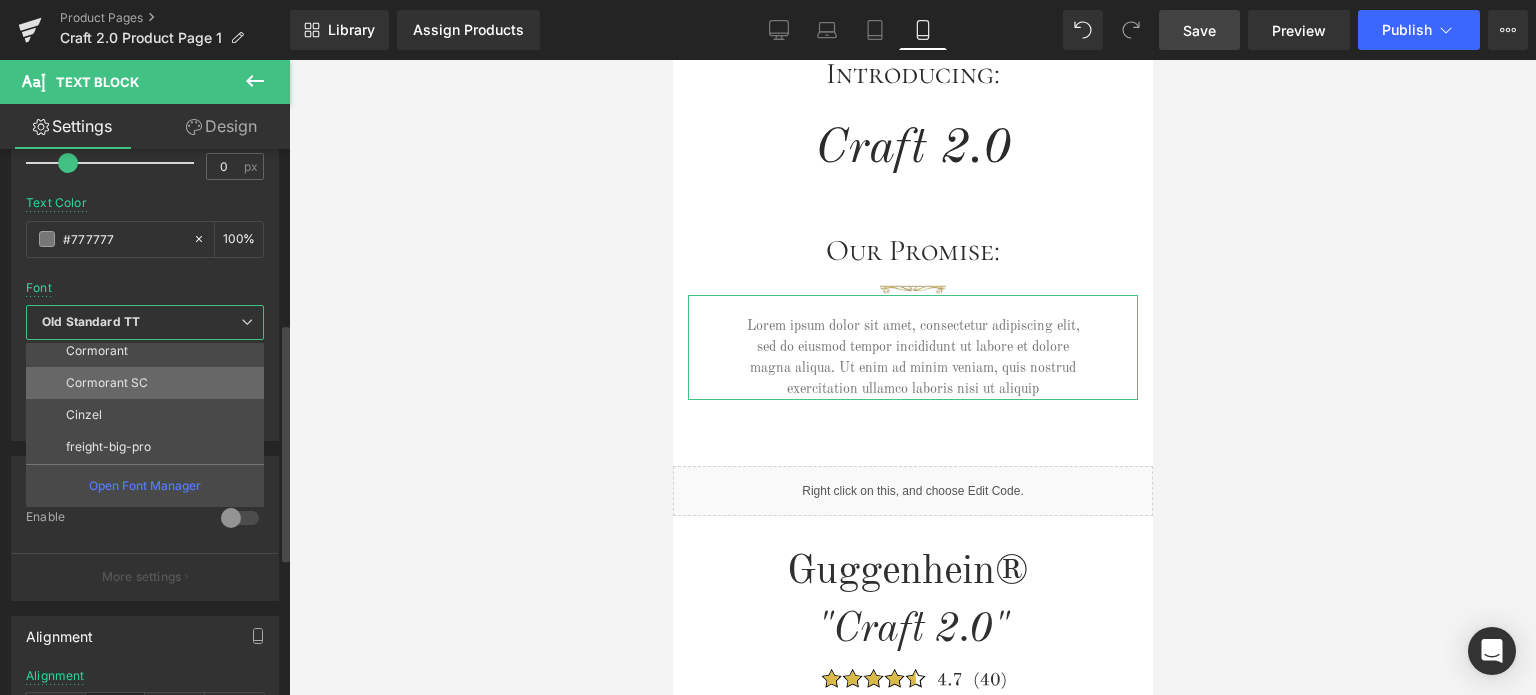click on "Cormorant SC" at bounding box center (149, 383) 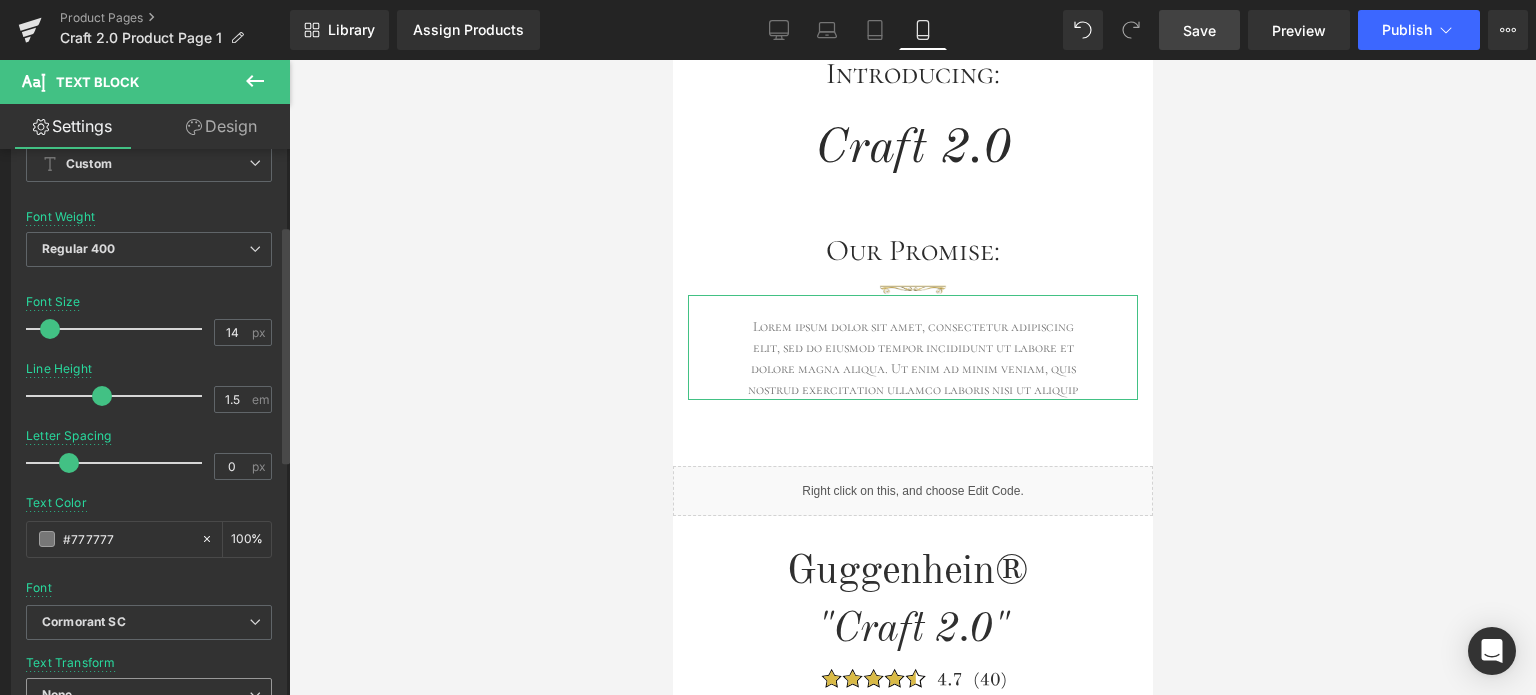 scroll, scrollTop: 100, scrollLeft: 0, axis: vertical 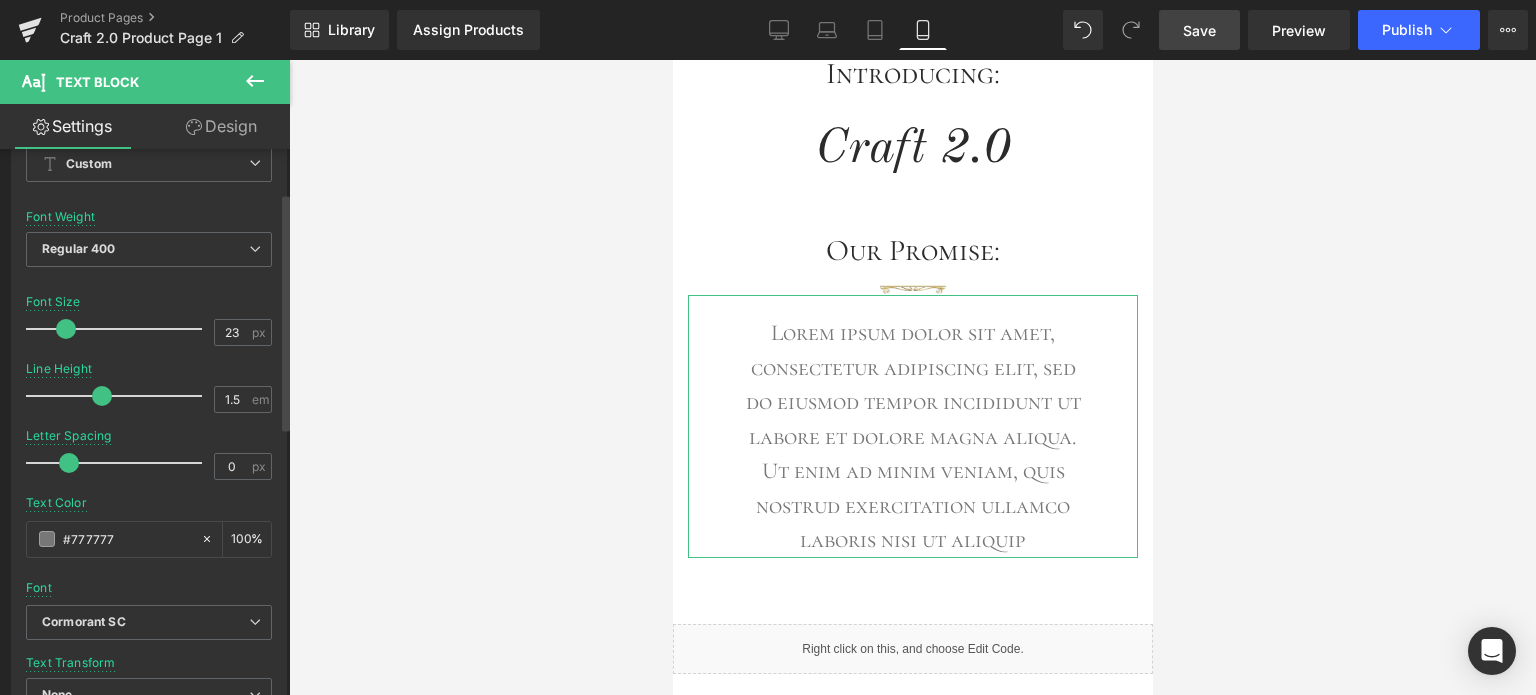 drag, startPoint x: 49, startPoint y: 326, endPoint x: 65, endPoint y: 326, distance: 16 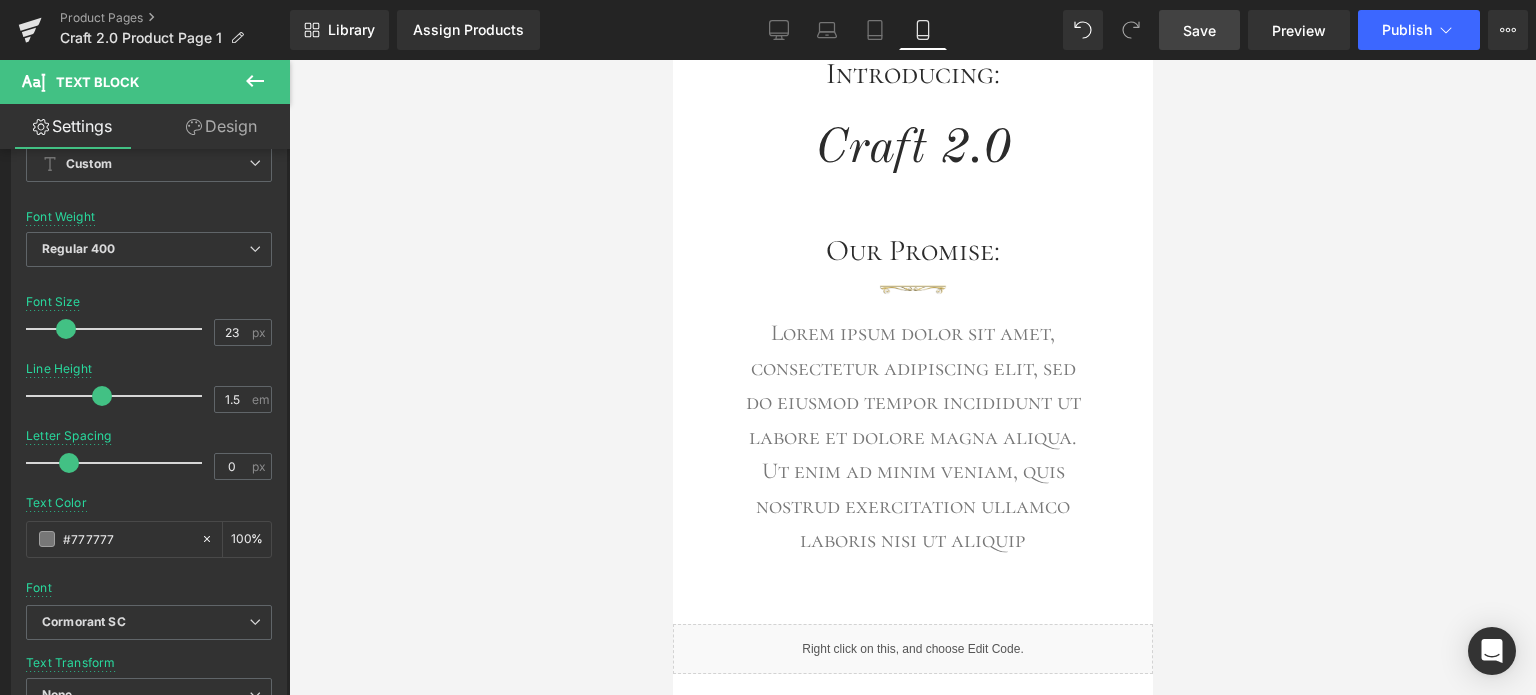 click on "Save" at bounding box center (1199, 30) 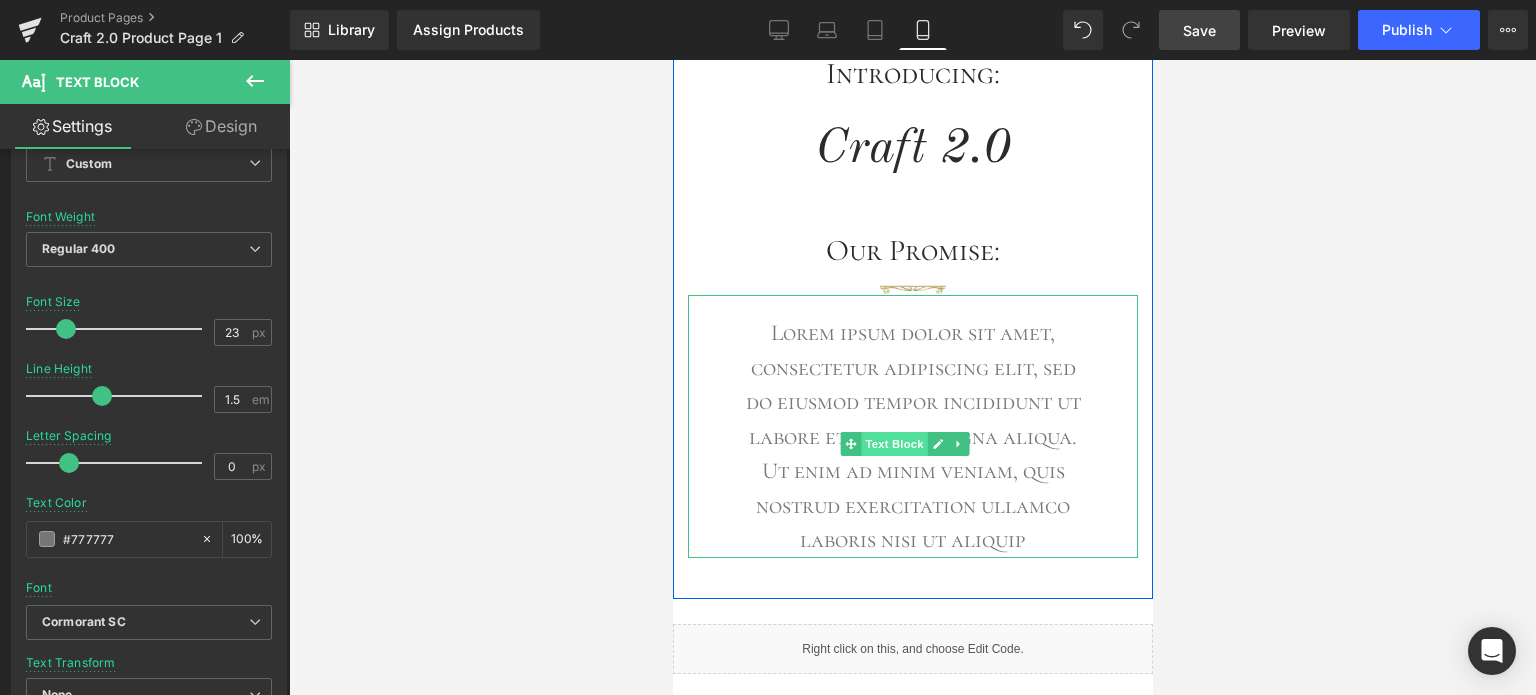 click on "Text Block" at bounding box center [894, 444] 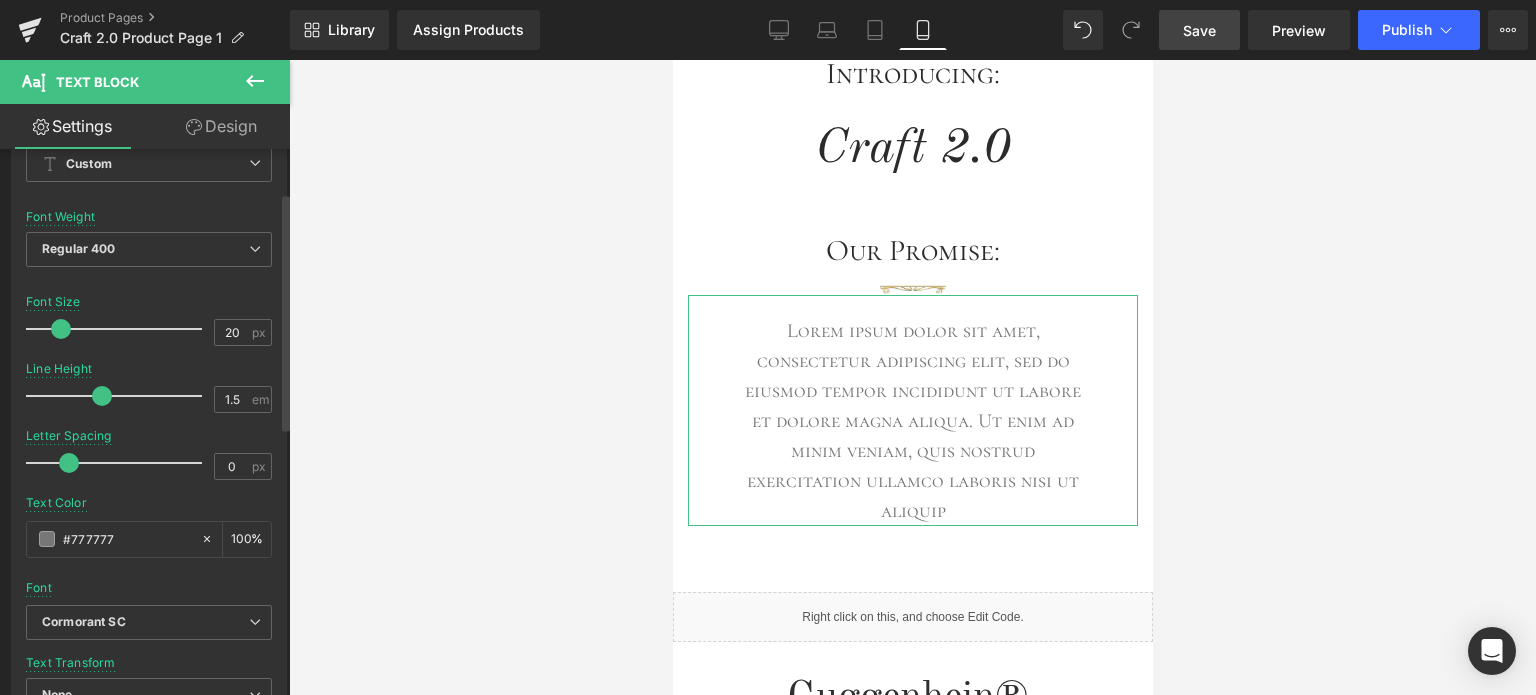 click at bounding box center [61, 329] 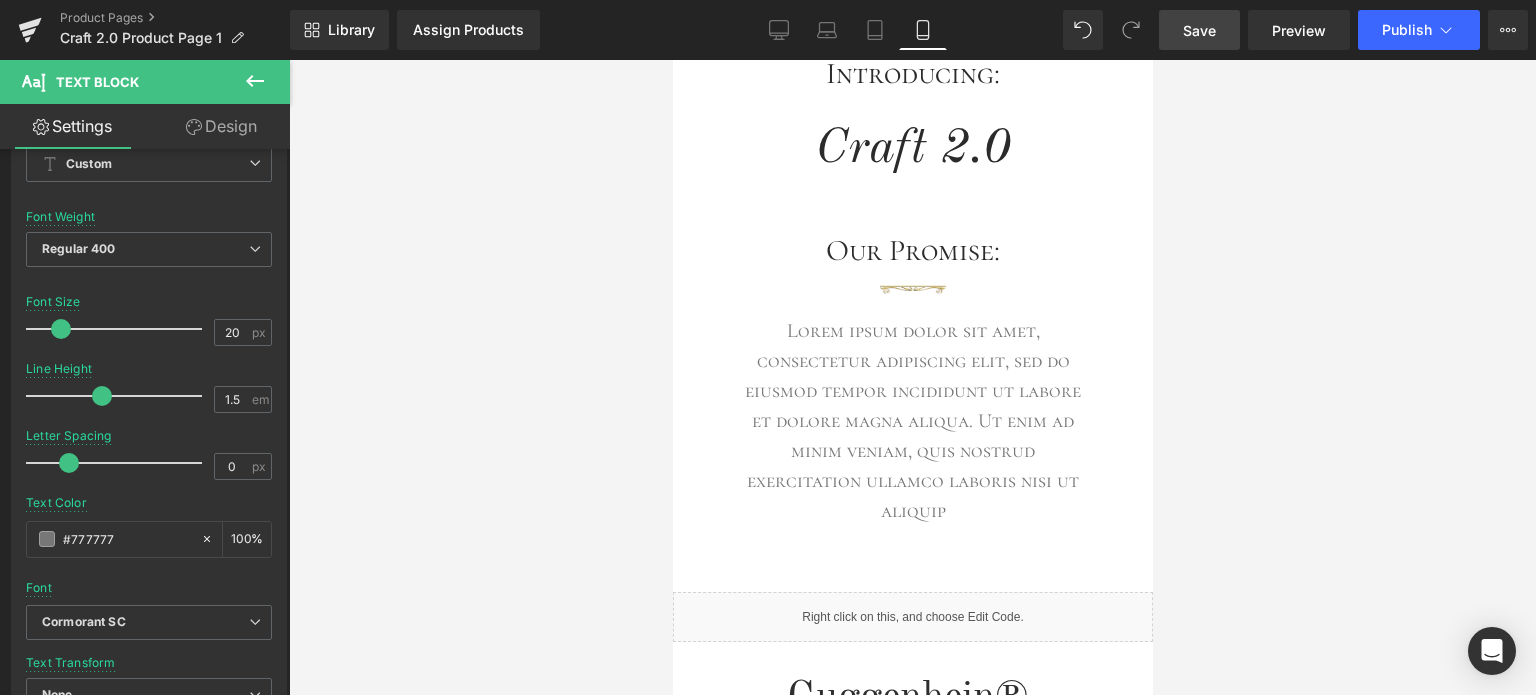click on "Save" at bounding box center [1199, 30] 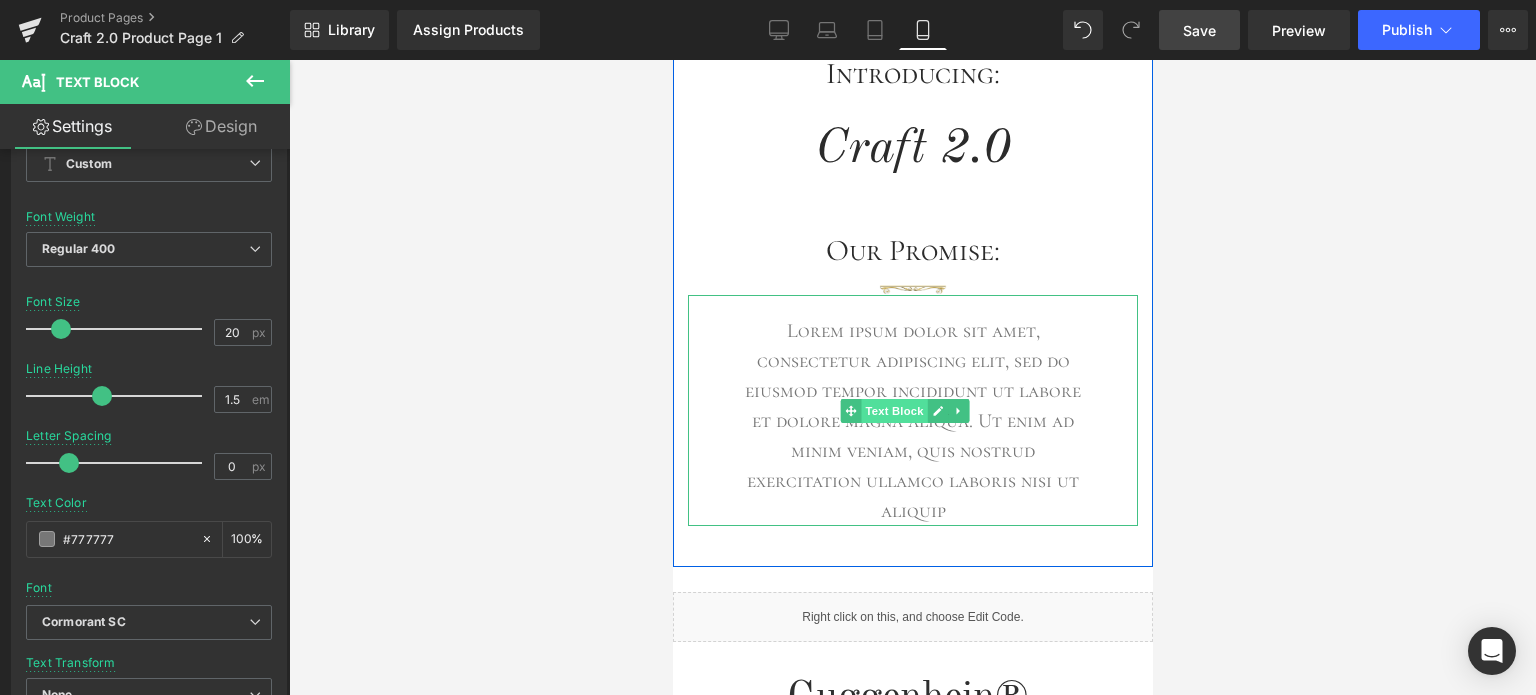 click on "Text Block" at bounding box center [894, 411] 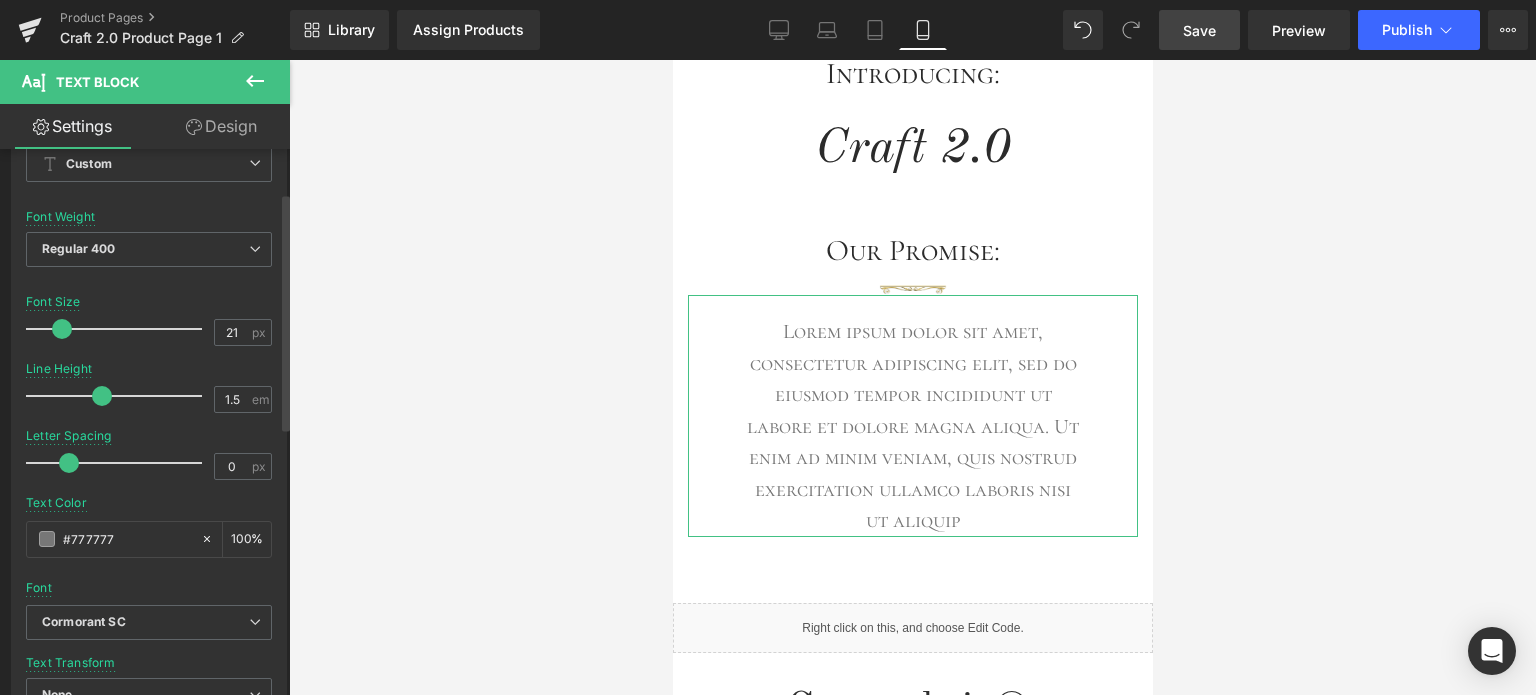 type on "22" 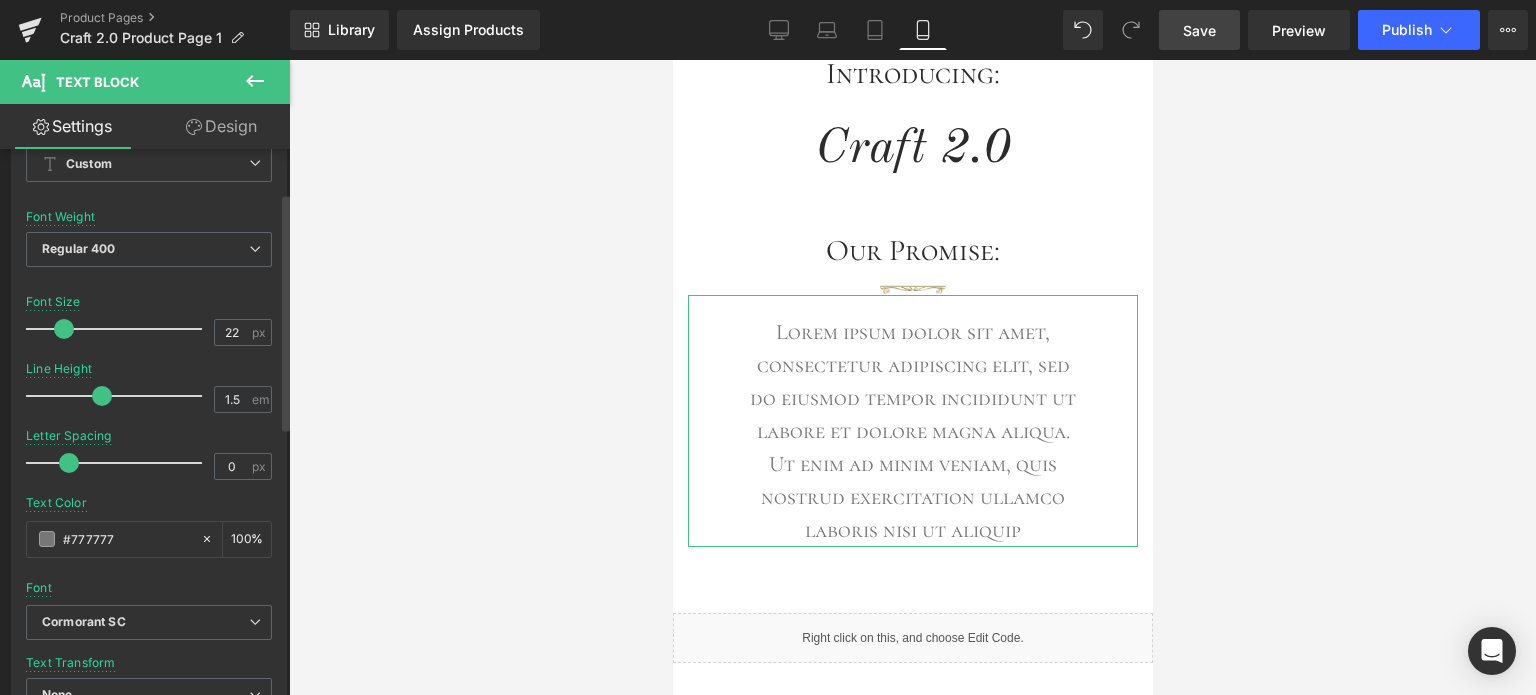 click at bounding box center (64, 329) 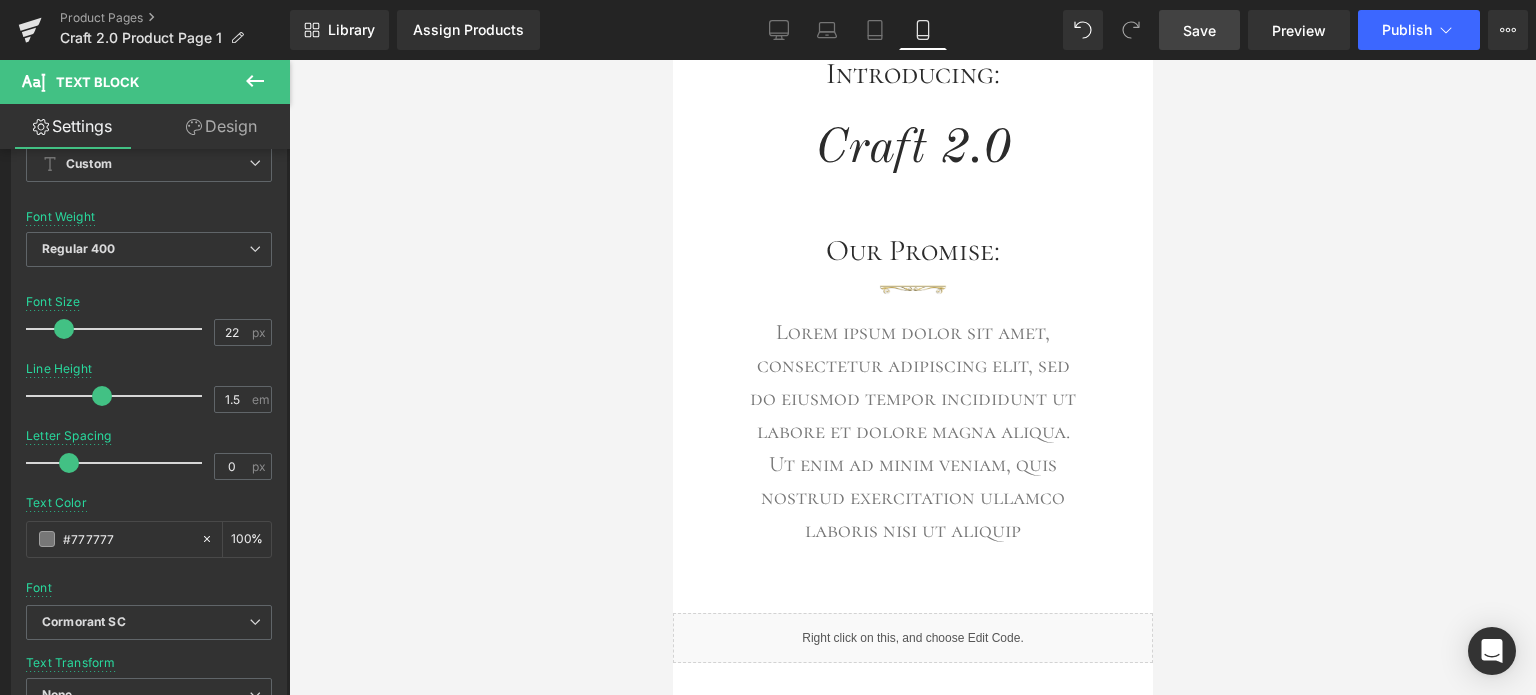 click on "Save" at bounding box center [1199, 30] 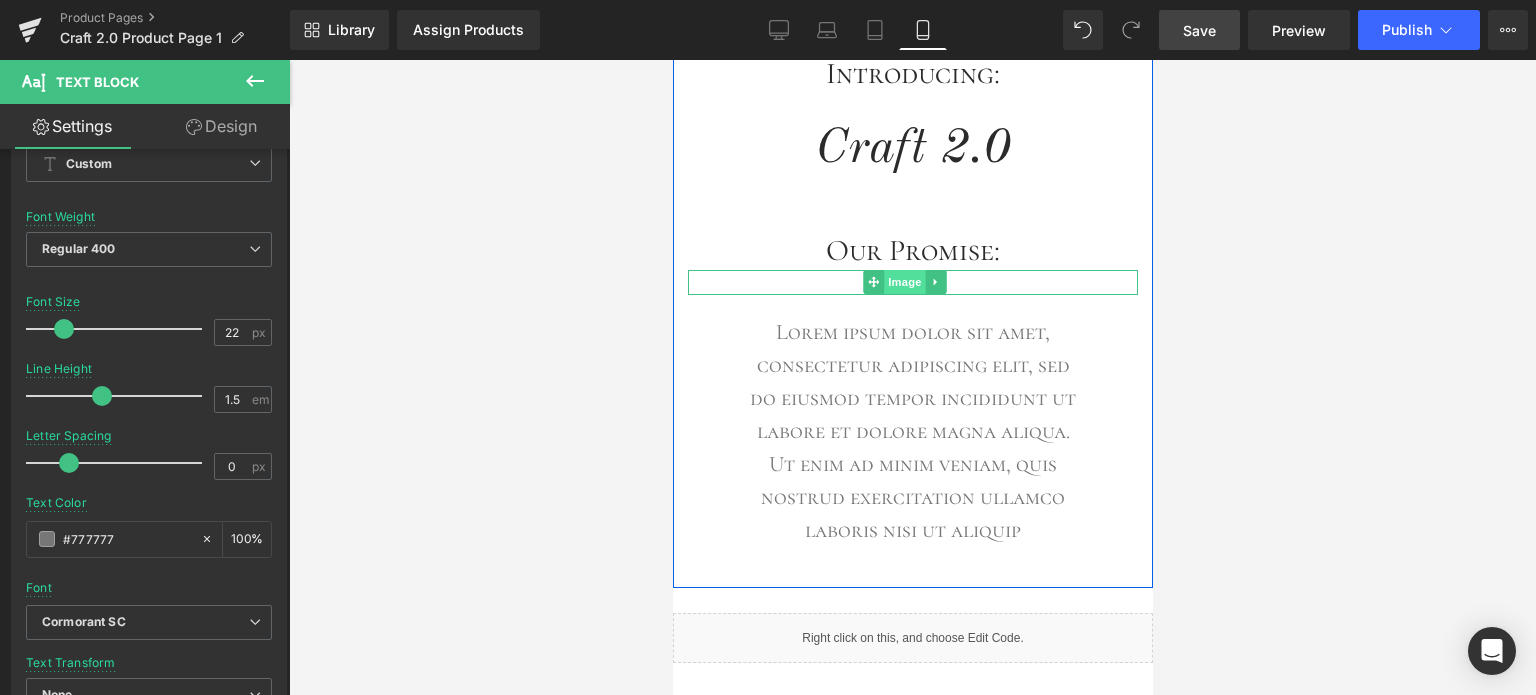 click on "Image" at bounding box center (905, 282) 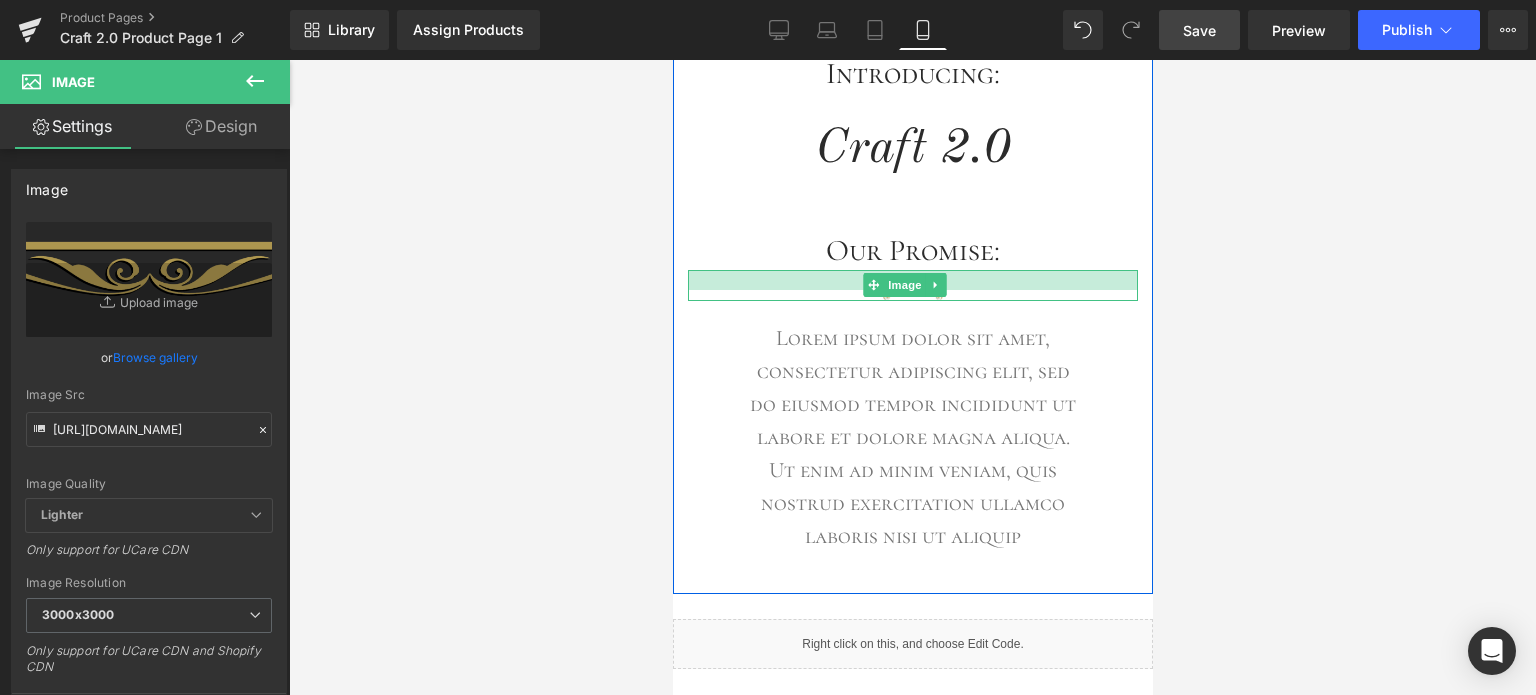 click at bounding box center [912, 280] 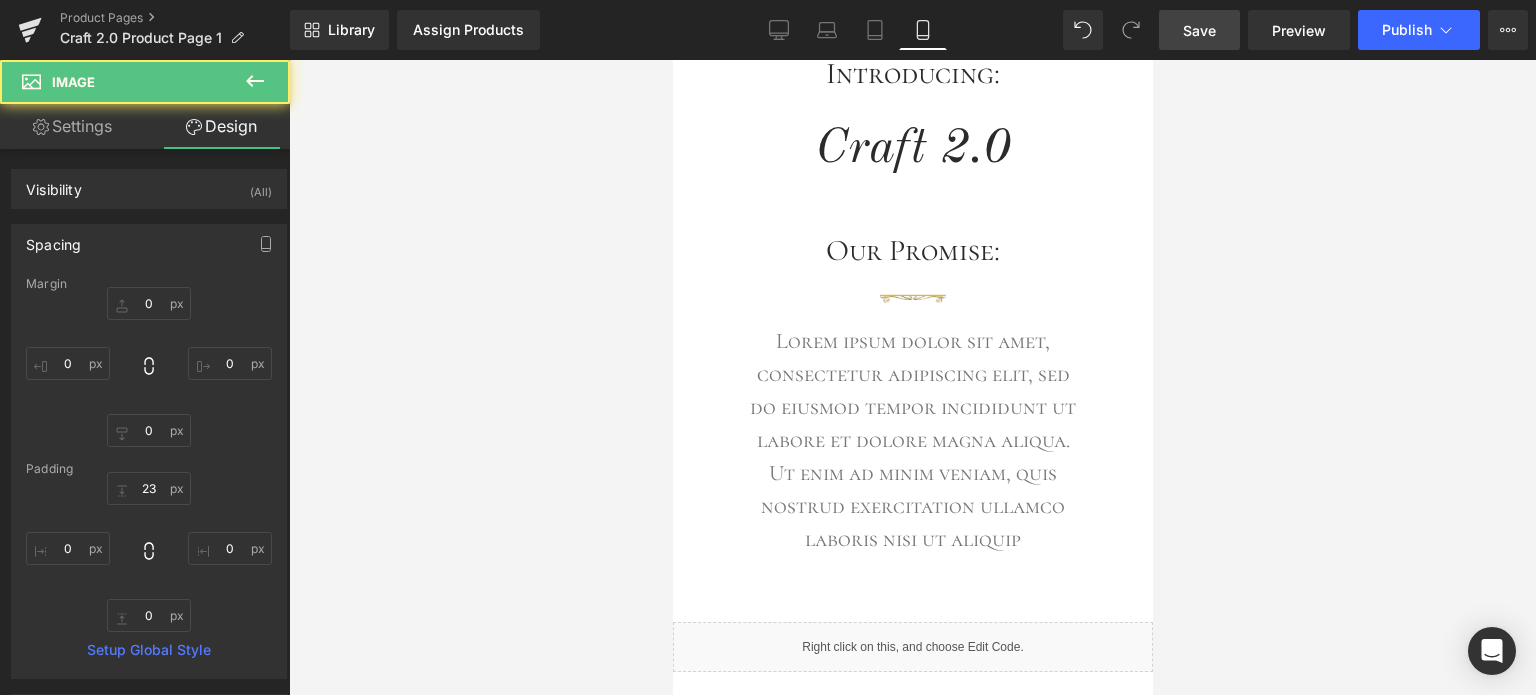 type on "0" 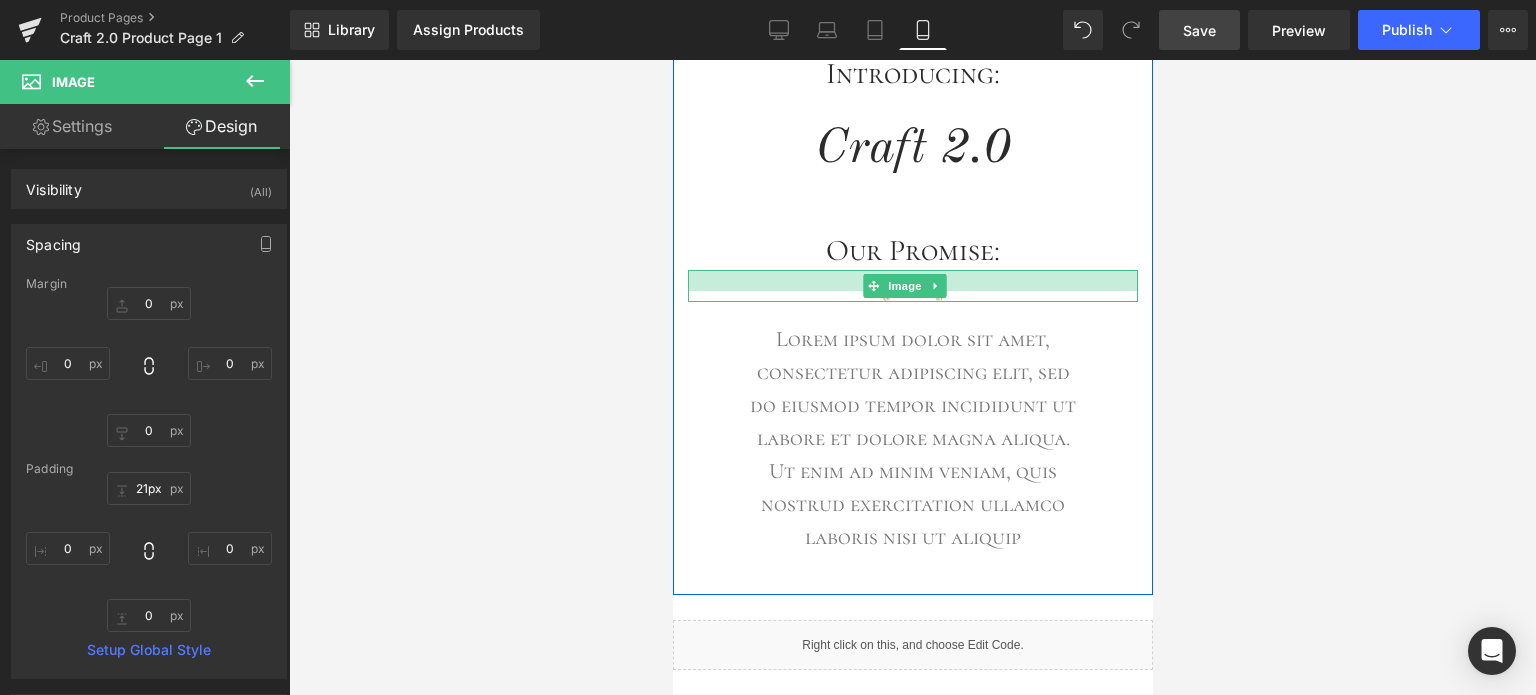 click at bounding box center [912, 280] 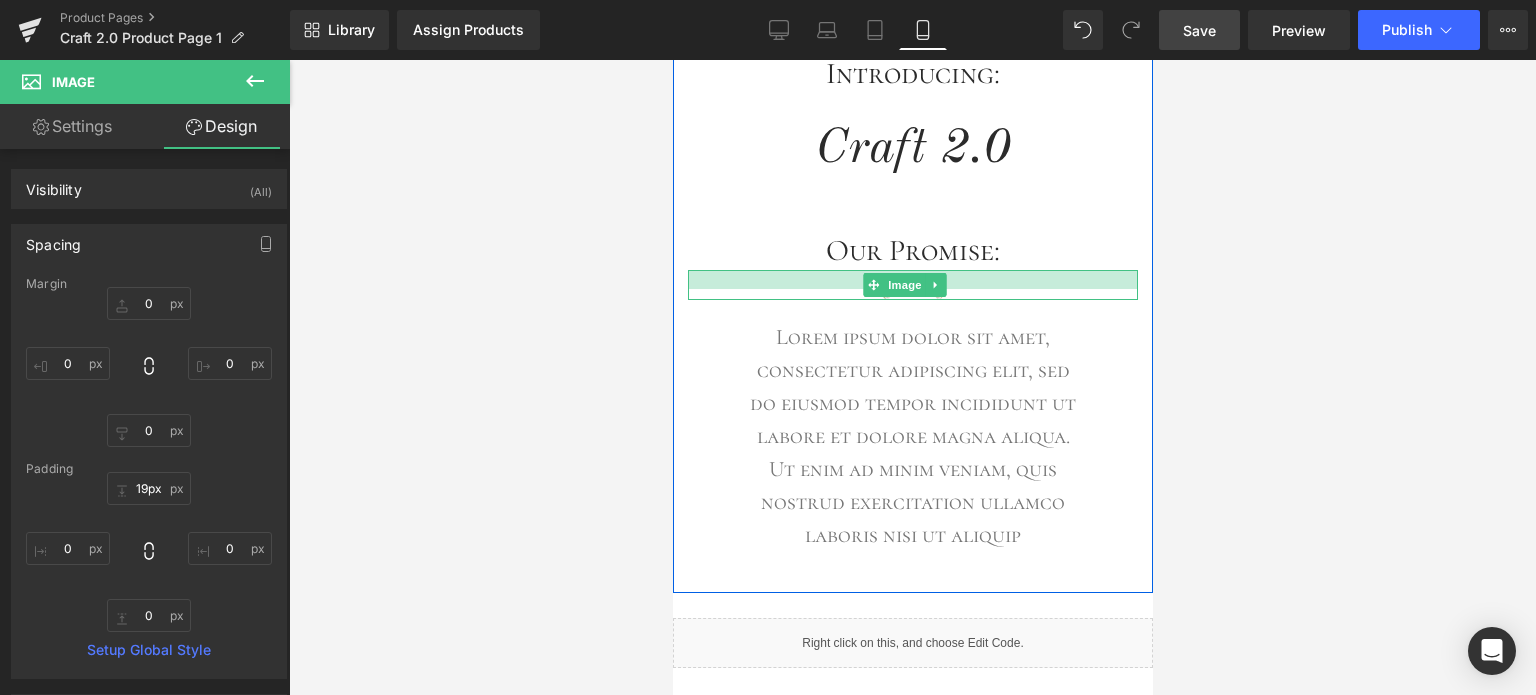 click at bounding box center [912, 279] 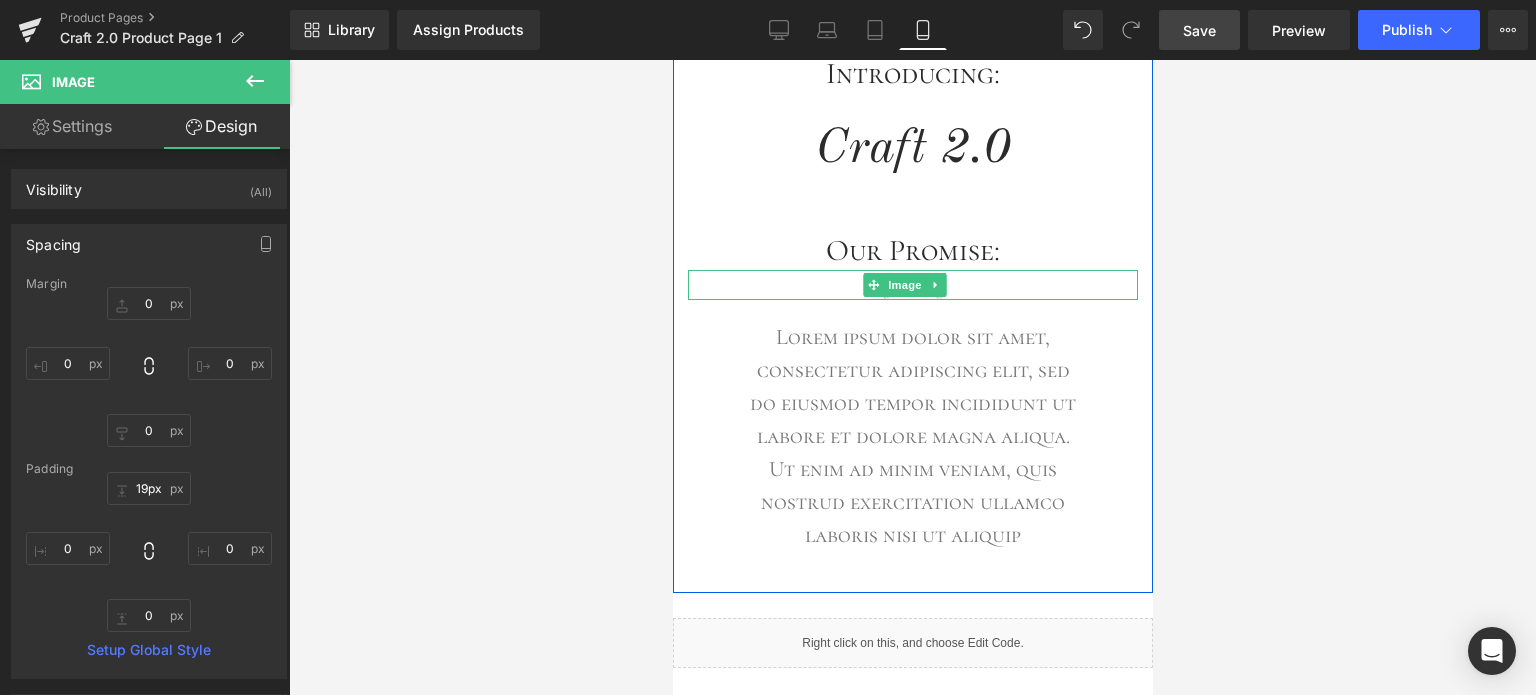 drag, startPoint x: 1270, startPoint y: 294, endPoint x: 1284, endPoint y: 279, distance: 20.518284 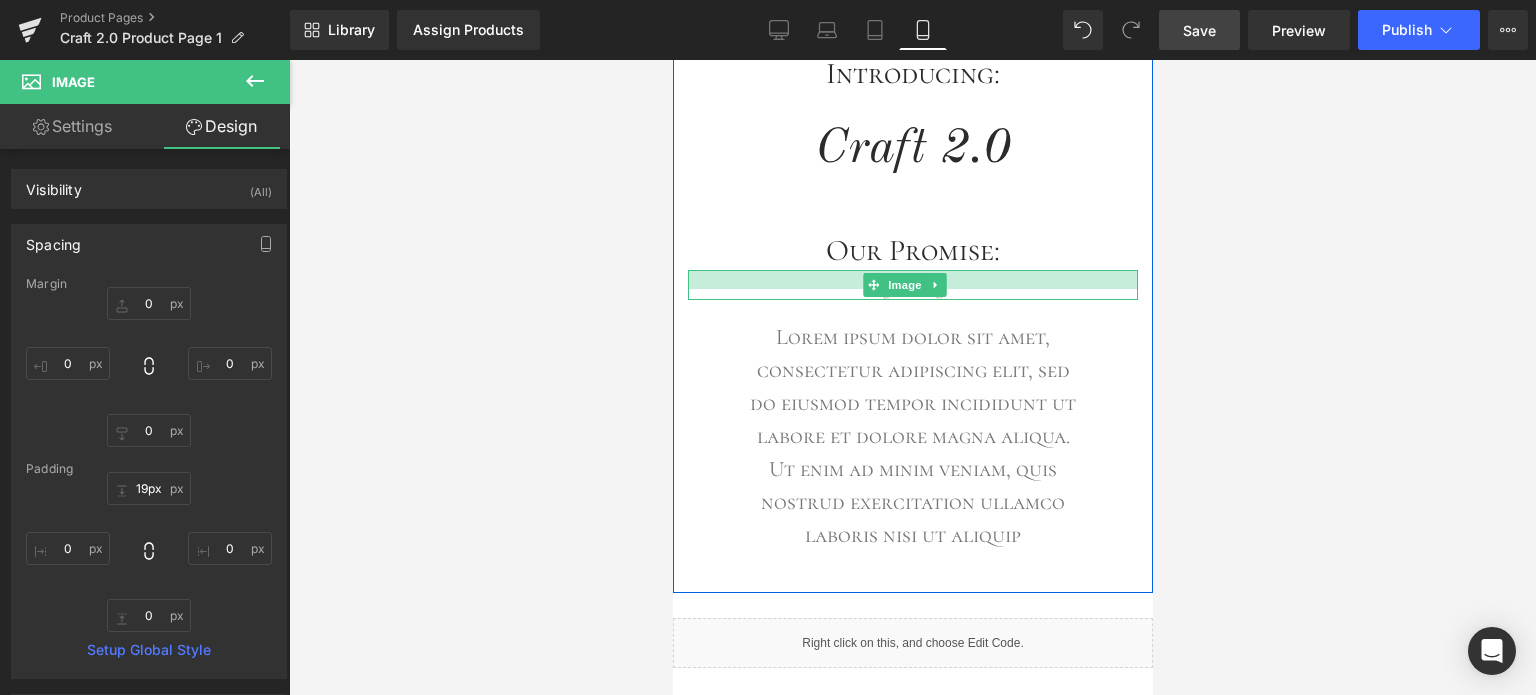 type on "18px" 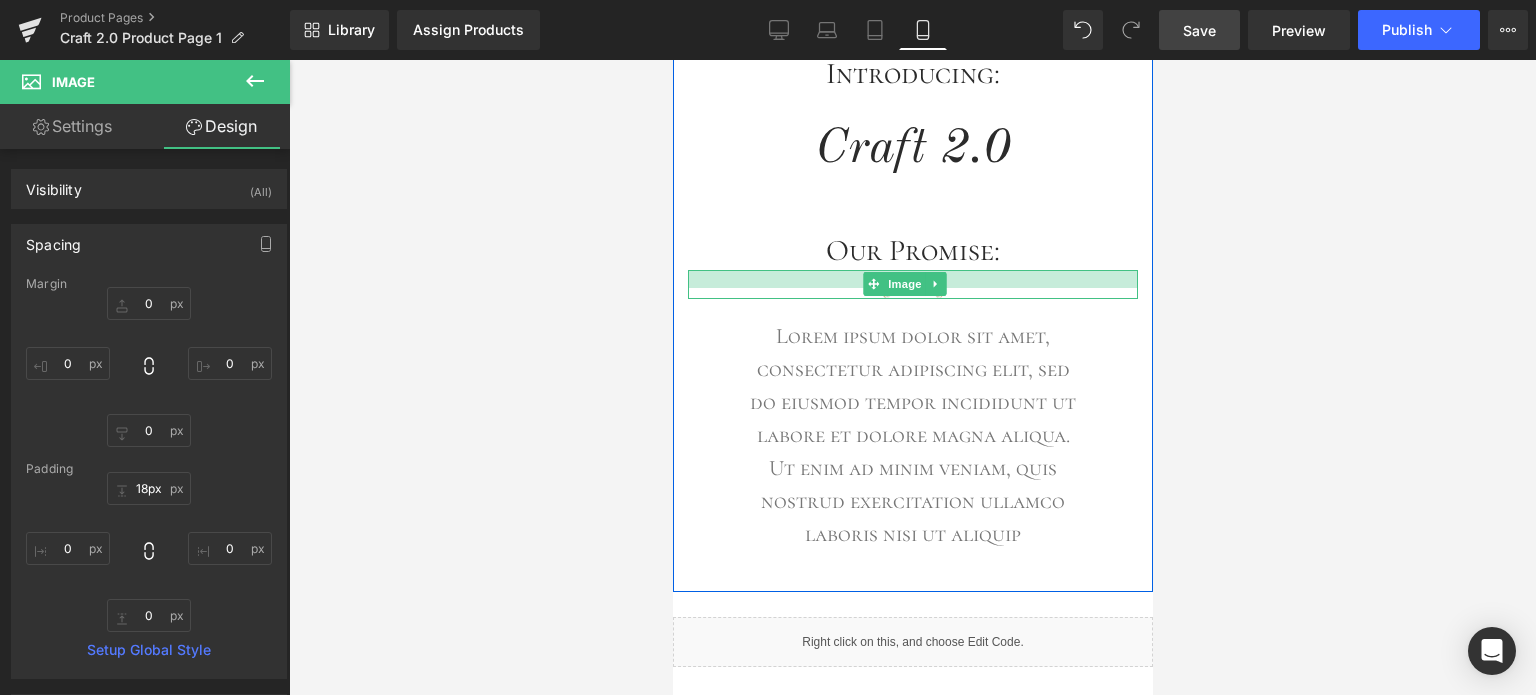 click at bounding box center (912, 279) 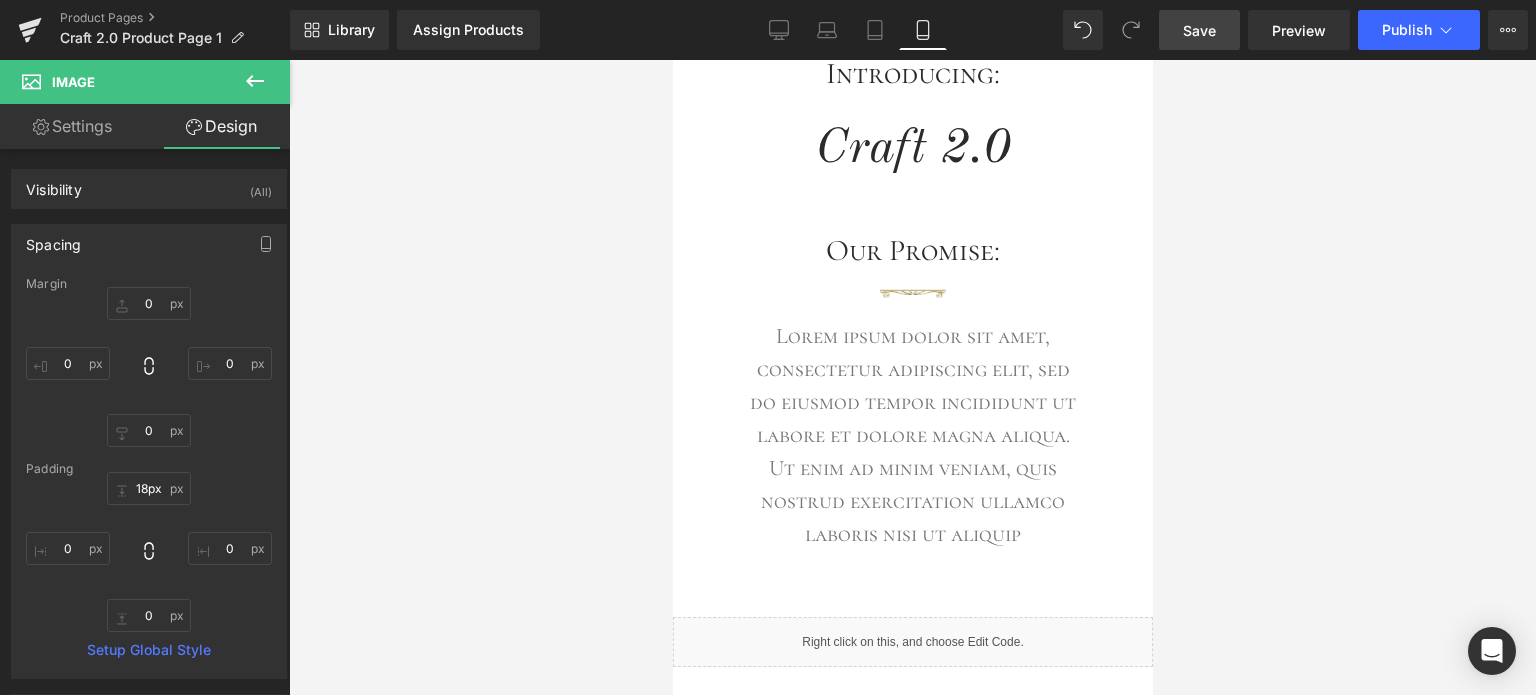 click at bounding box center [912, 377] 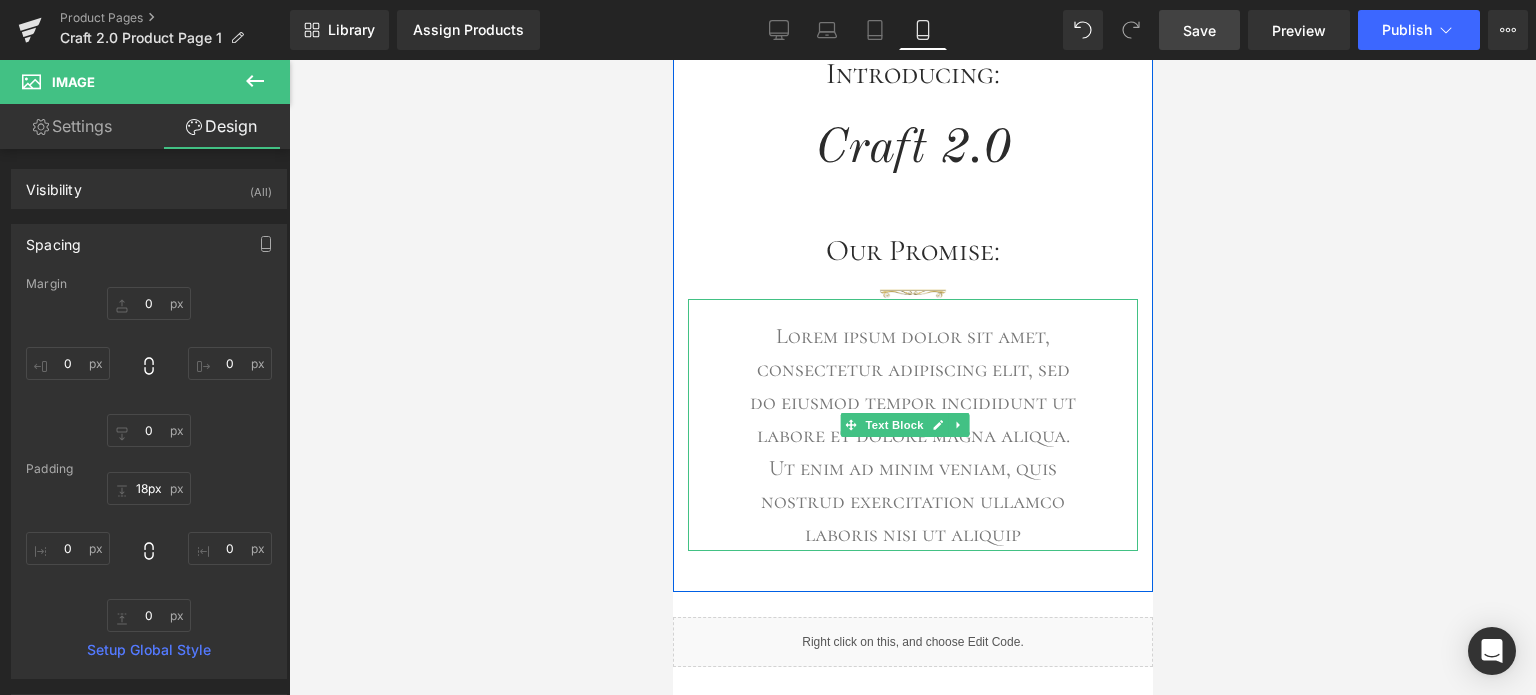 click on "Lorem ipsum dolor sit amet, consectetur adipiscing elit, sed do eiusmod tempor incididunt ut labore et dolore magna aliqua. Ut enim ad minim veniam, quis nostrud exercitation ullamco laboris nisi ut aliquip" at bounding box center (912, 435) 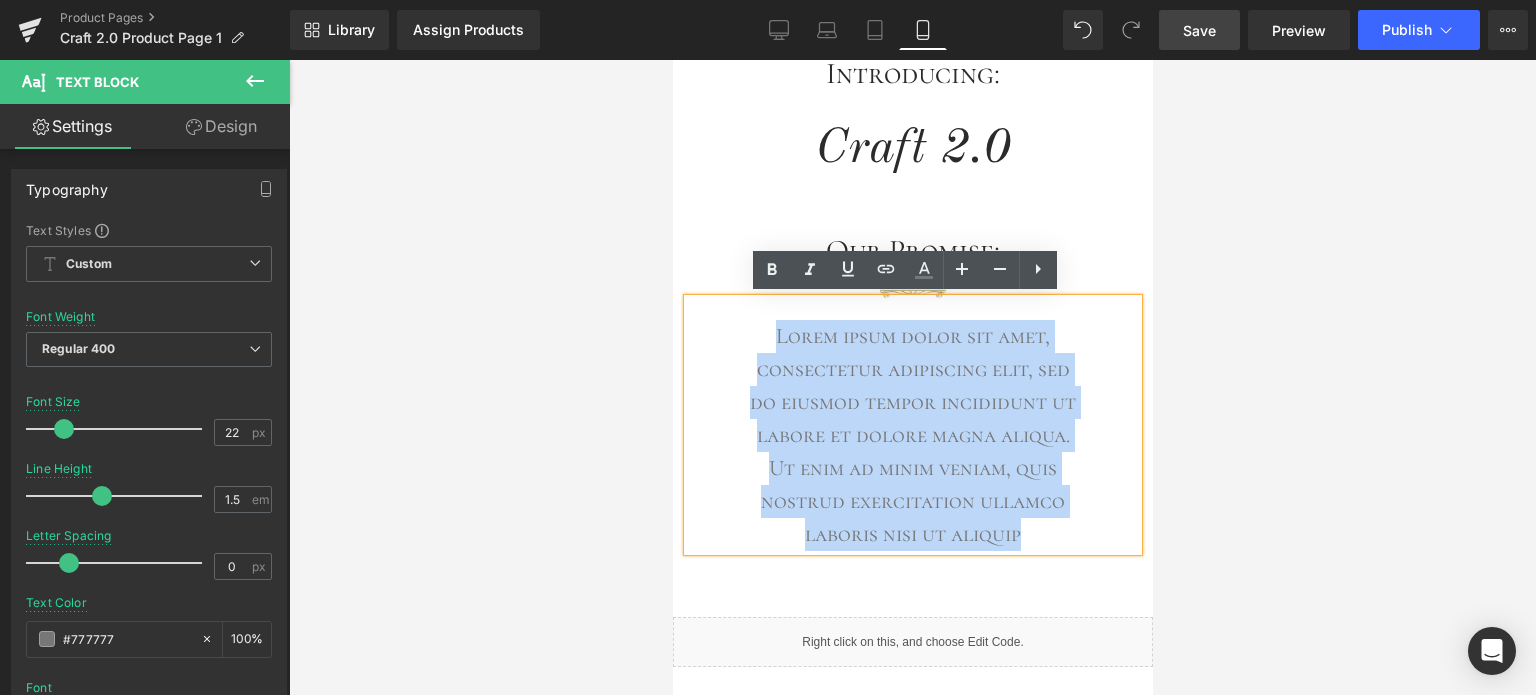 drag, startPoint x: 769, startPoint y: 330, endPoint x: 1051, endPoint y: 529, distance: 345.1449 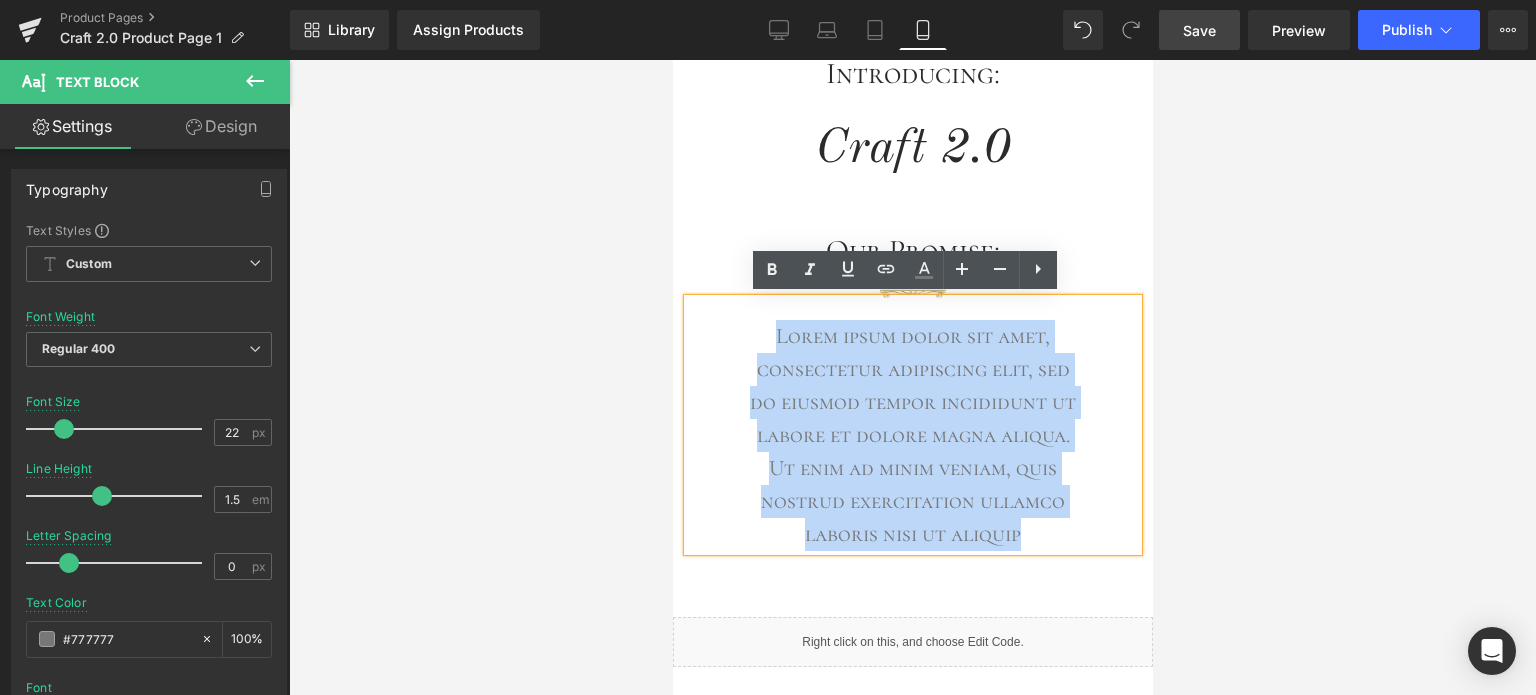 click on "Lorem ipsum dolor sit amet, consectetur adipiscing elit, sed do eiusmod tempor incididunt ut labore et dolore magna aliqua. Ut enim ad minim veniam, quis nostrud exercitation ullamco laboris nisi ut aliquip" at bounding box center (912, 435) 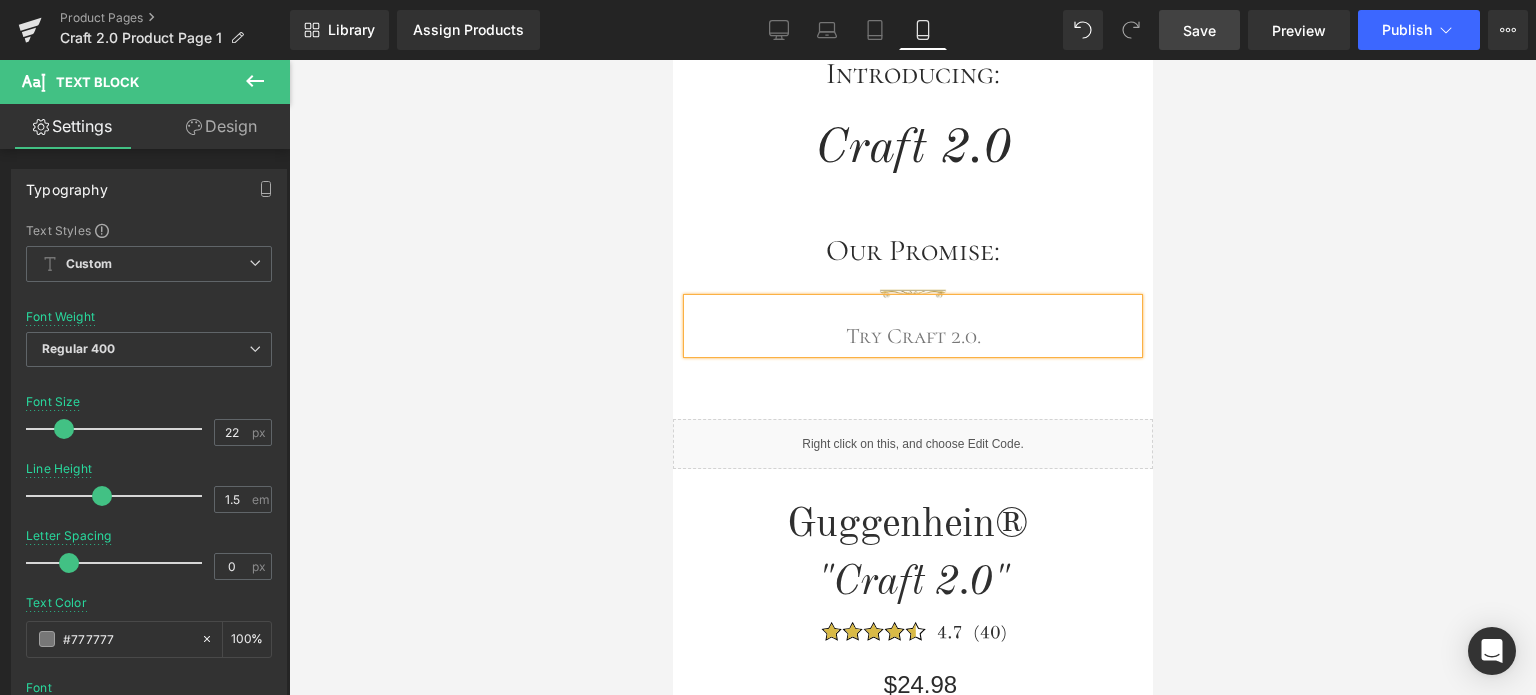 click at bounding box center [912, 377] 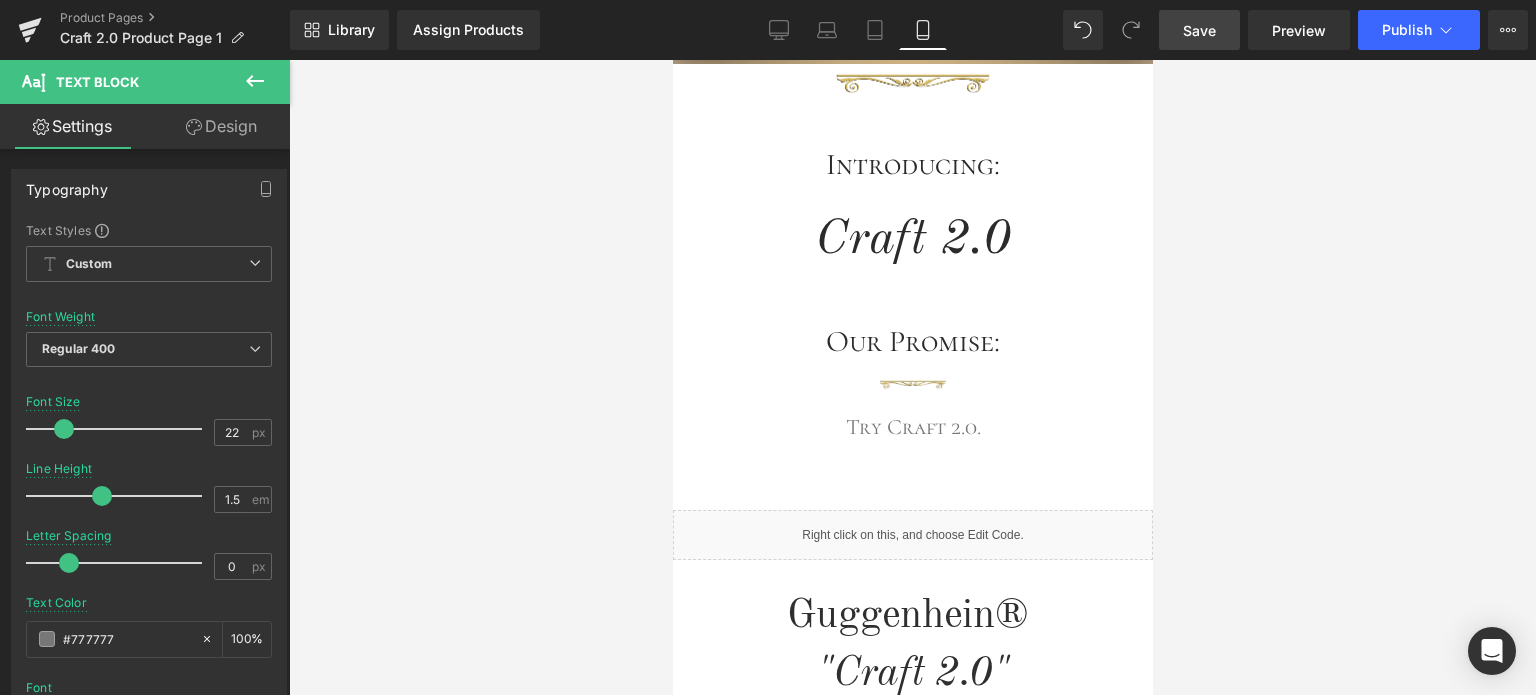 scroll, scrollTop: 590, scrollLeft: 0, axis: vertical 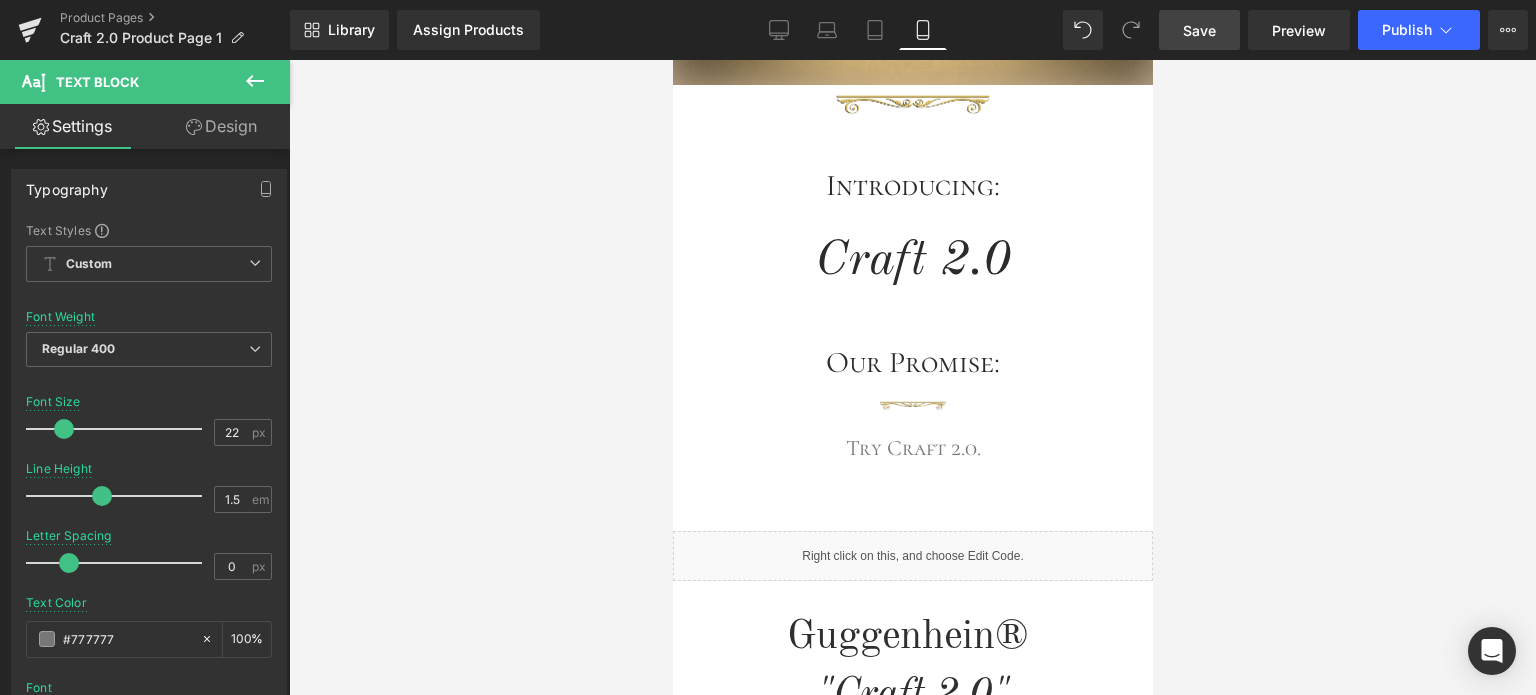 click 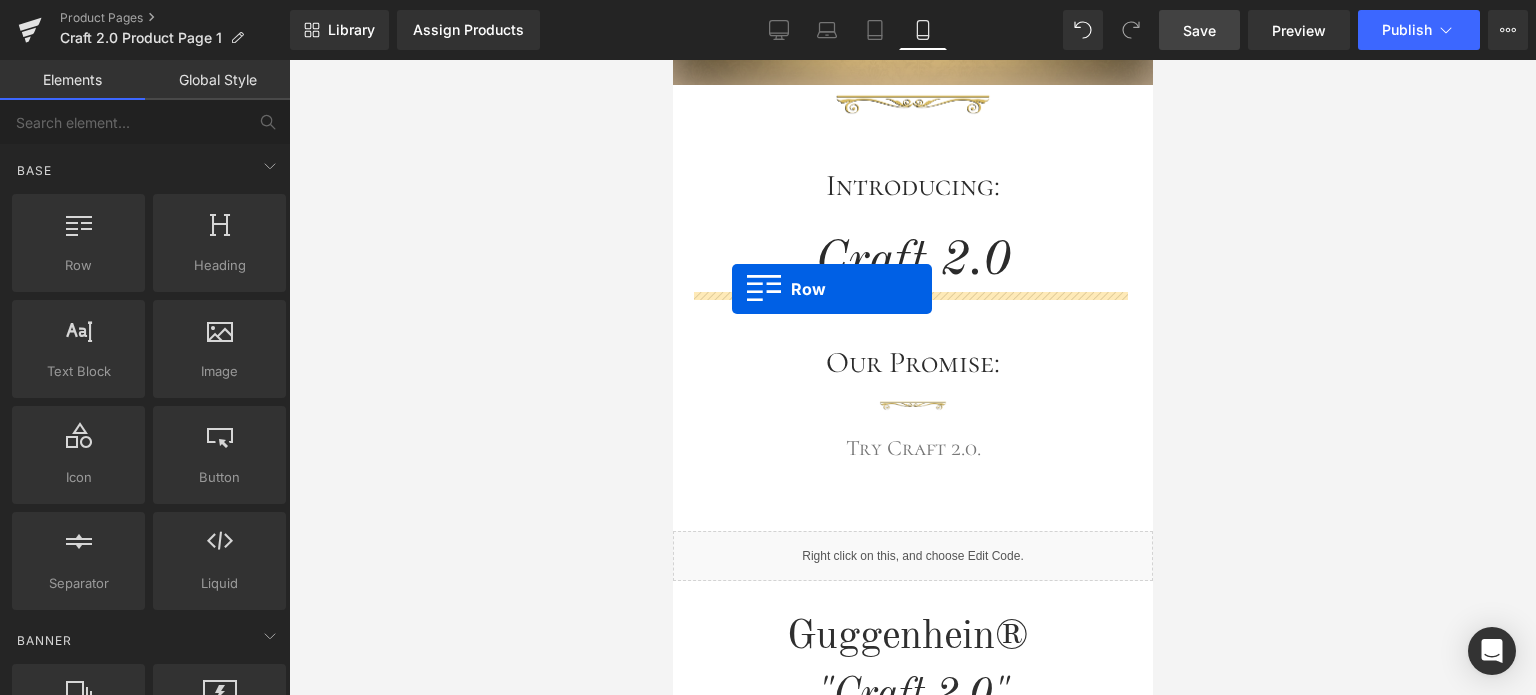 drag, startPoint x: 797, startPoint y: 323, endPoint x: 732, endPoint y: 289, distance: 73.3553 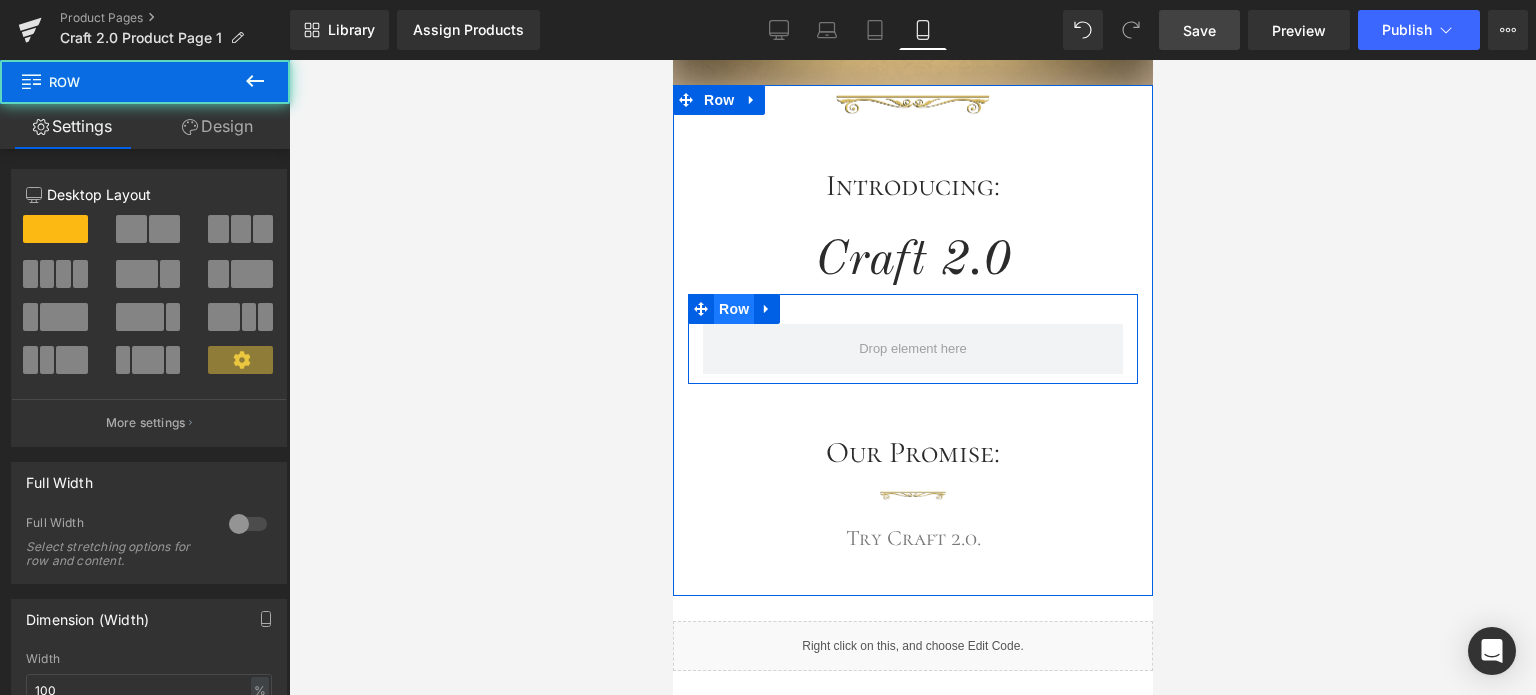 click on "Row" at bounding box center (733, 309) 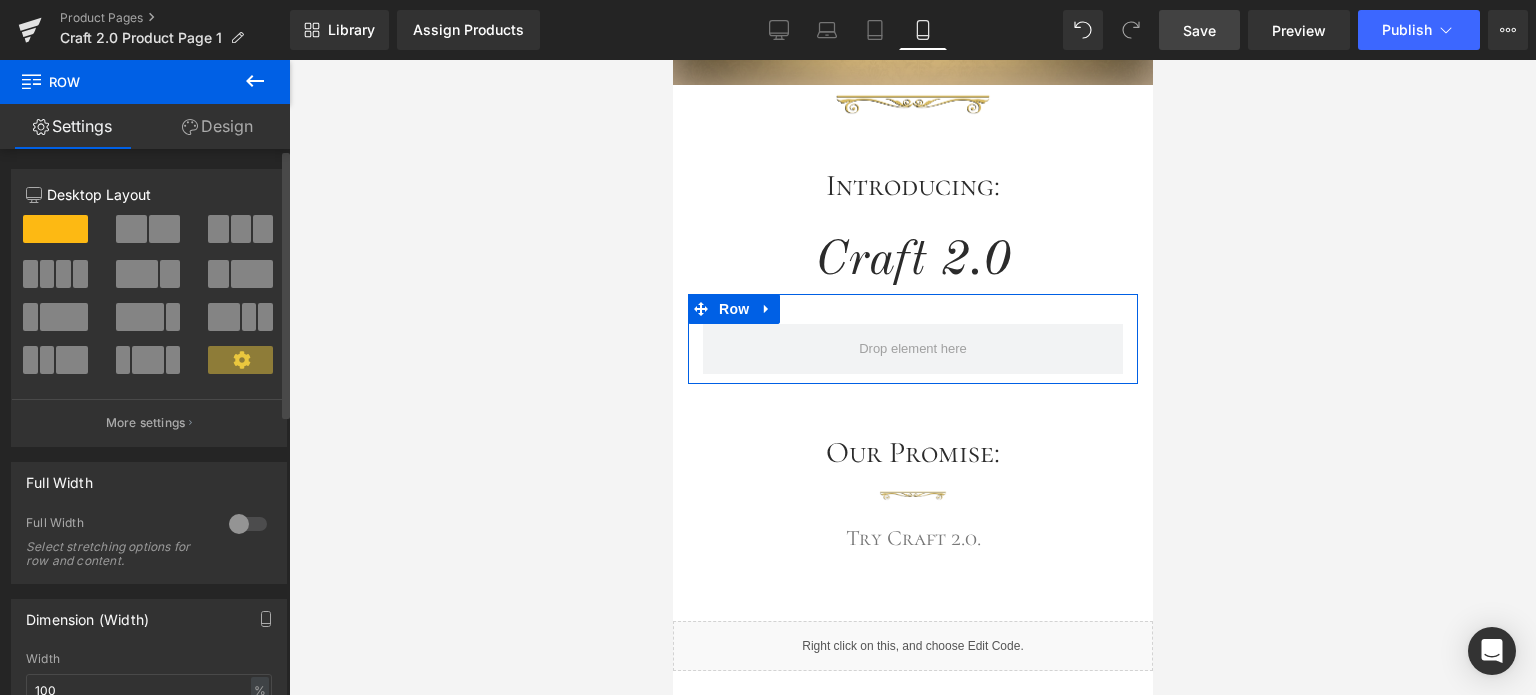 click at bounding box center [248, 524] 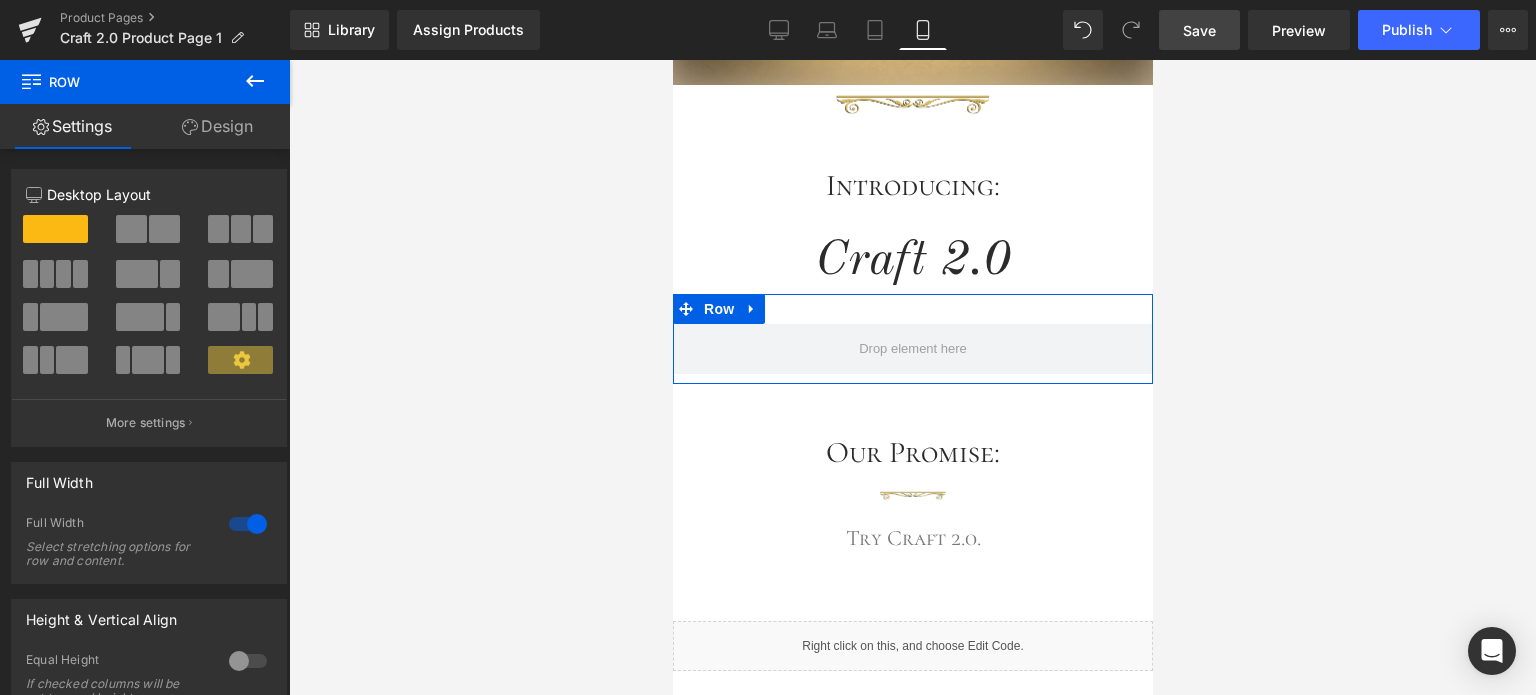 click on "Design" at bounding box center [217, 126] 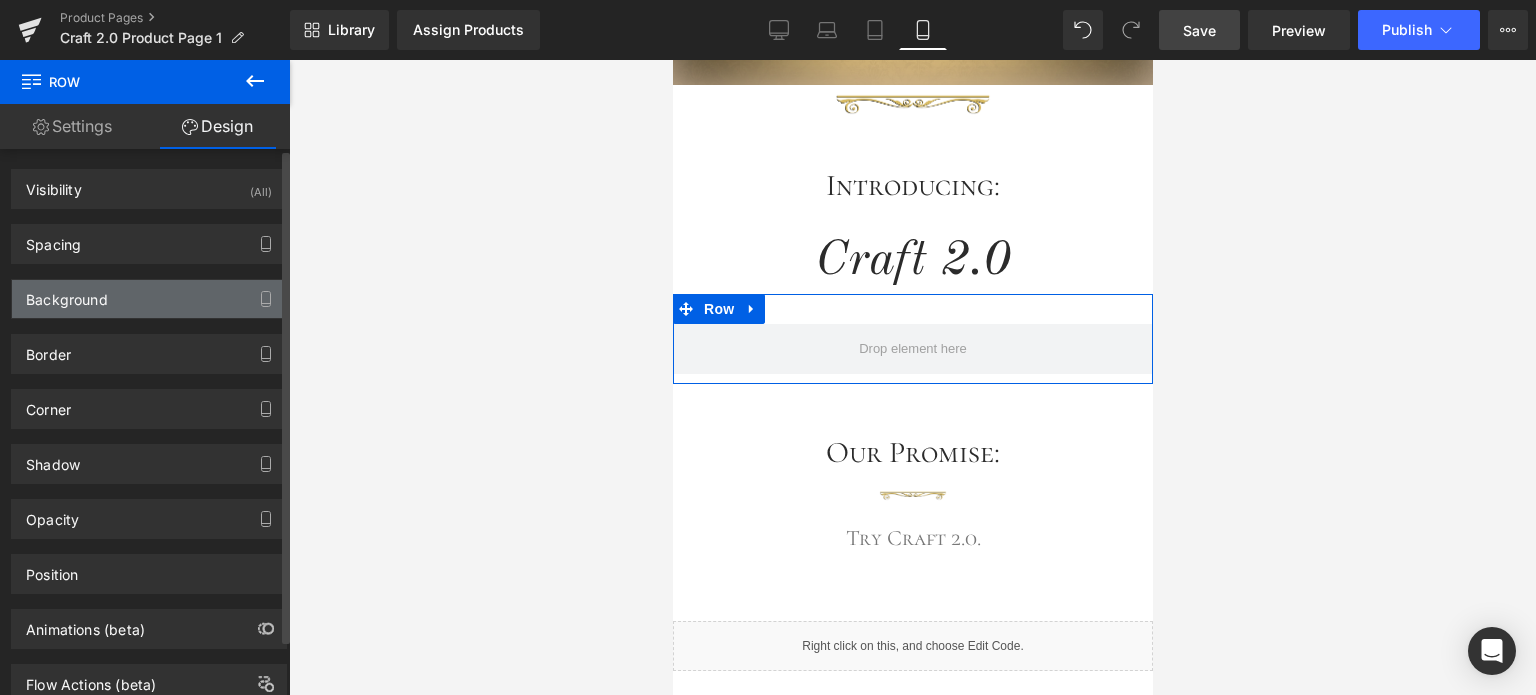 click on "Background" at bounding box center [149, 299] 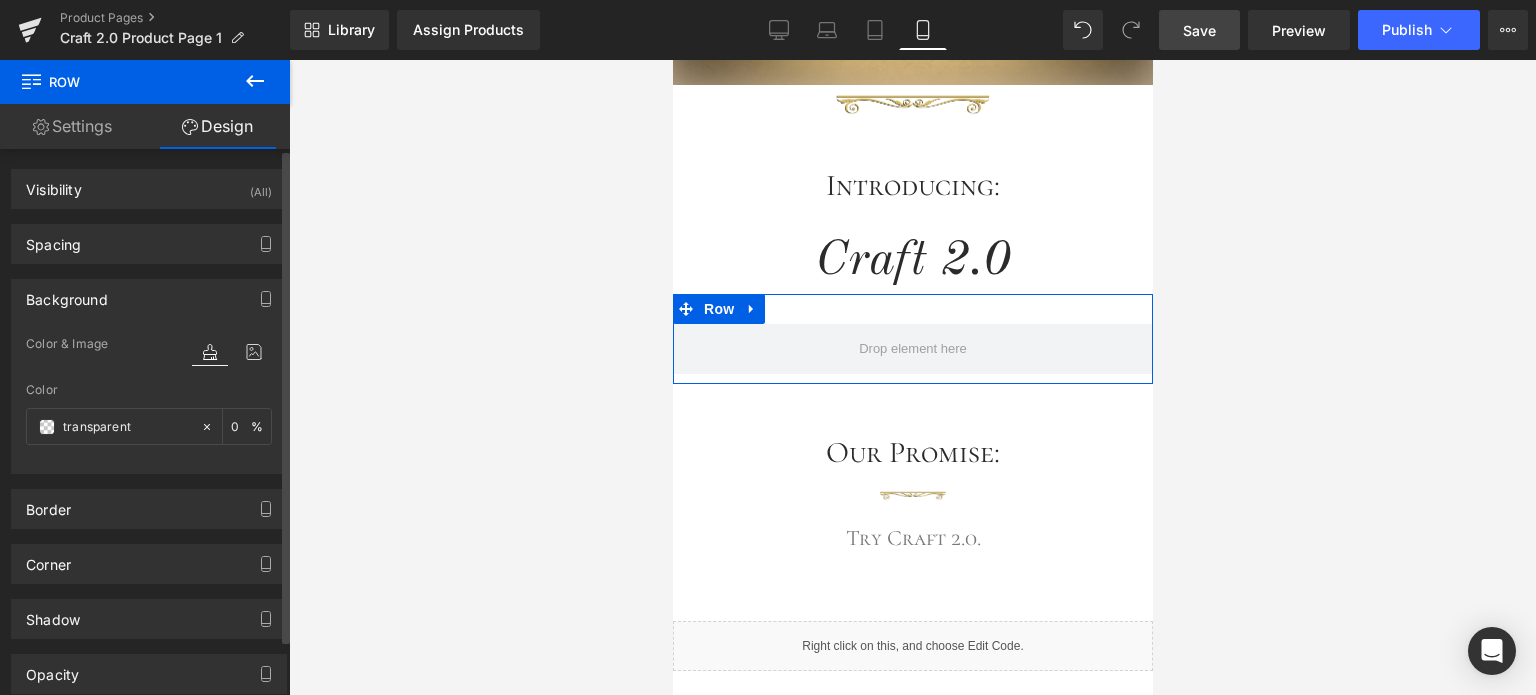 type on "transparent" 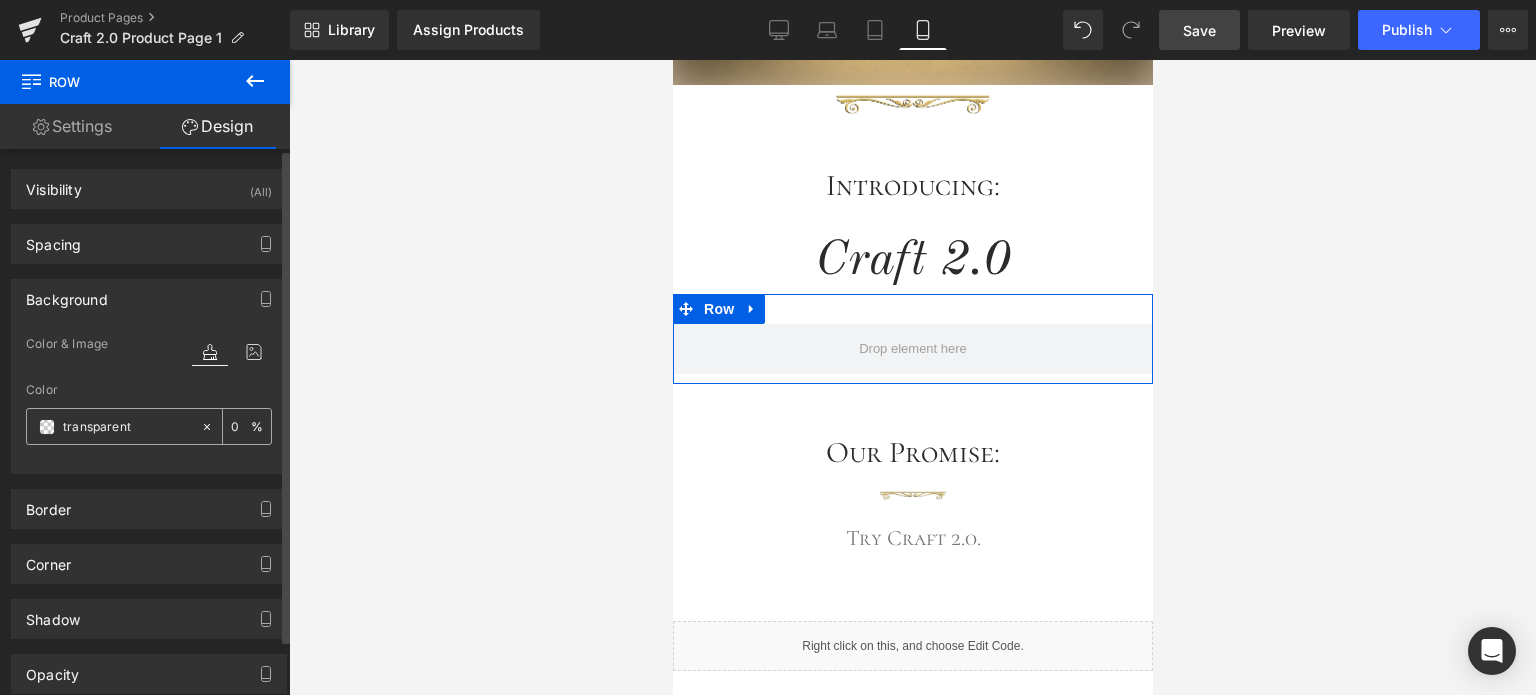 click at bounding box center [47, 427] 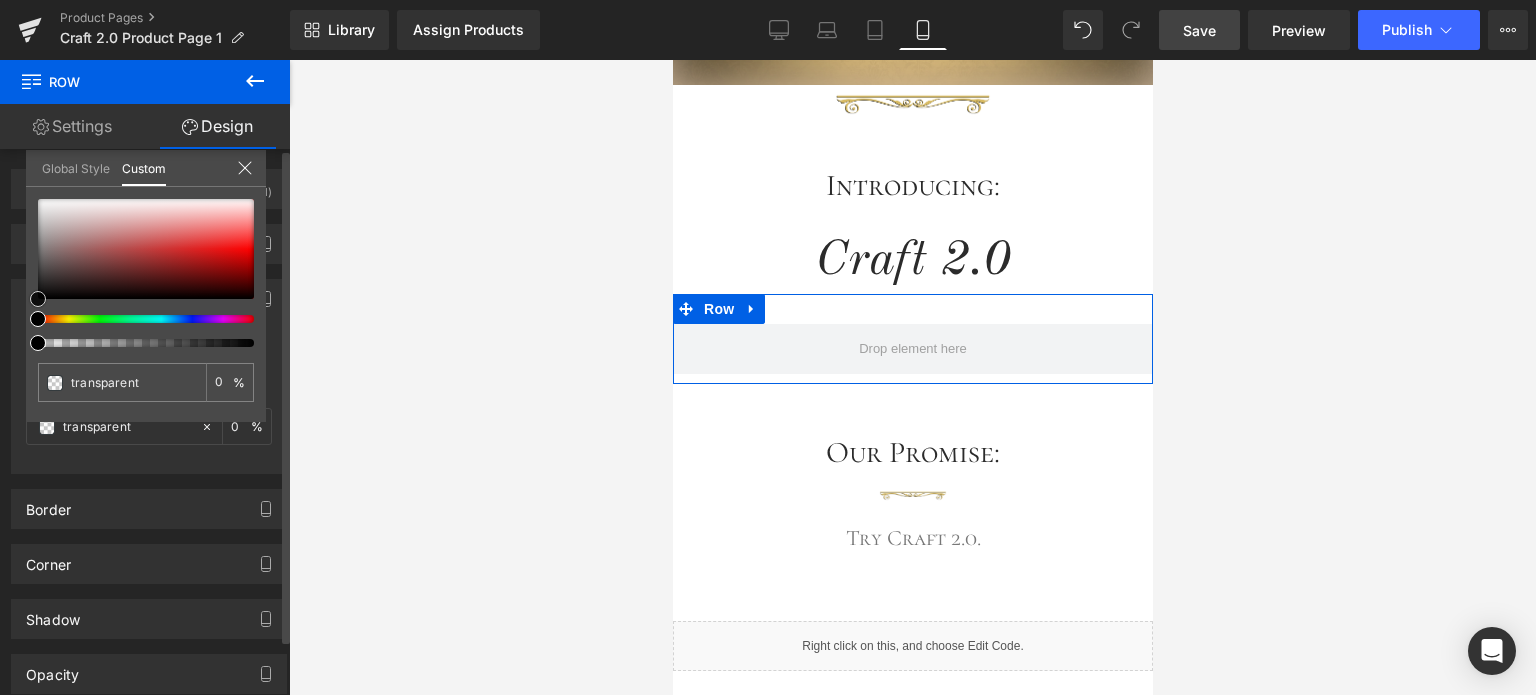 type on "#625e5e" 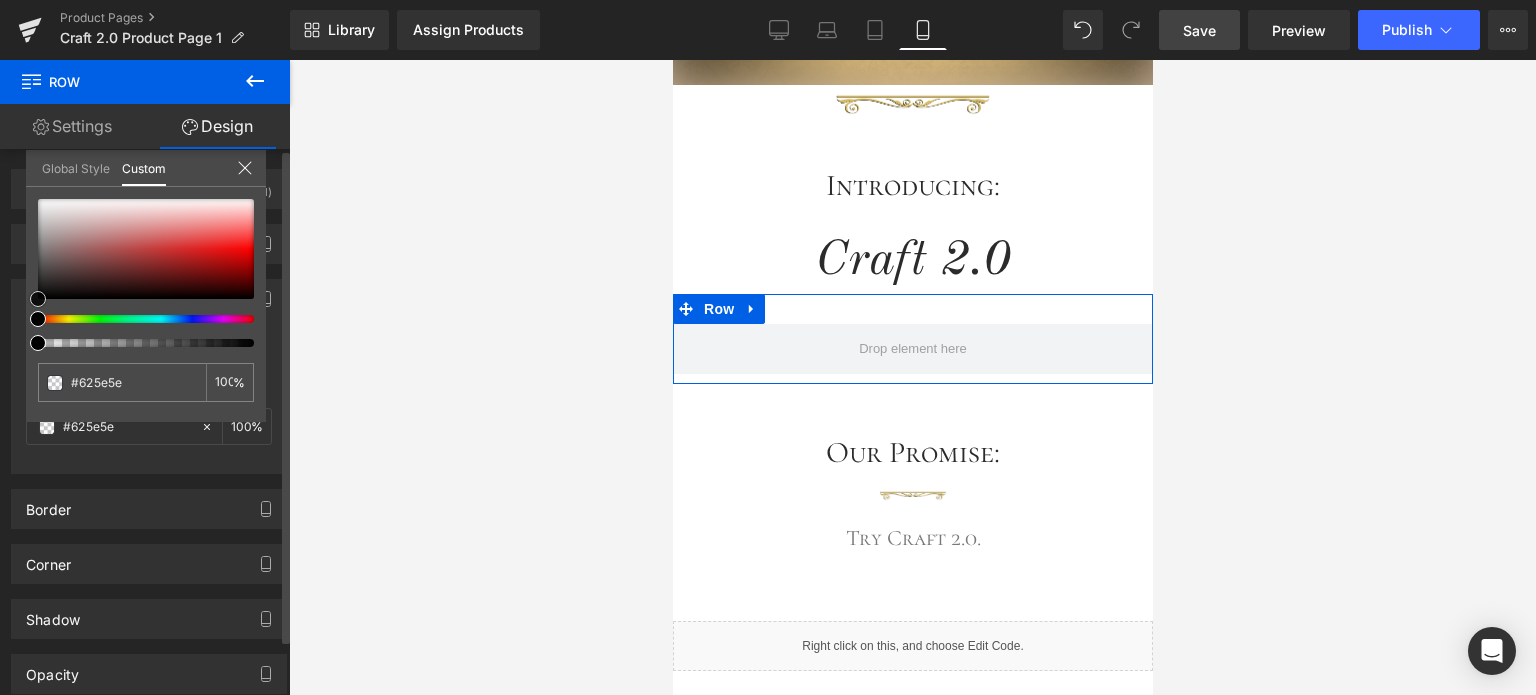 type on "#525050" 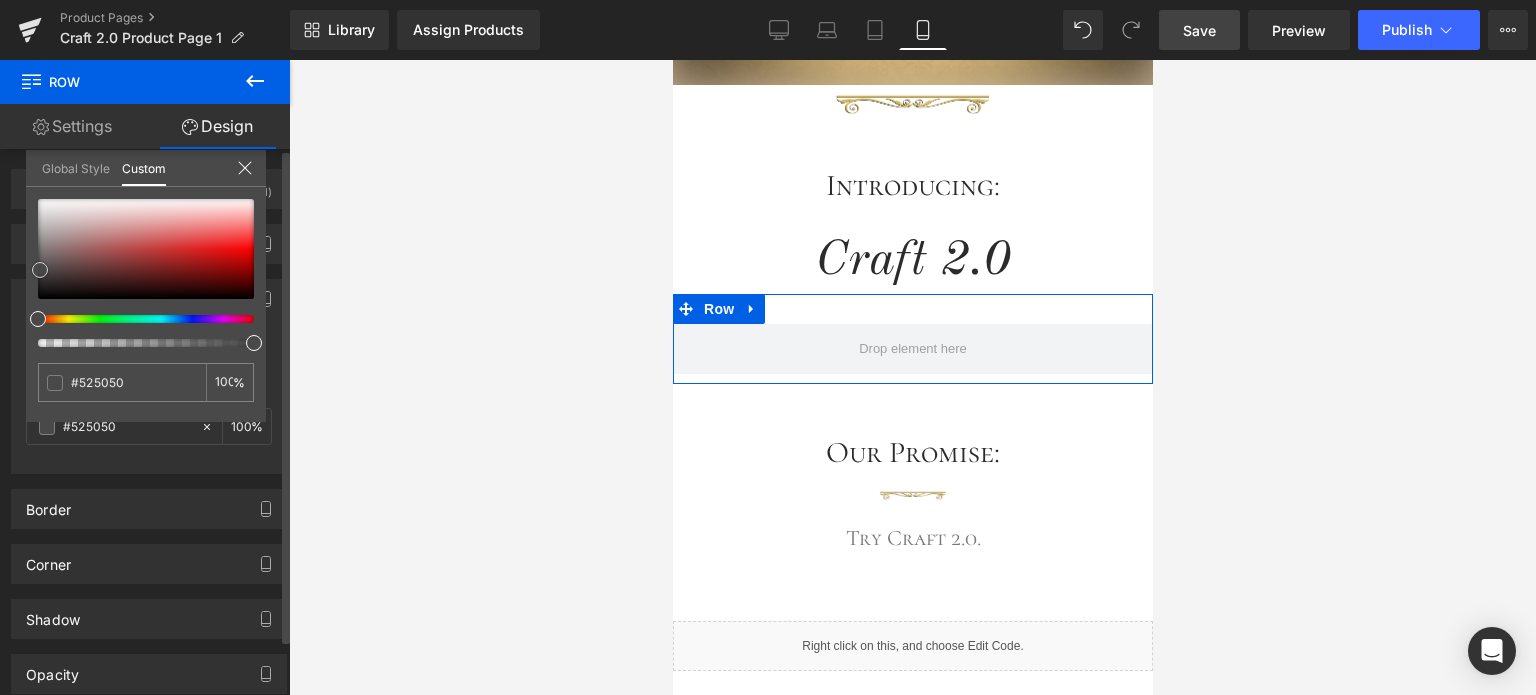 type on "#4a4949" 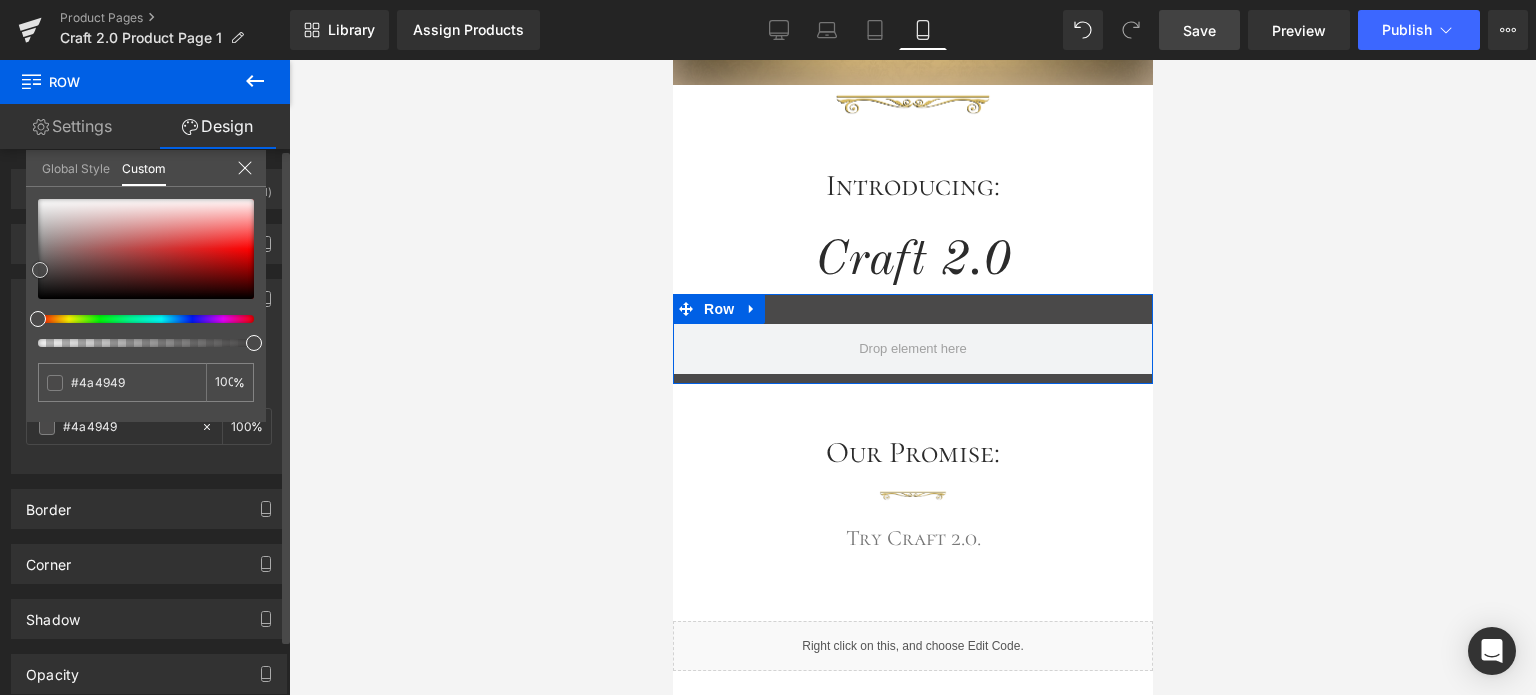 click at bounding box center [146, 249] 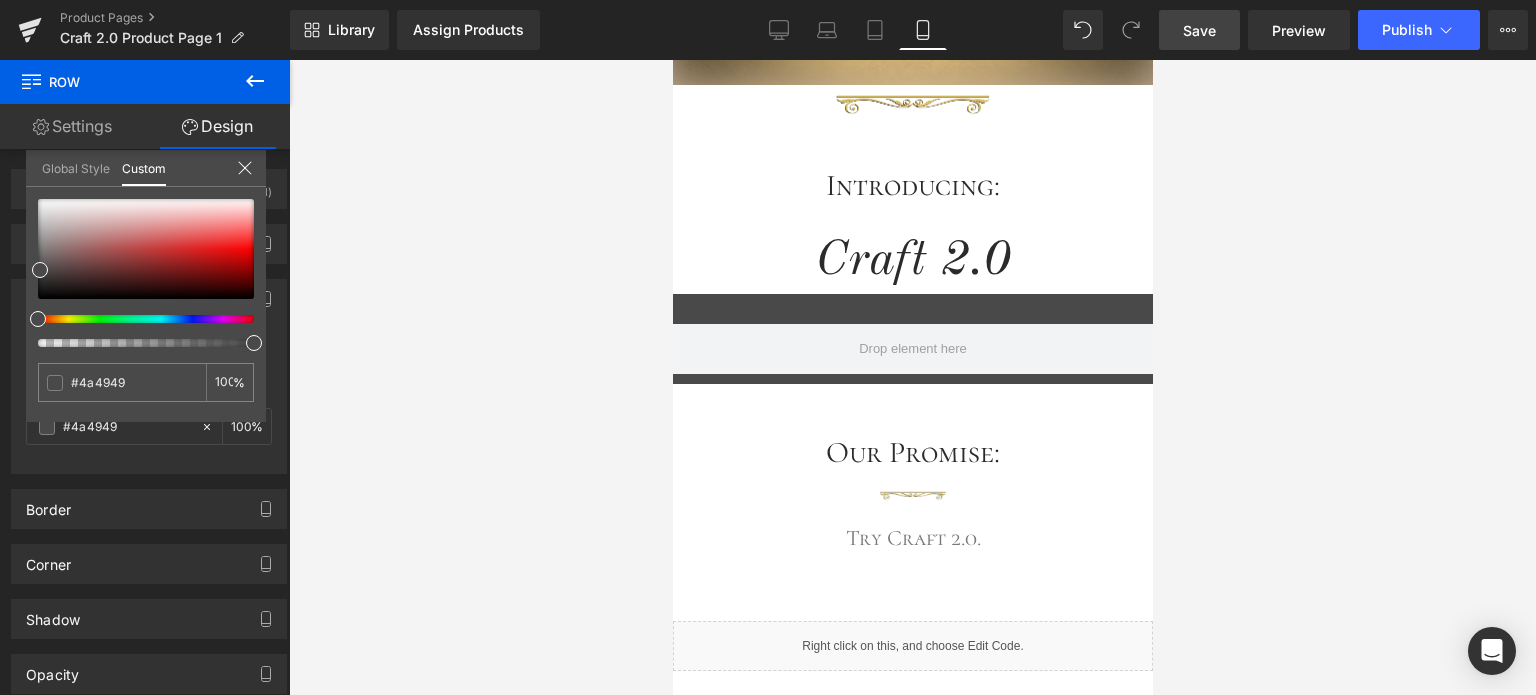 click on "Guggenhein
0
SHOPPING CART
CLOSE
No Products in the Cart
. . .
TOTAL:
$0.00
PROCEED TO CHECKOUT  X" at bounding box center (912, 1774) 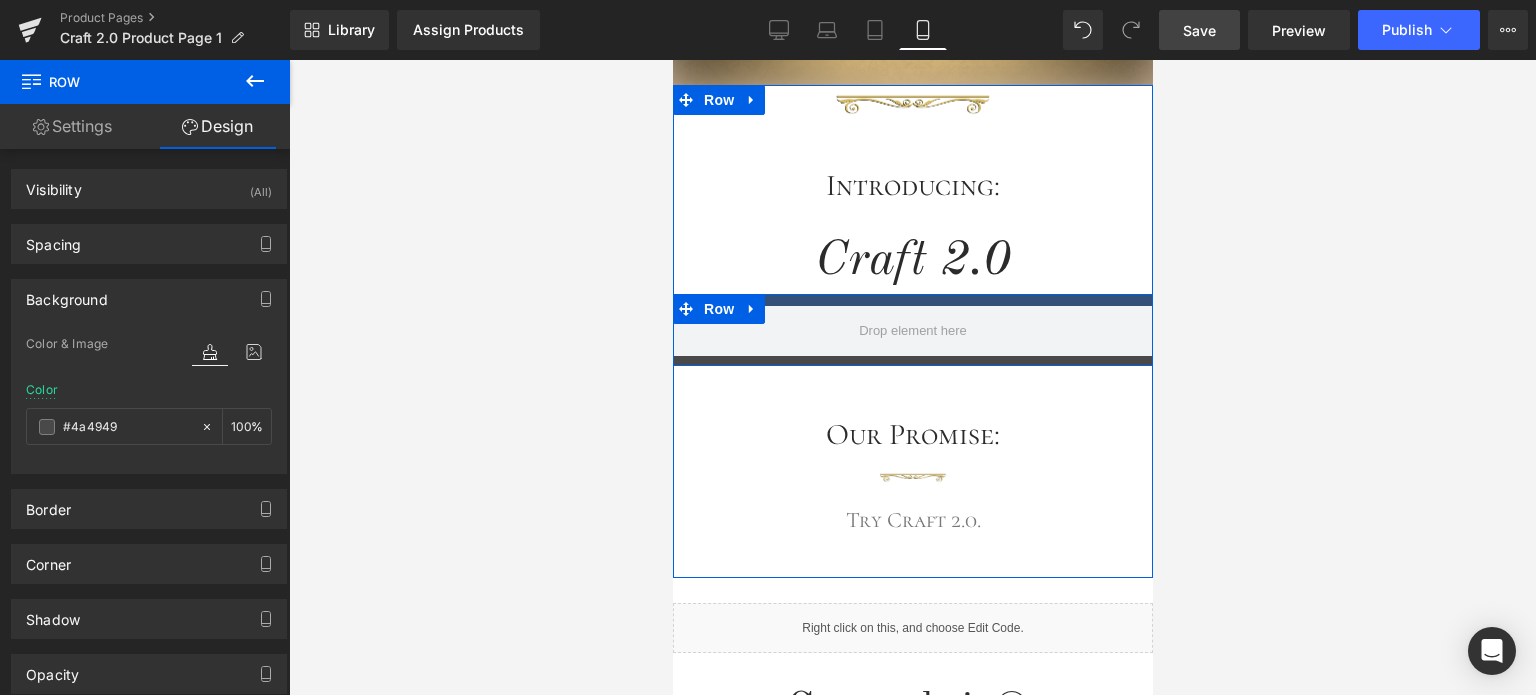 drag, startPoint x: 1054, startPoint y: 309, endPoint x: 1053, endPoint y: 291, distance: 18.027756 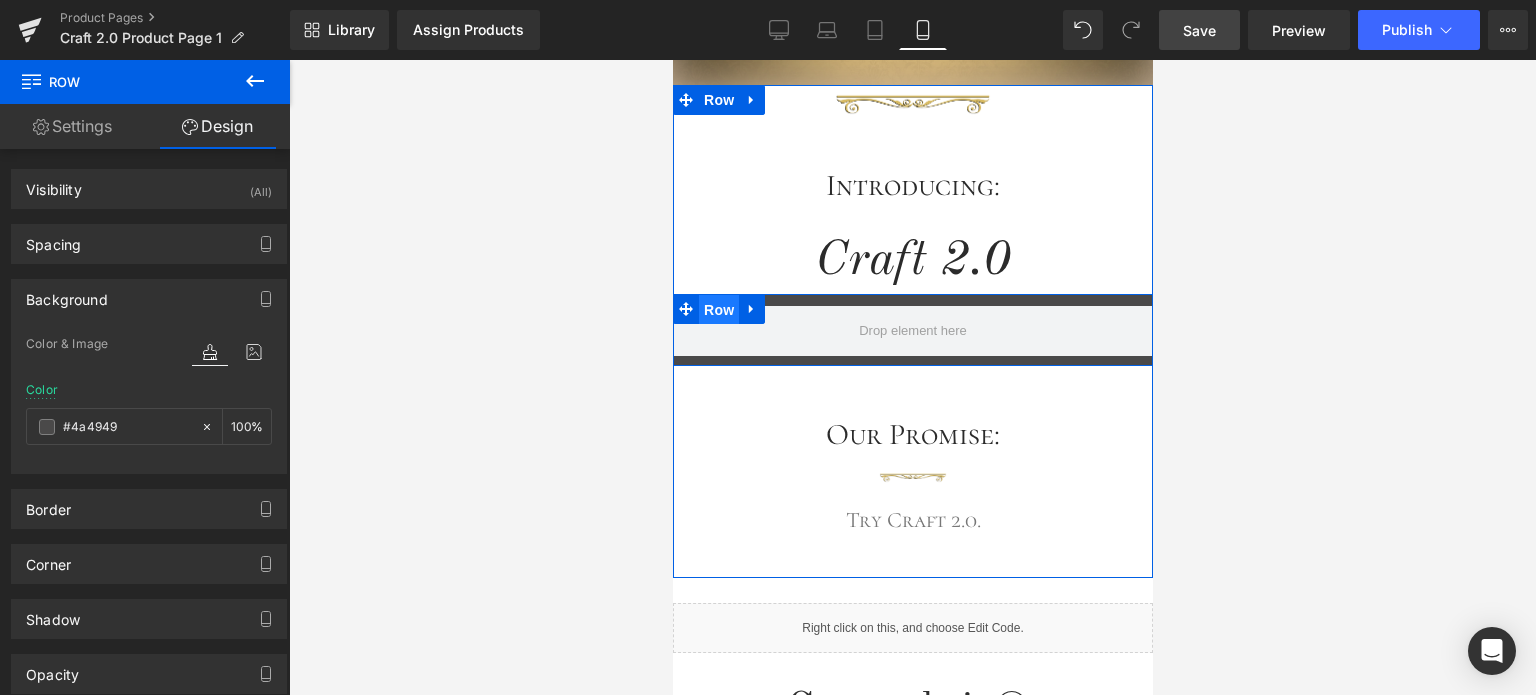 click on "Row" at bounding box center (718, 310) 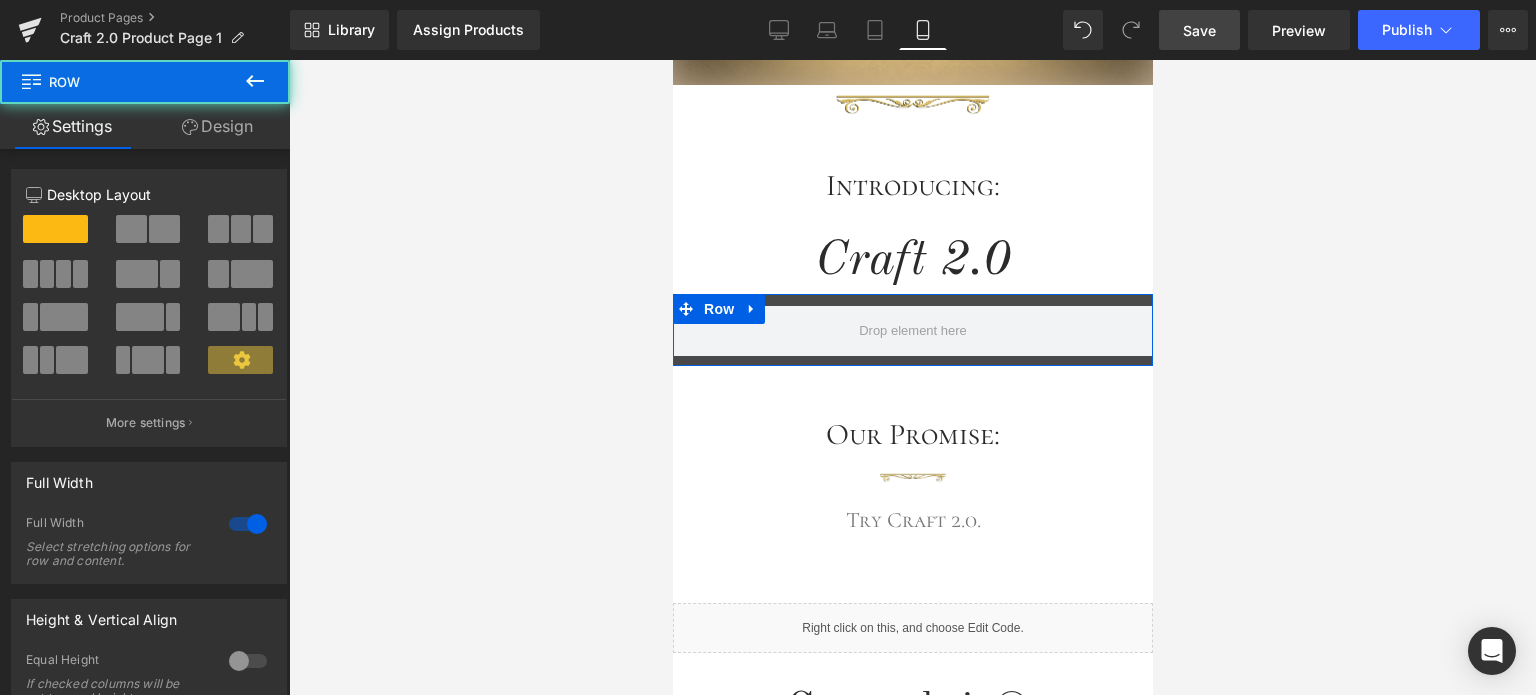 click on "Design" at bounding box center [217, 126] 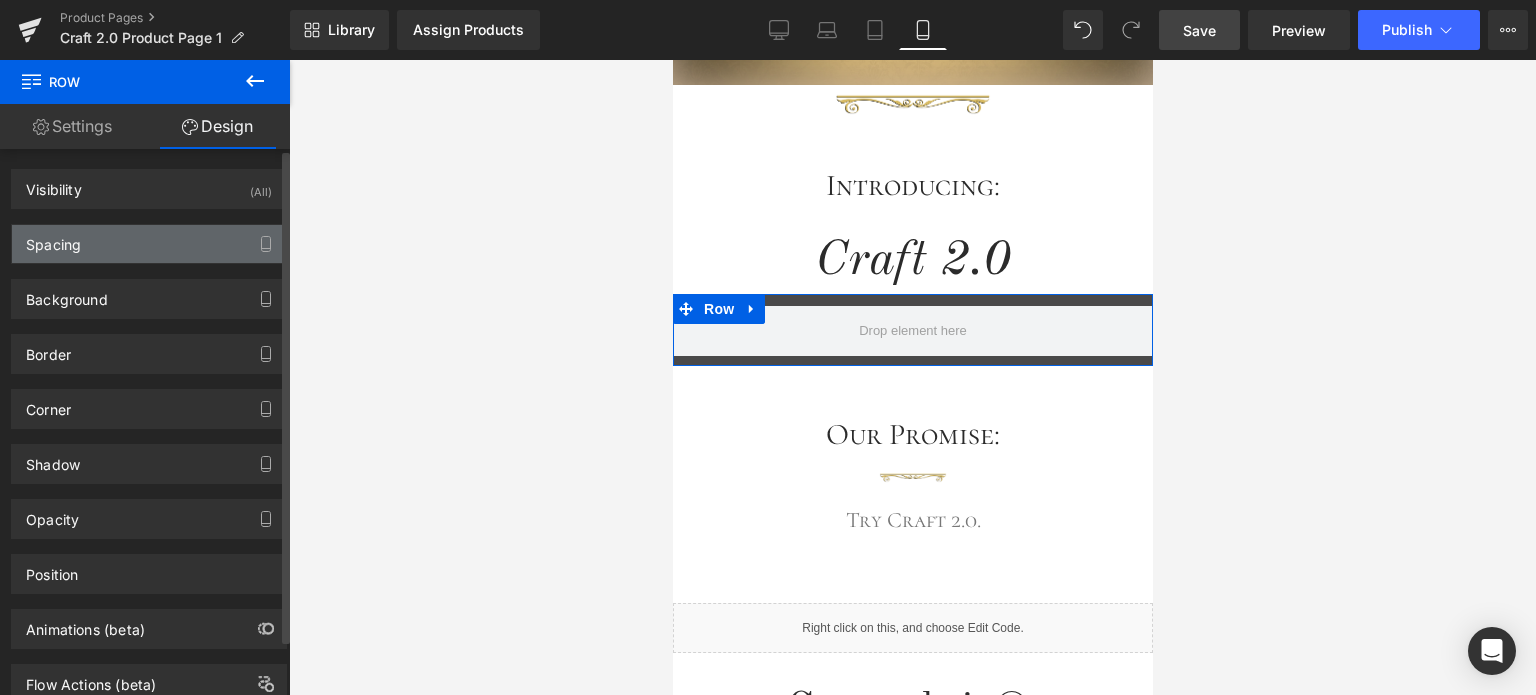 click on "Spacing" at bounding box center (149, 244) 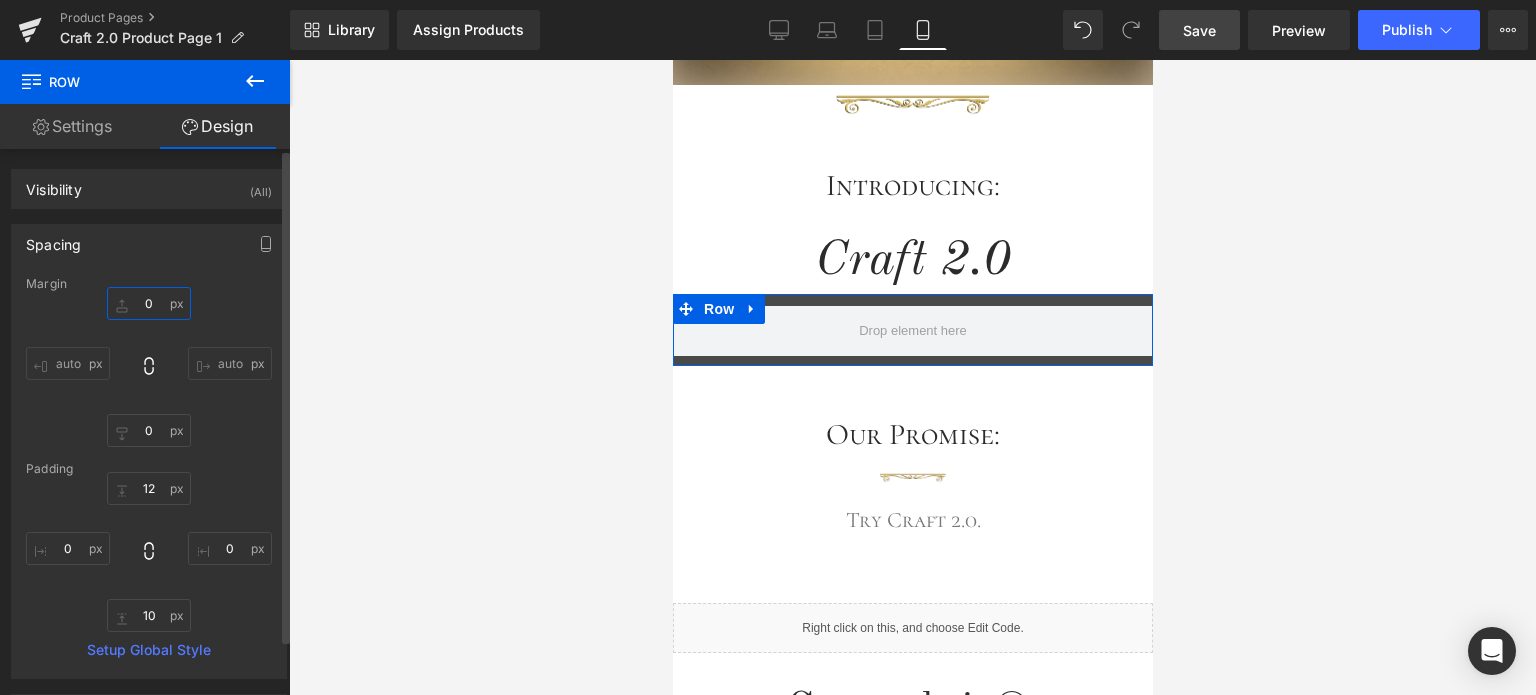click on "0" at bounding box center (149, 303) 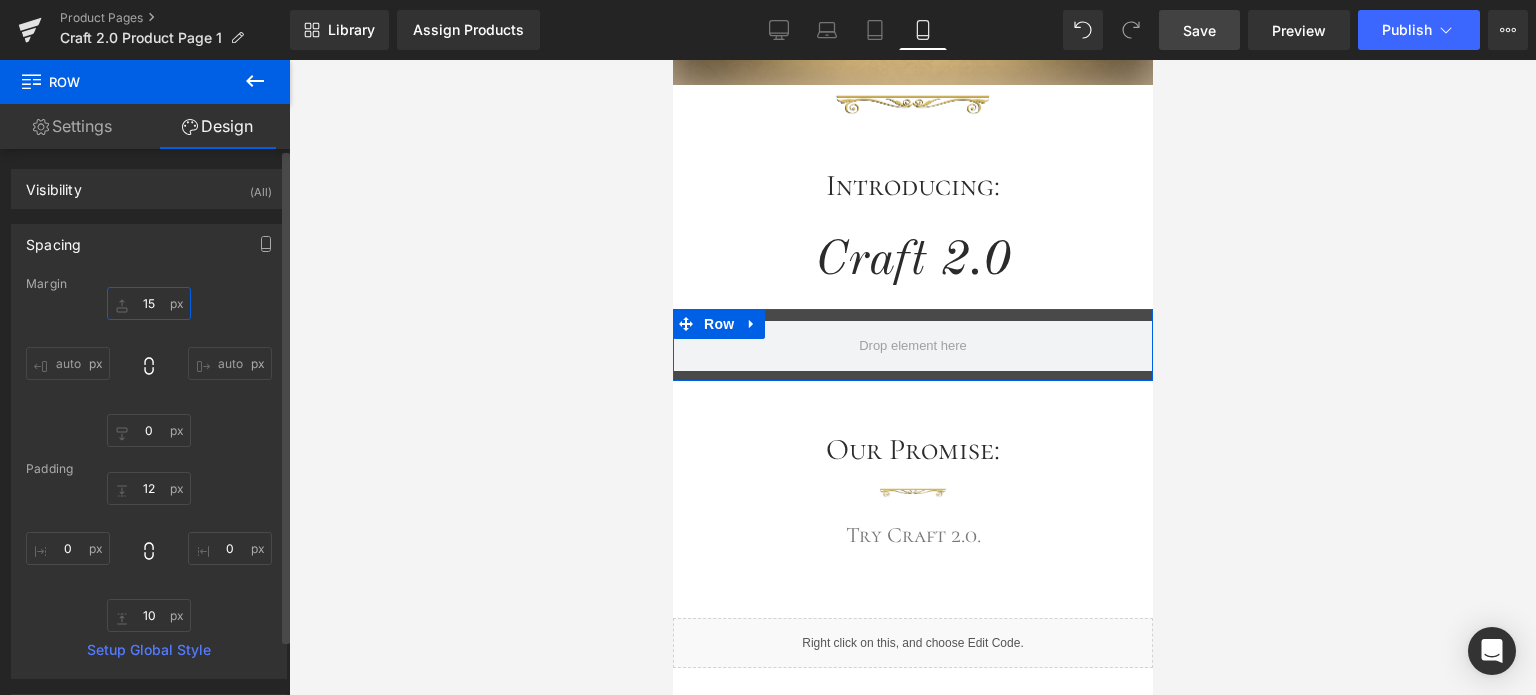 click on "15" at bounding box center (149, 303) 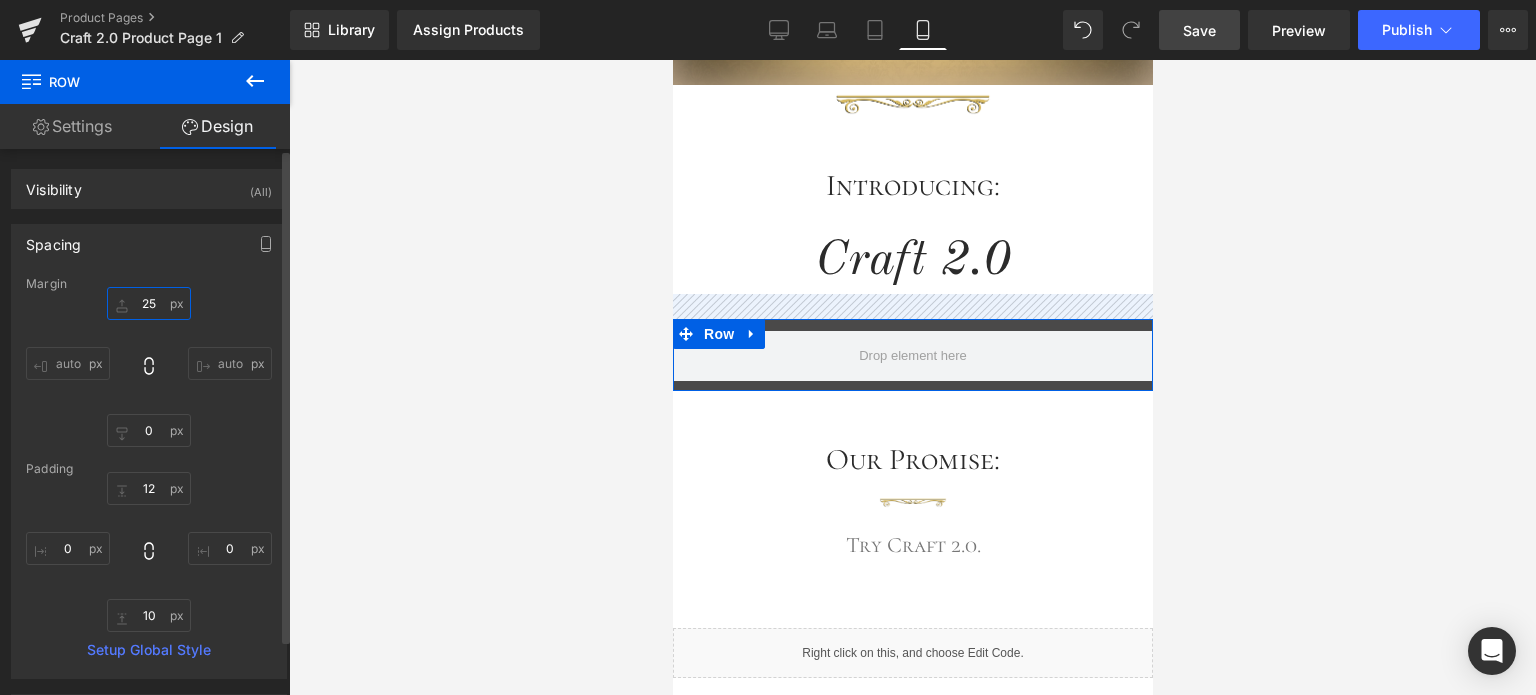 click on "25" at bounding box center [149, 303] 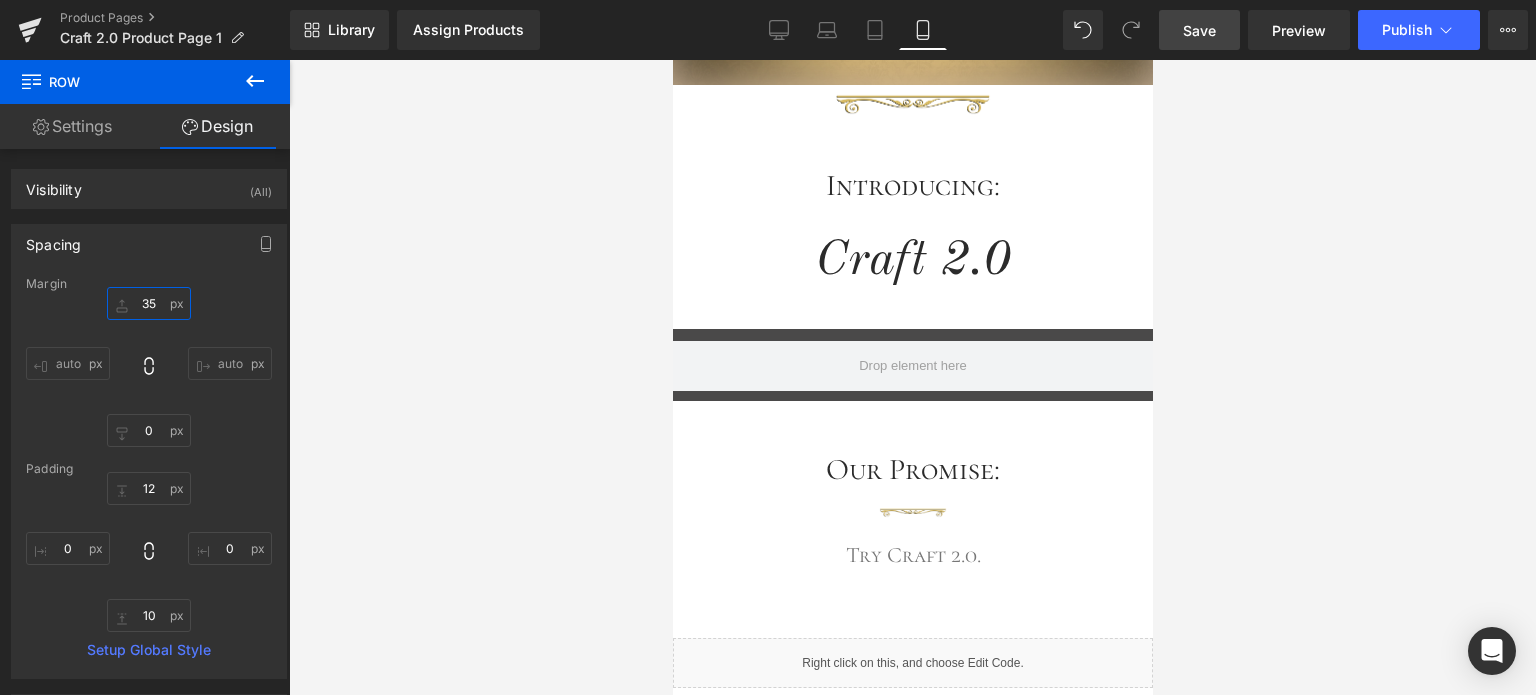 type on "35" 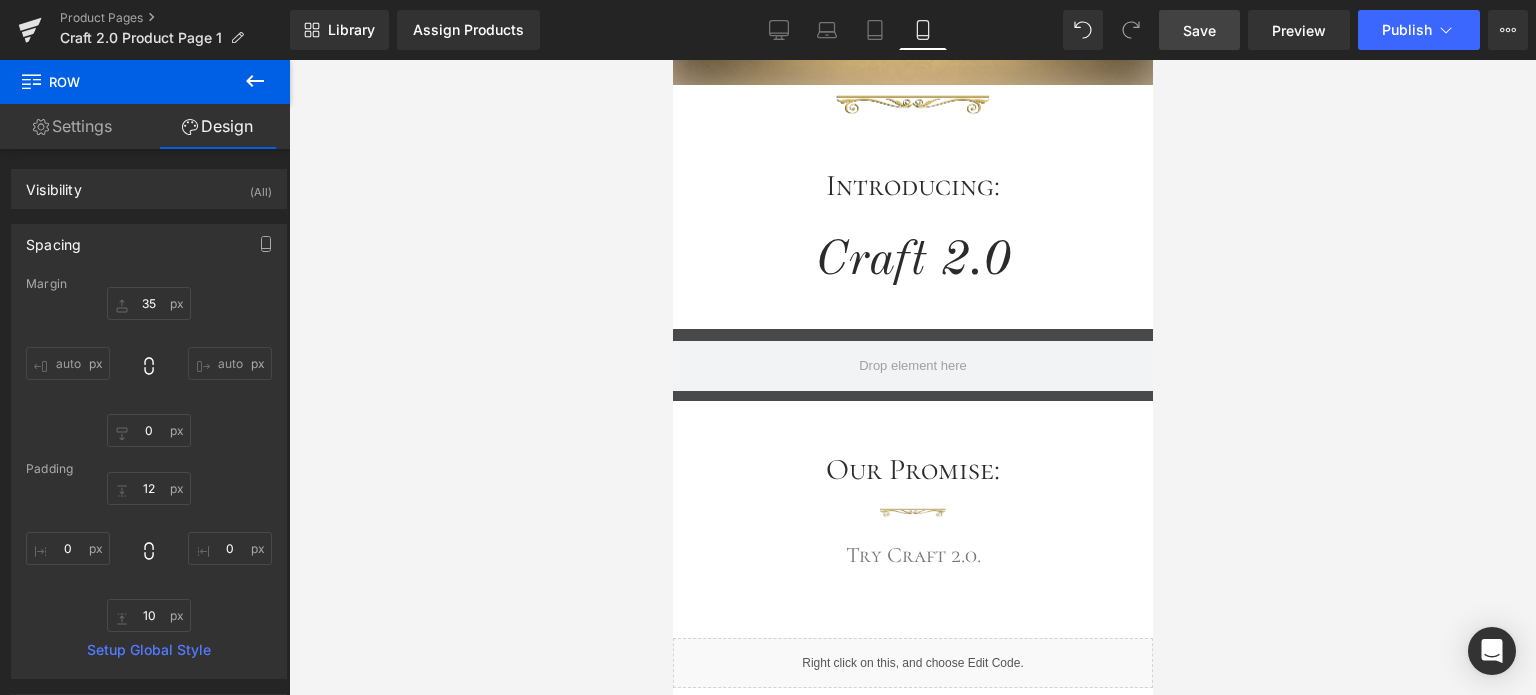 click on "Save" at bounding box center (1199, 30) 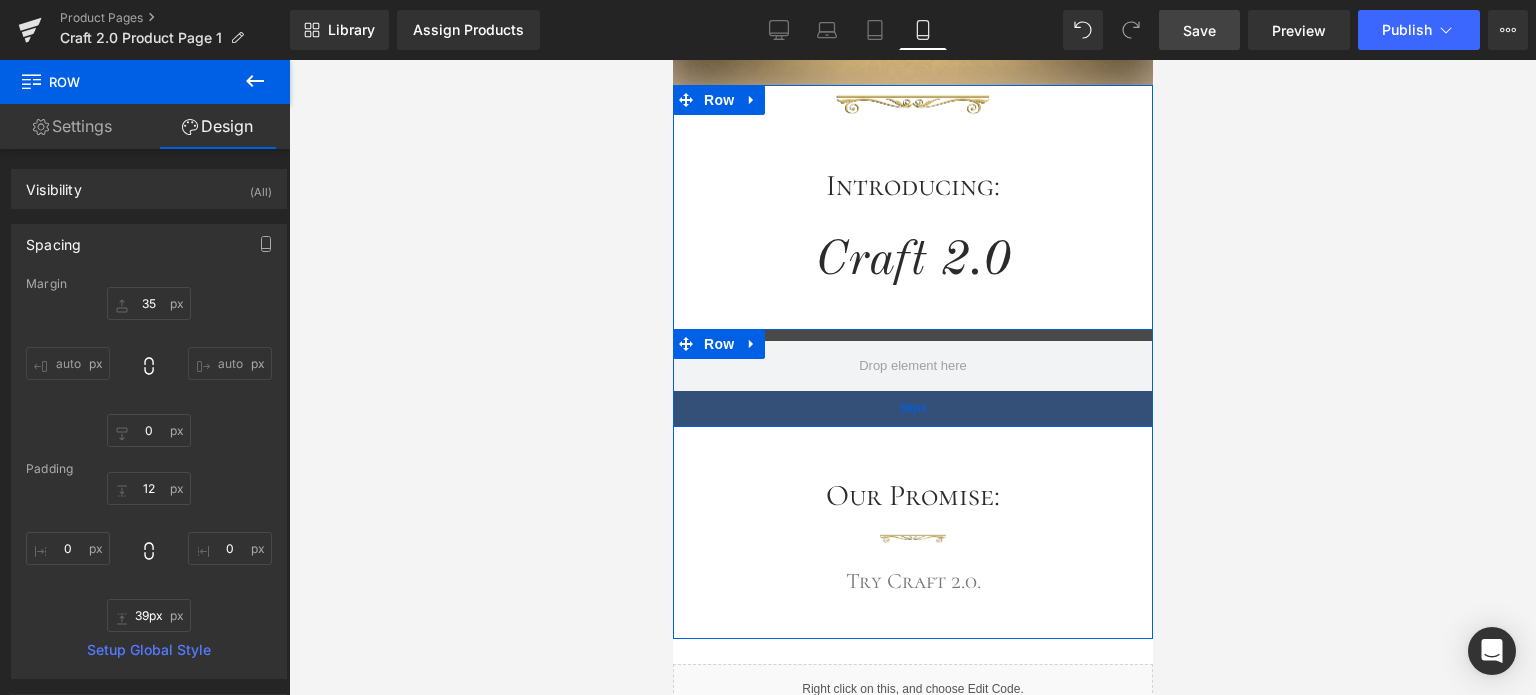 drag, startPoint x: 978, startPoint y: 399, endPoint x: 1064, endPoint y: 428, distance: 90.75792 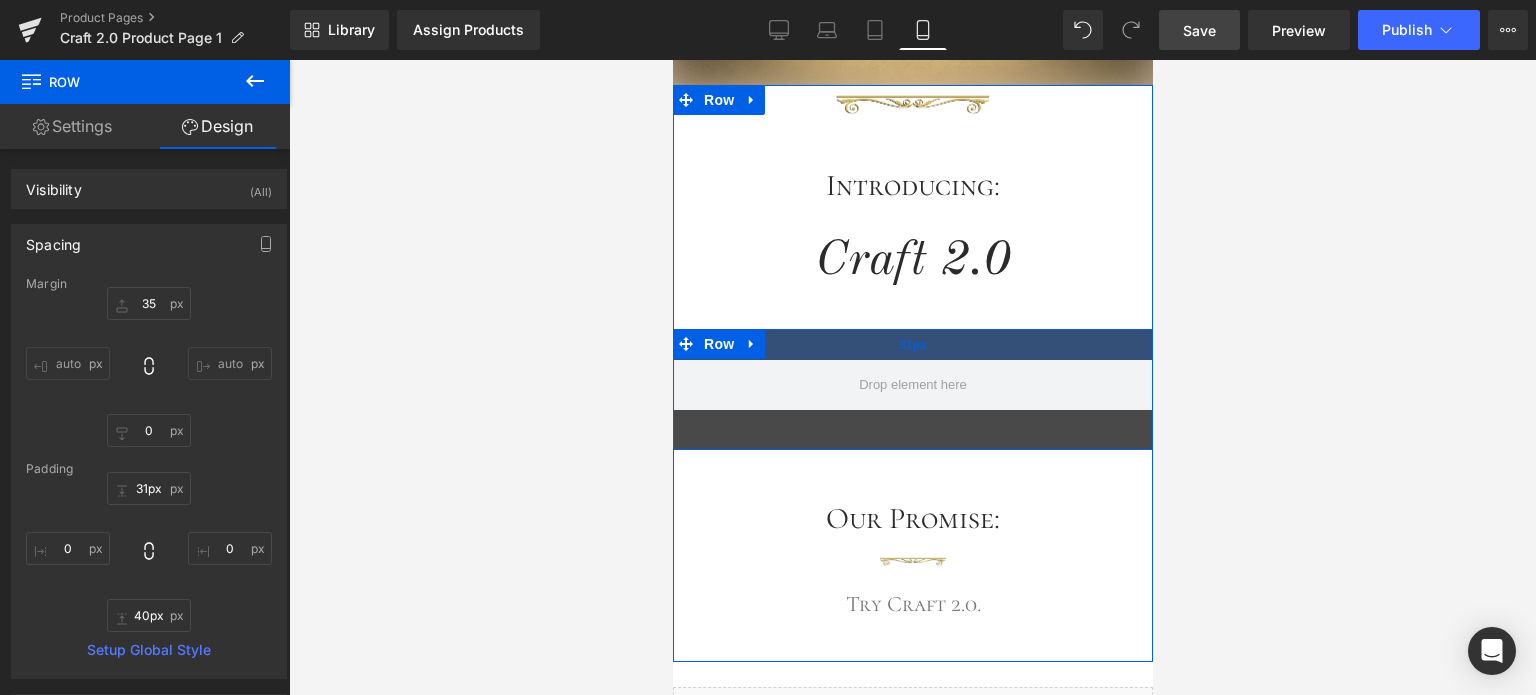 type on "37px" 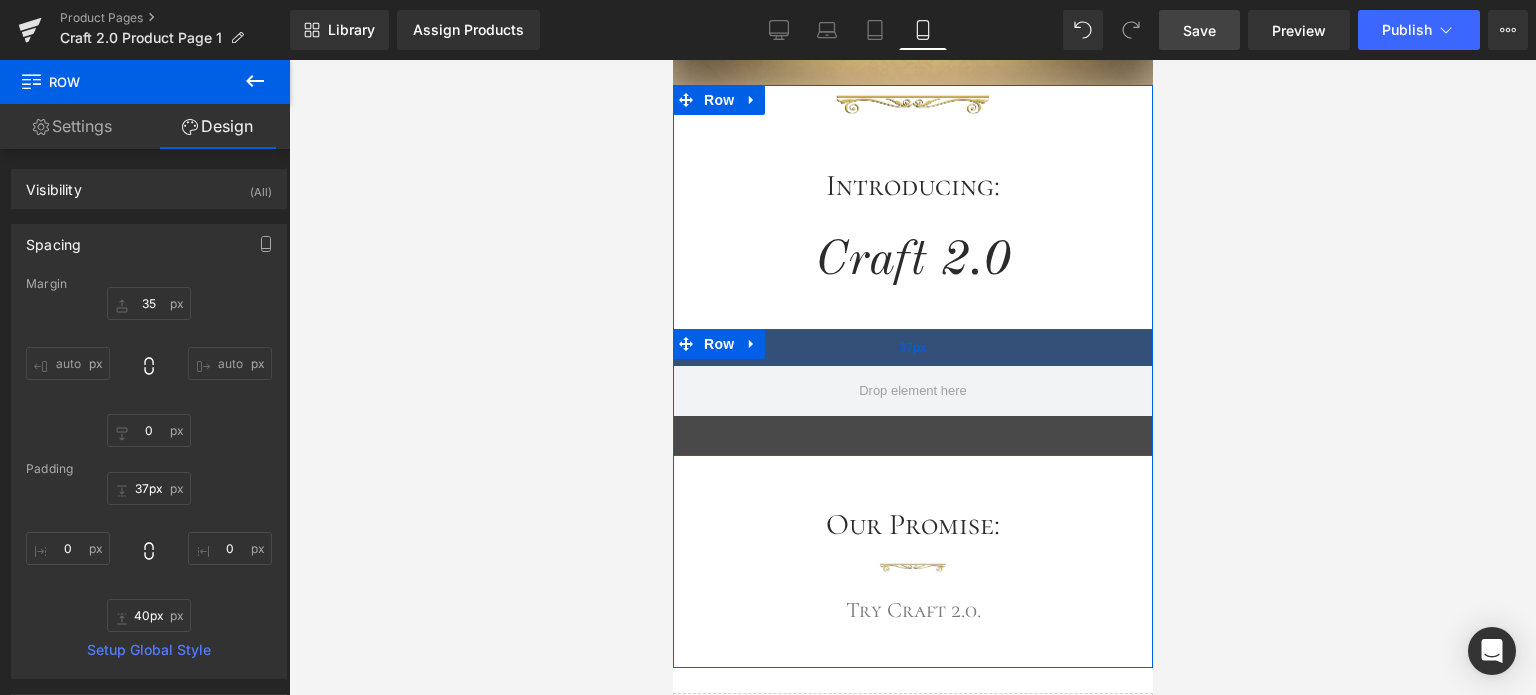 drag, startPoint x: 1021, startPoint y: 332, endPoint x: 1022, endPoint y: 357, distance: 25.019993 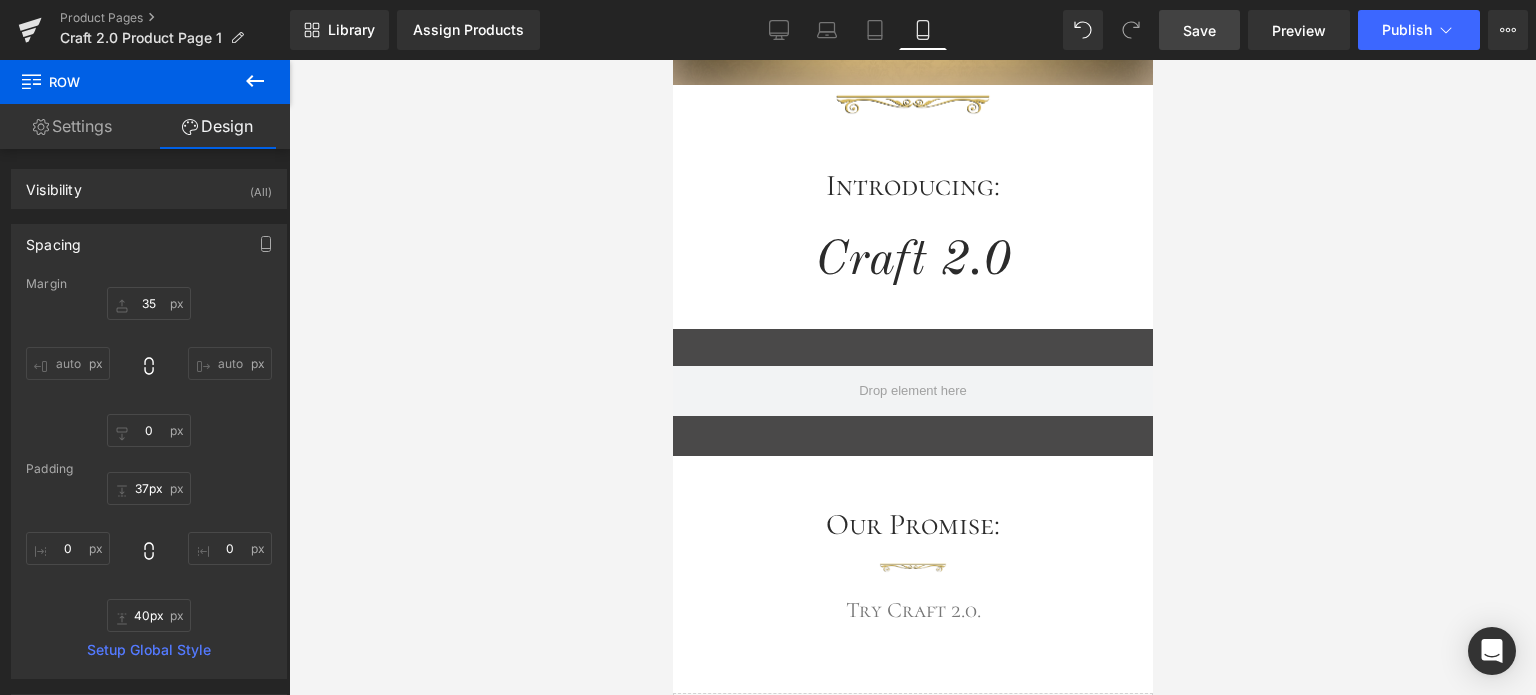 click on "Save" at bounding box center [1199, 30] 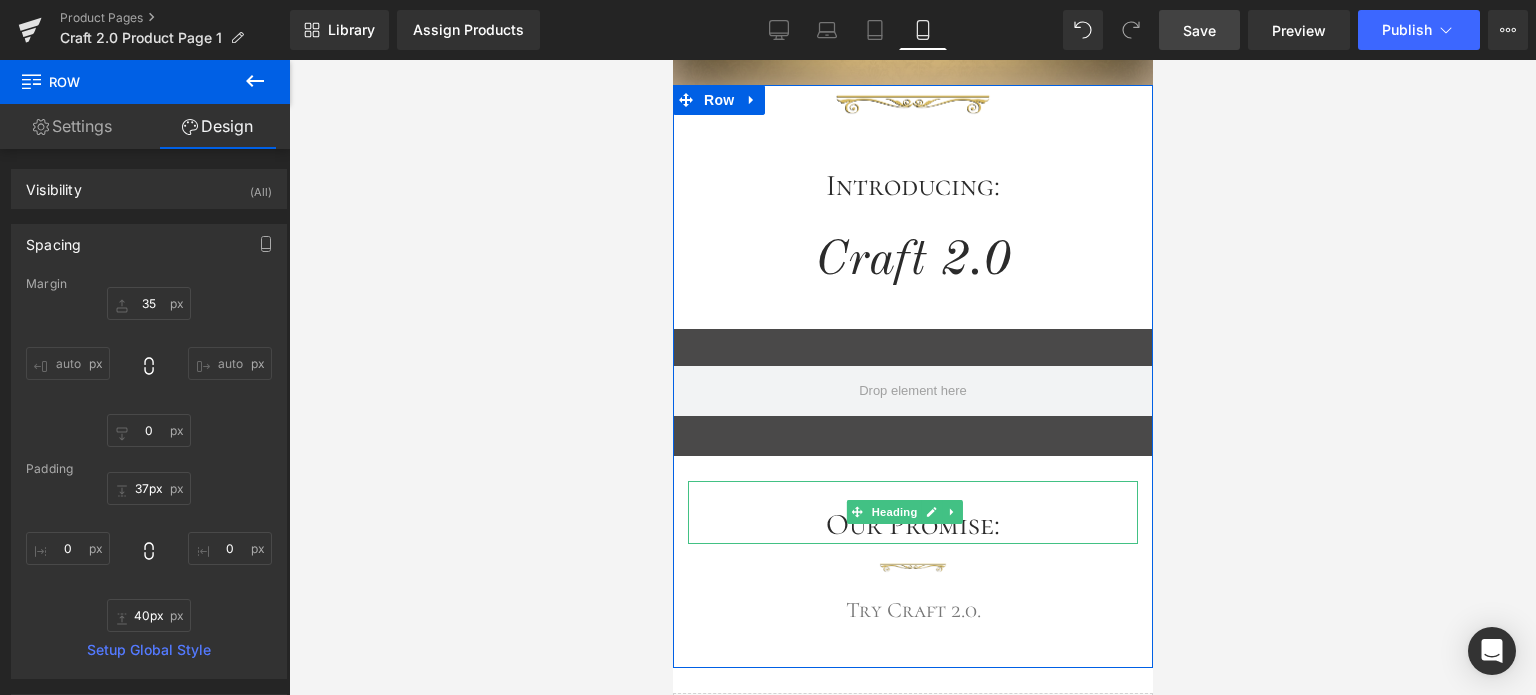 click on "Heading" at bounding box center [894, 512] 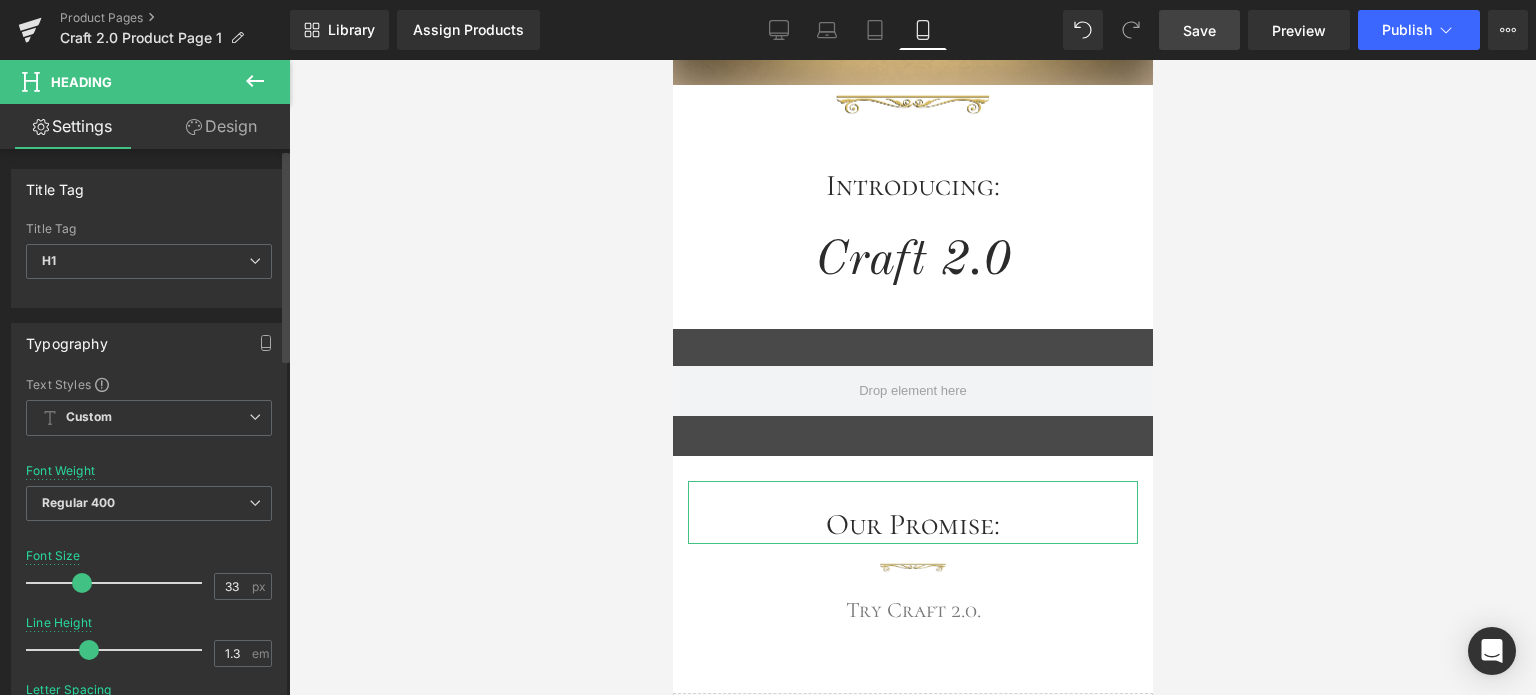 type on "35" 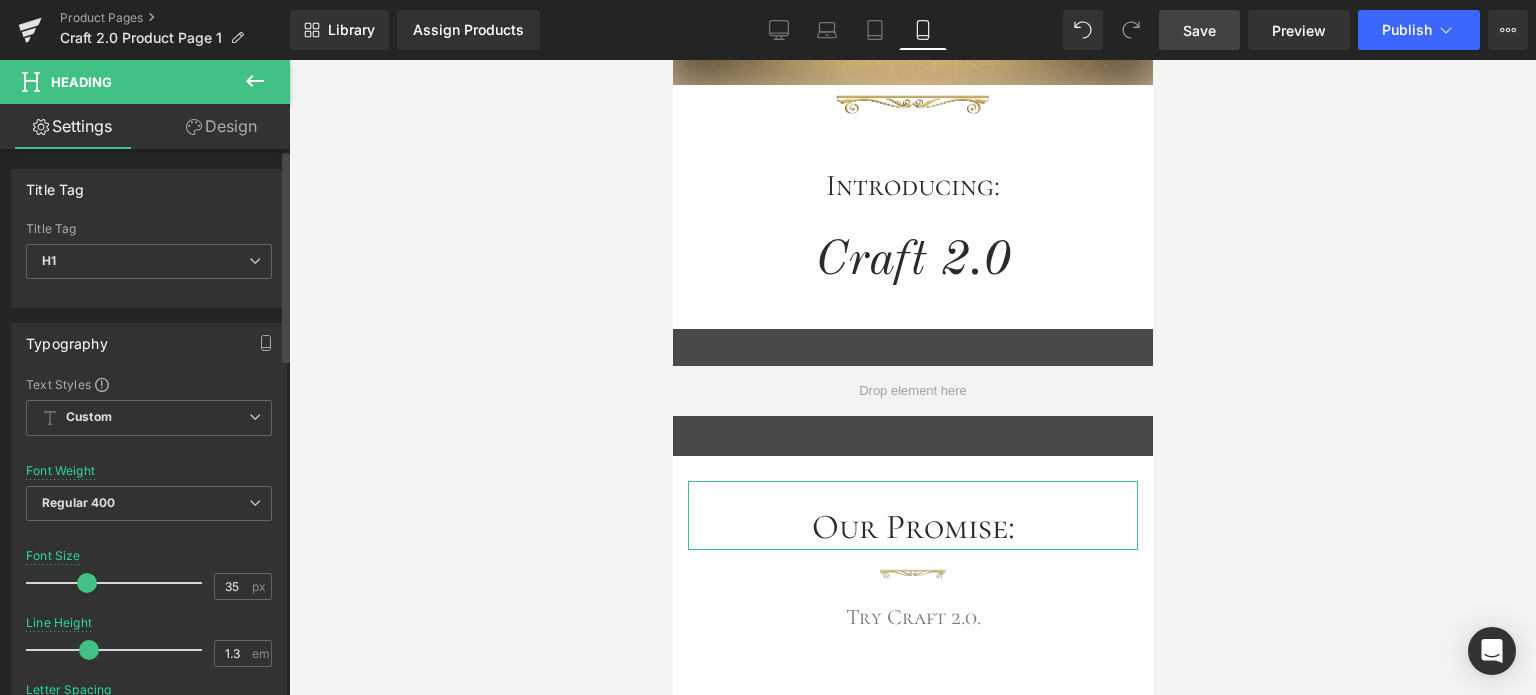 click at bounding box center (87, 583) 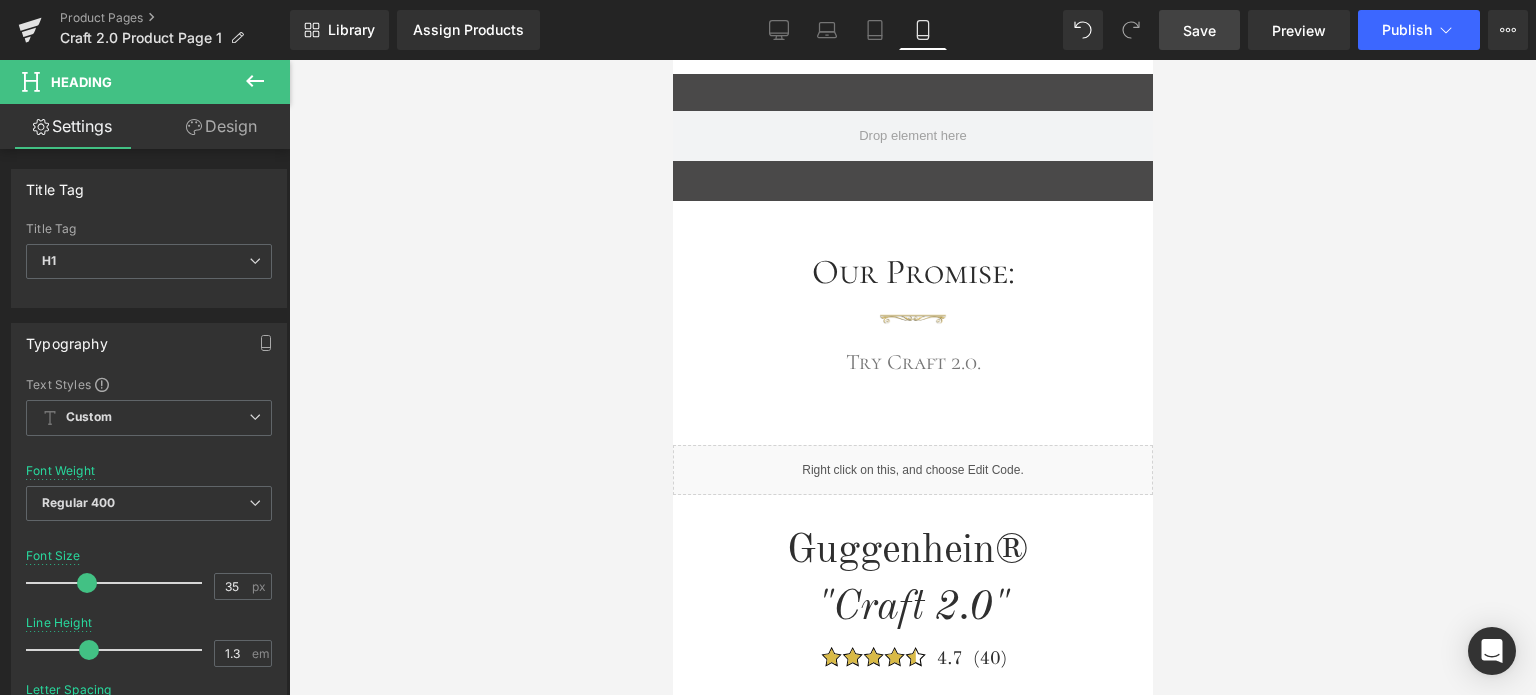 scroll, scrollTop: 890, scrollLeft: 0, axis: vertical 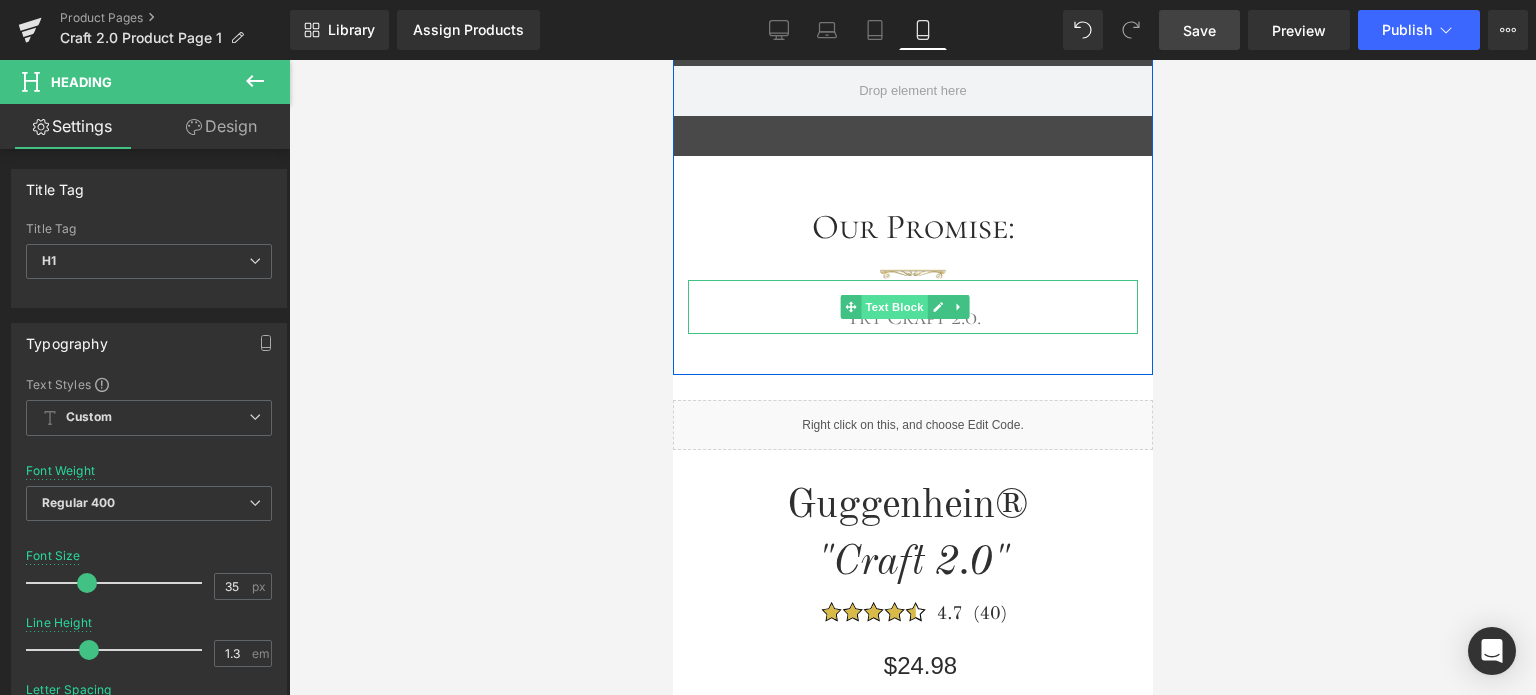click on "Text Block" at bounding box center (894, 307) 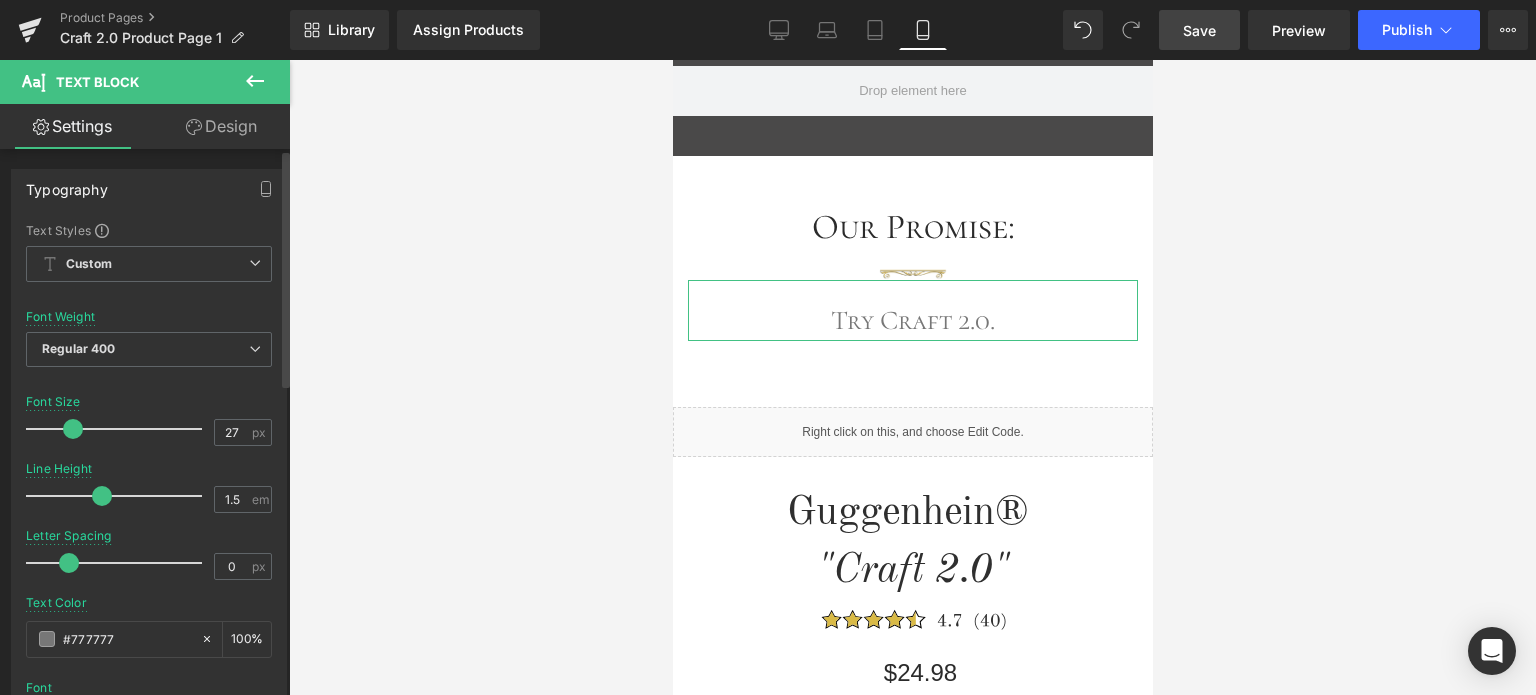 click at bounding box center (73, 429) 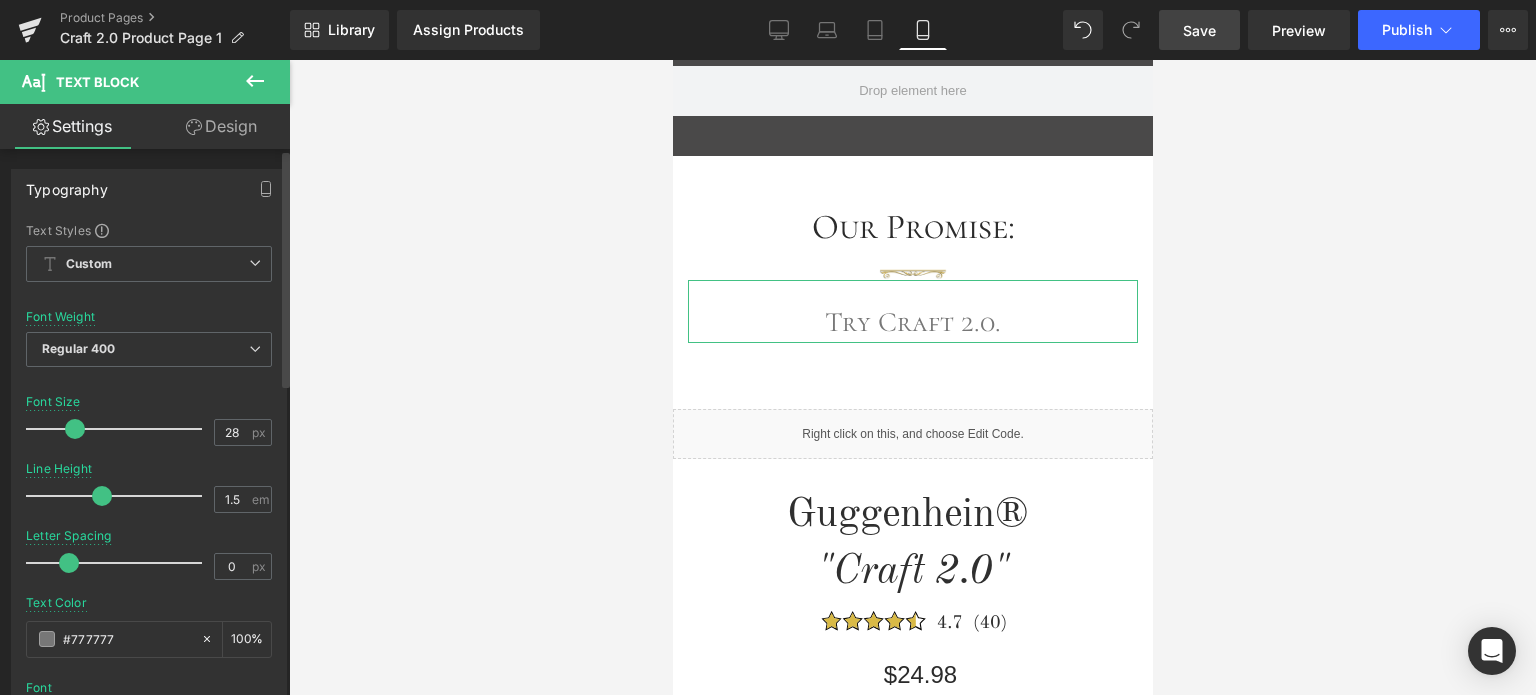 click at bounding box center [75, 429] 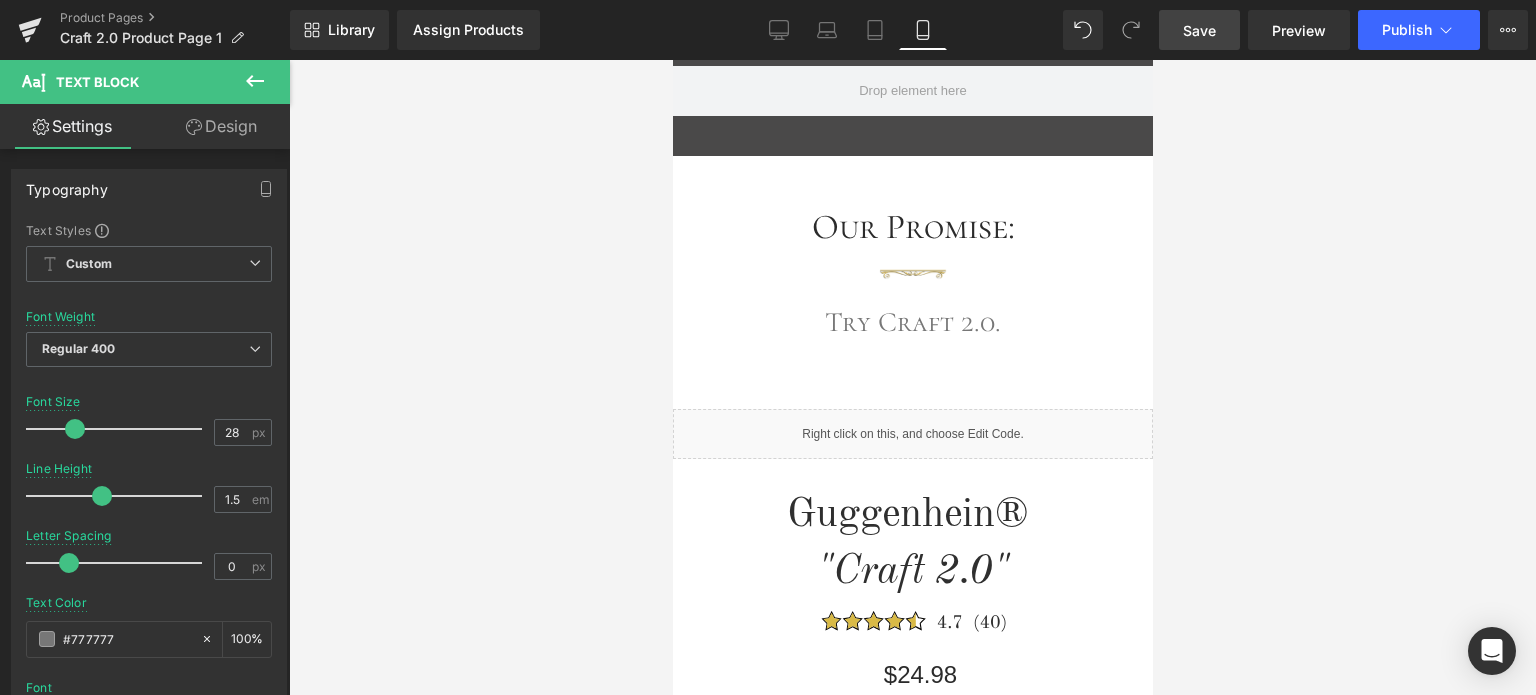 click on "Save" at bounding box center (1199, 30) 